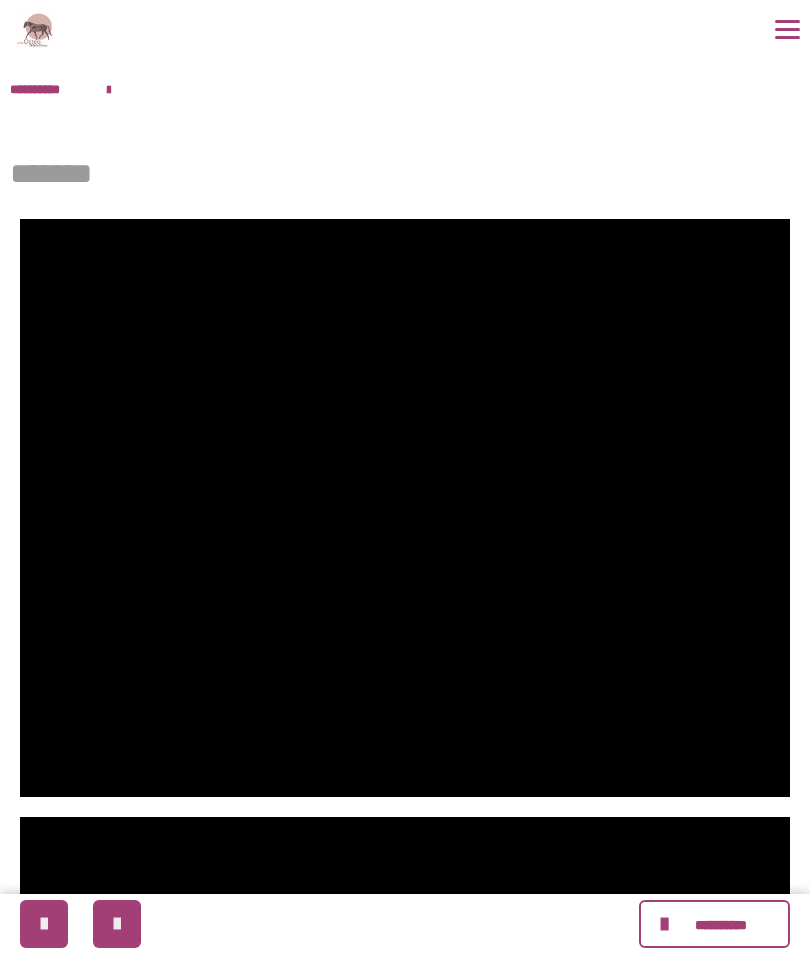 scroll, scrollTop: 853, scrollLeft: 0, axis: vertical 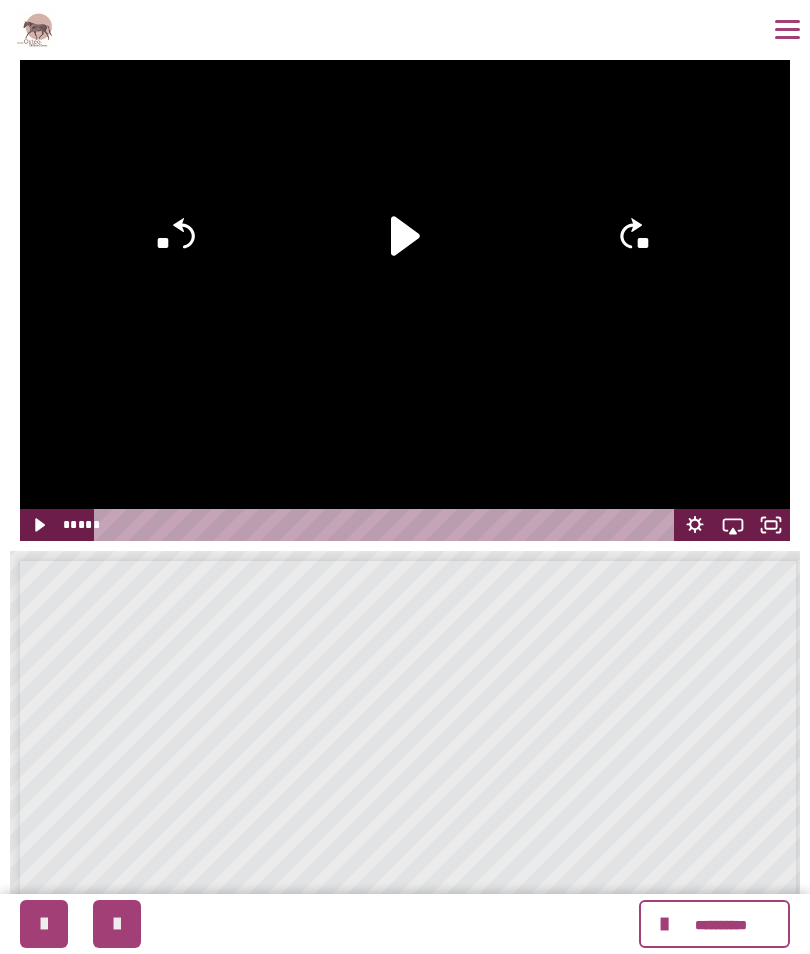 click 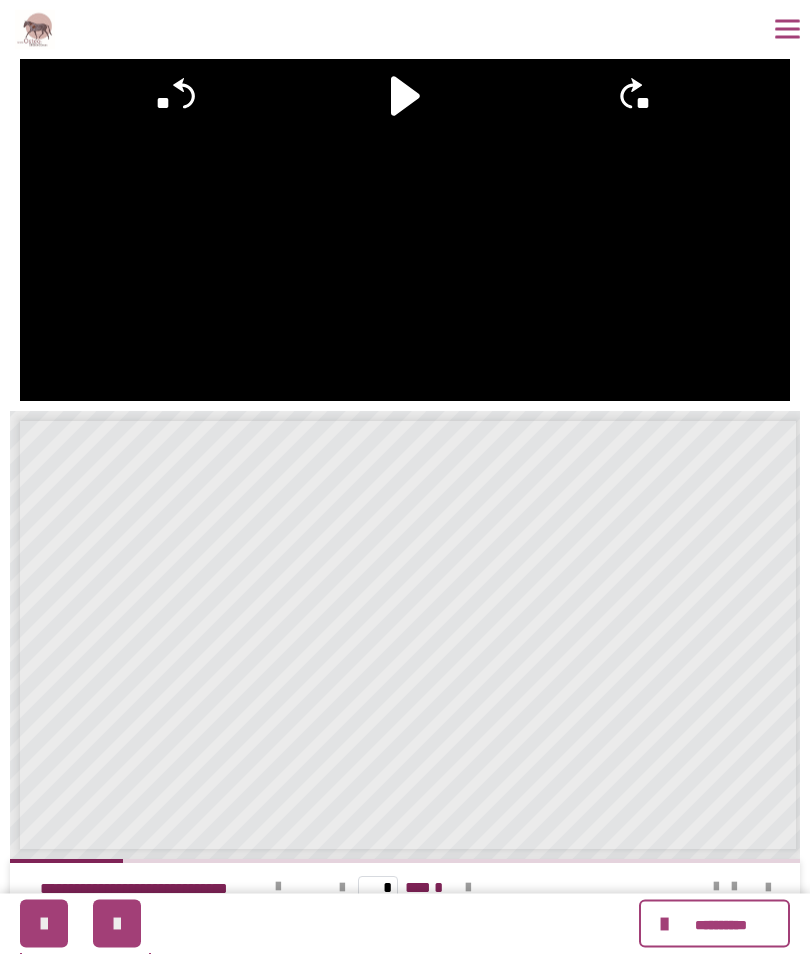 scroll, scrollTop: 1001, scrollLeft: 0, axis: vertical 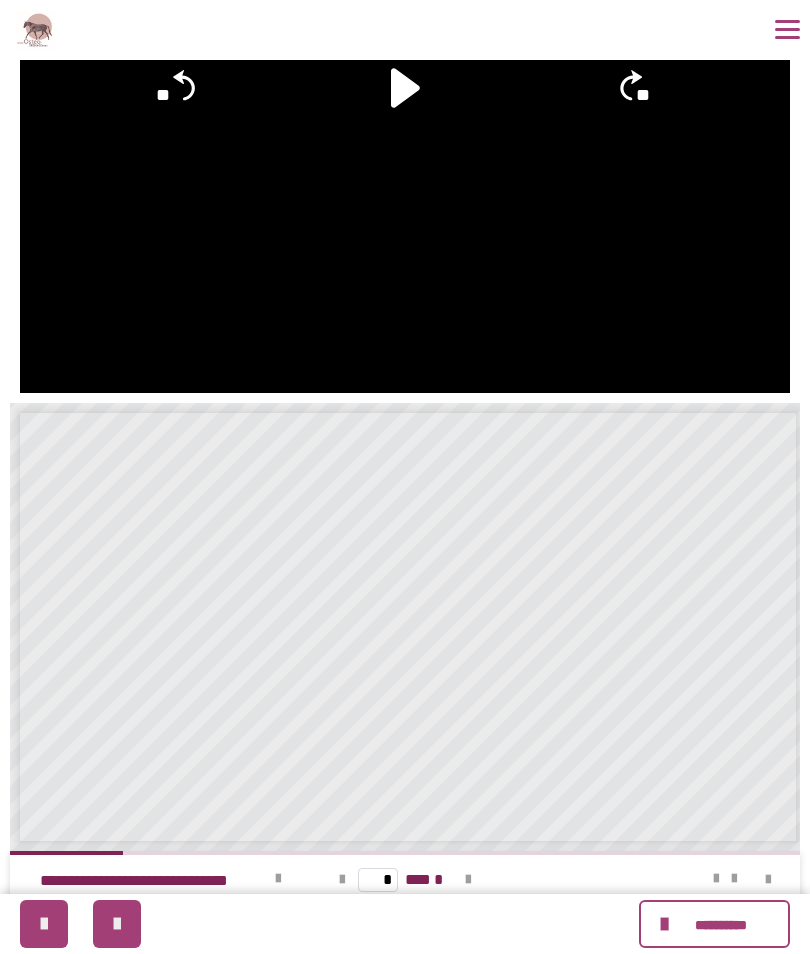 click at bounding box center (468, 880) 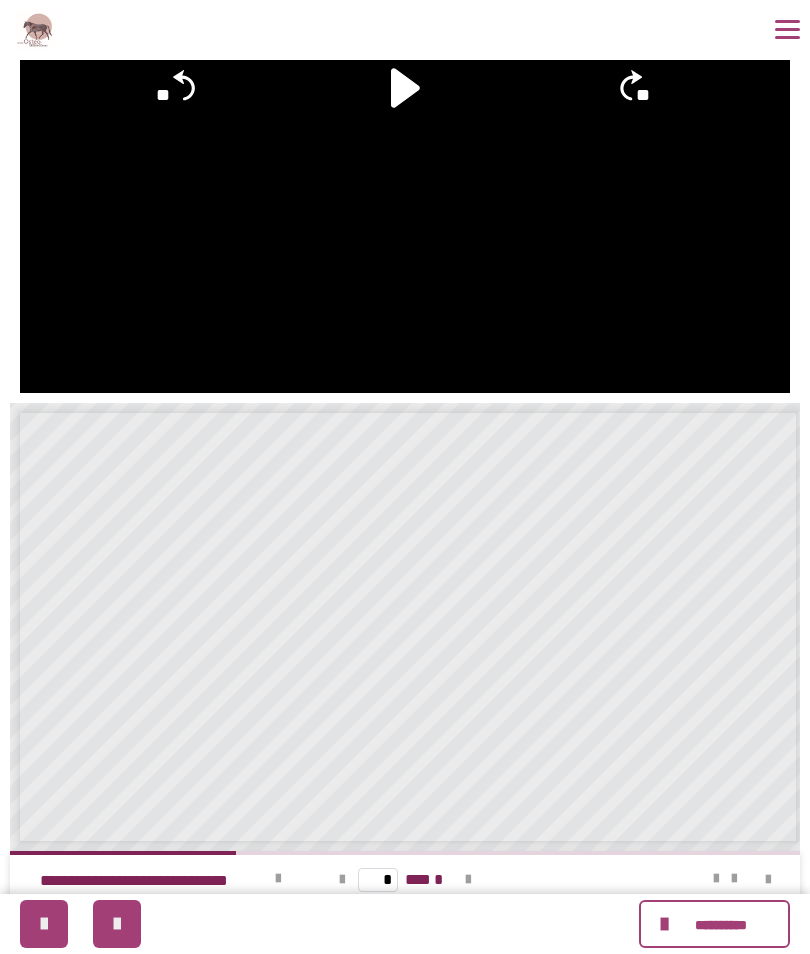 click at bounding box center [468, 880] 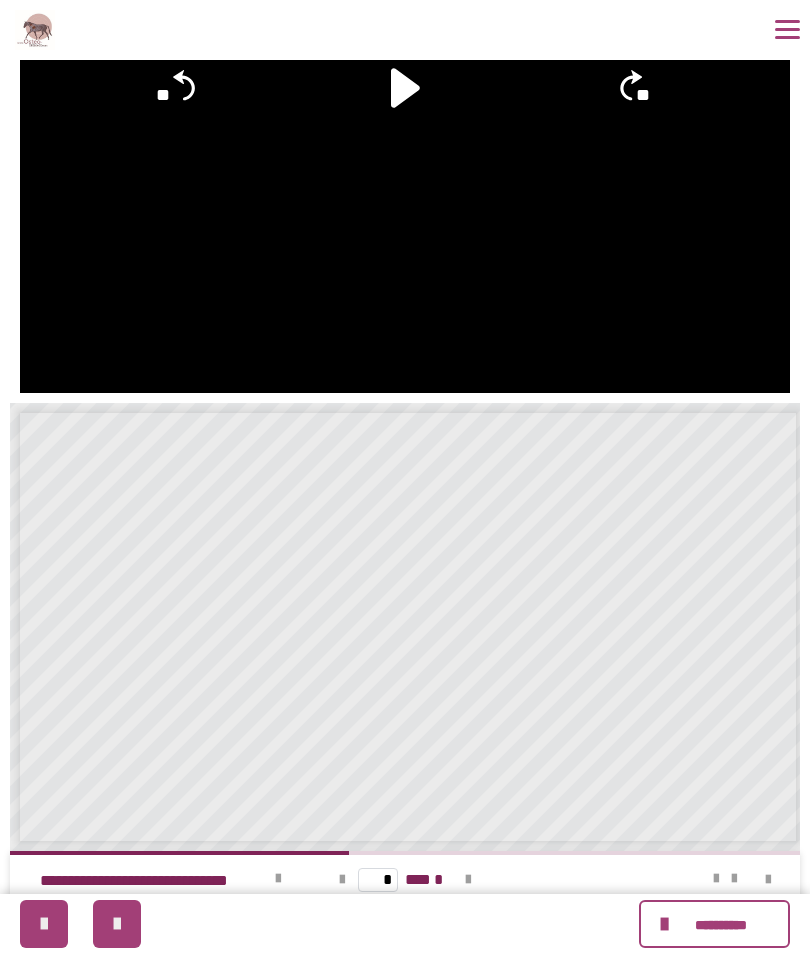 click at bounding box center [468, 880] 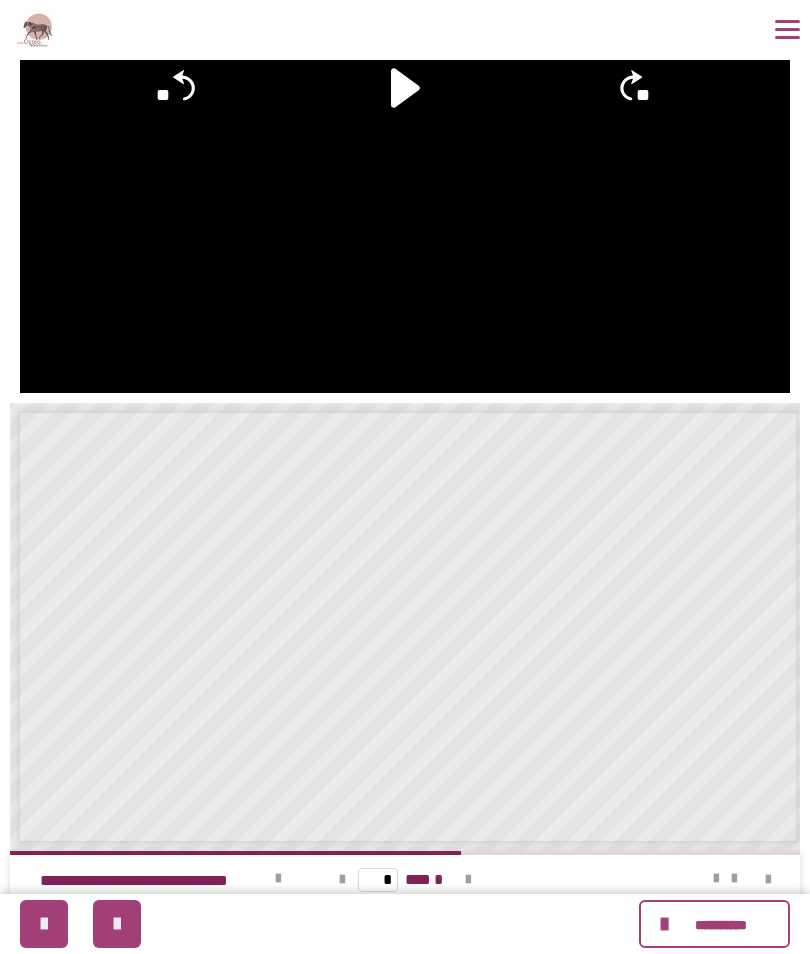 click at bounding box center [468, 880] 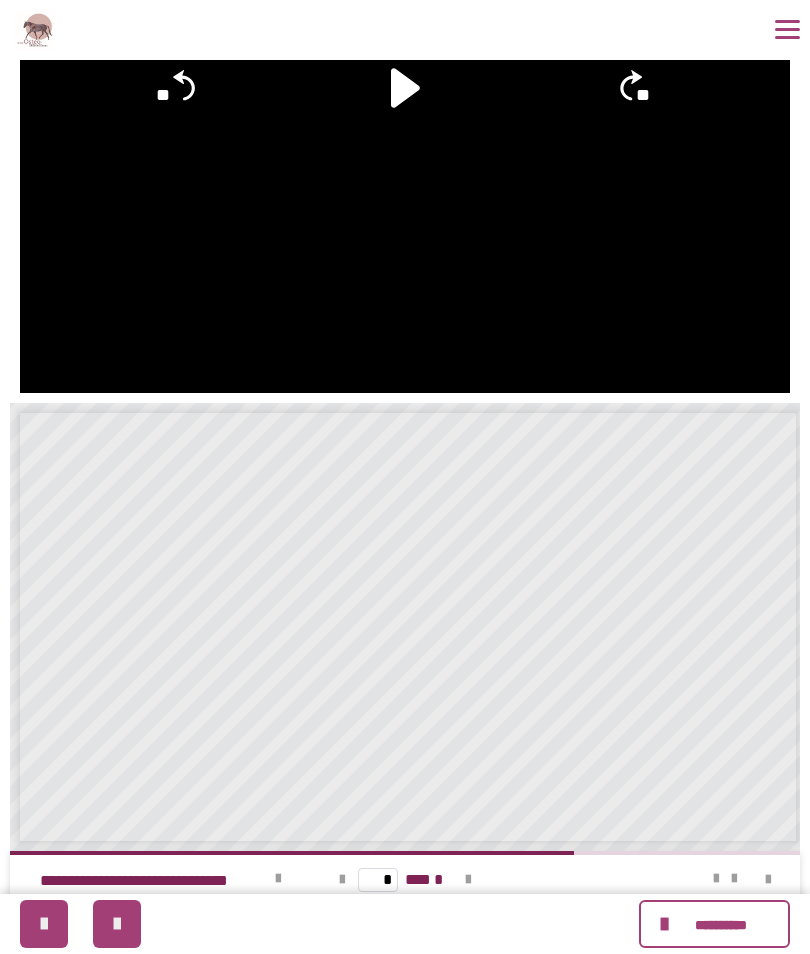 click at bounding box center [468, 880] 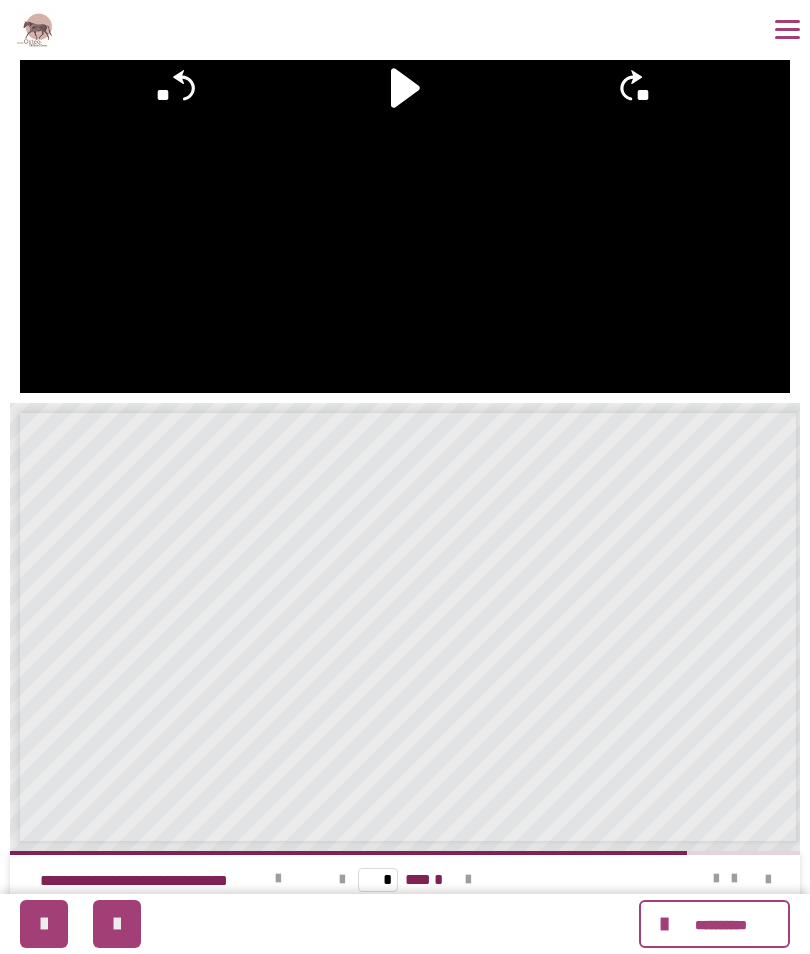 click at bounding box center [468, 880] 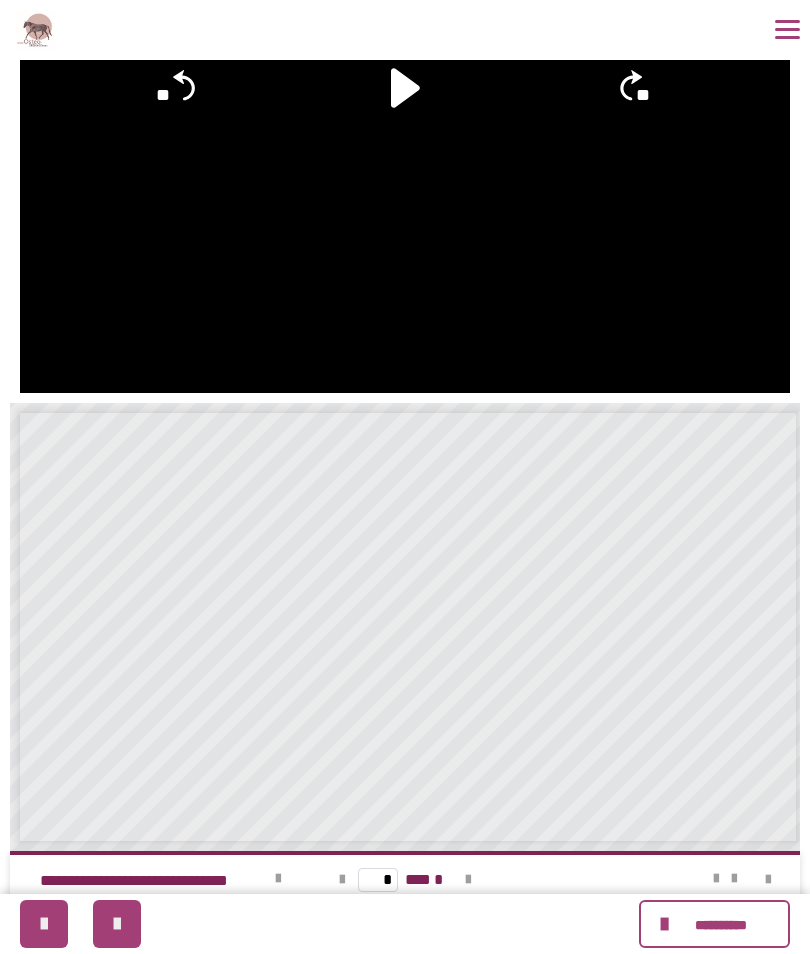 click on "* *** *" at bounding box center [405, 879] 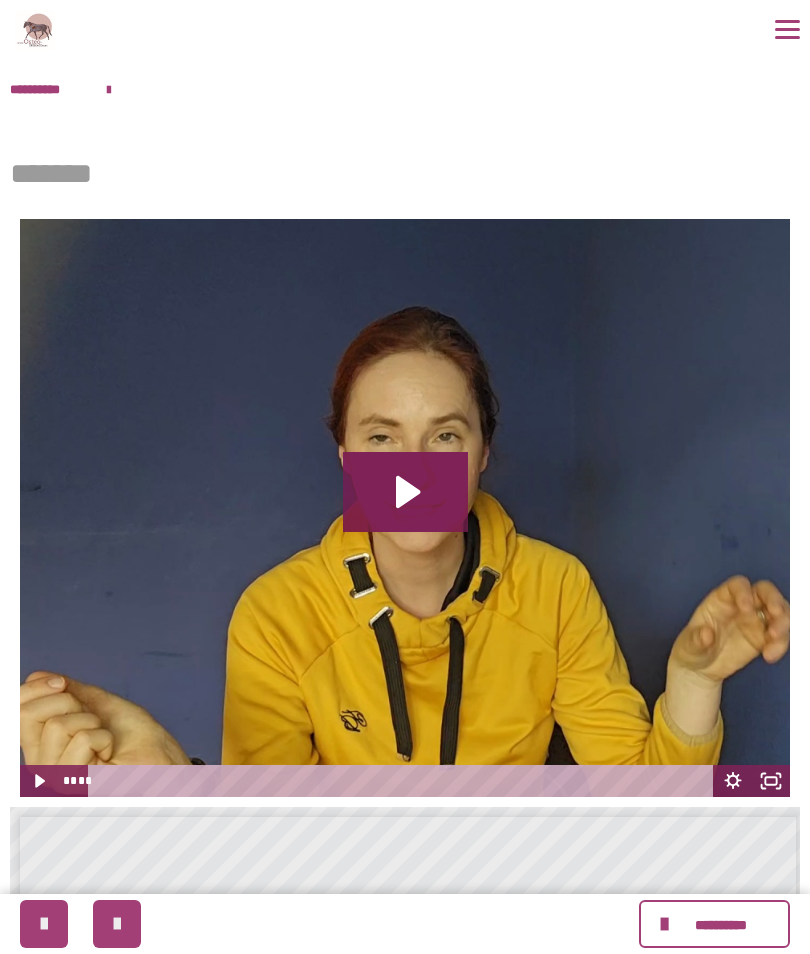 click 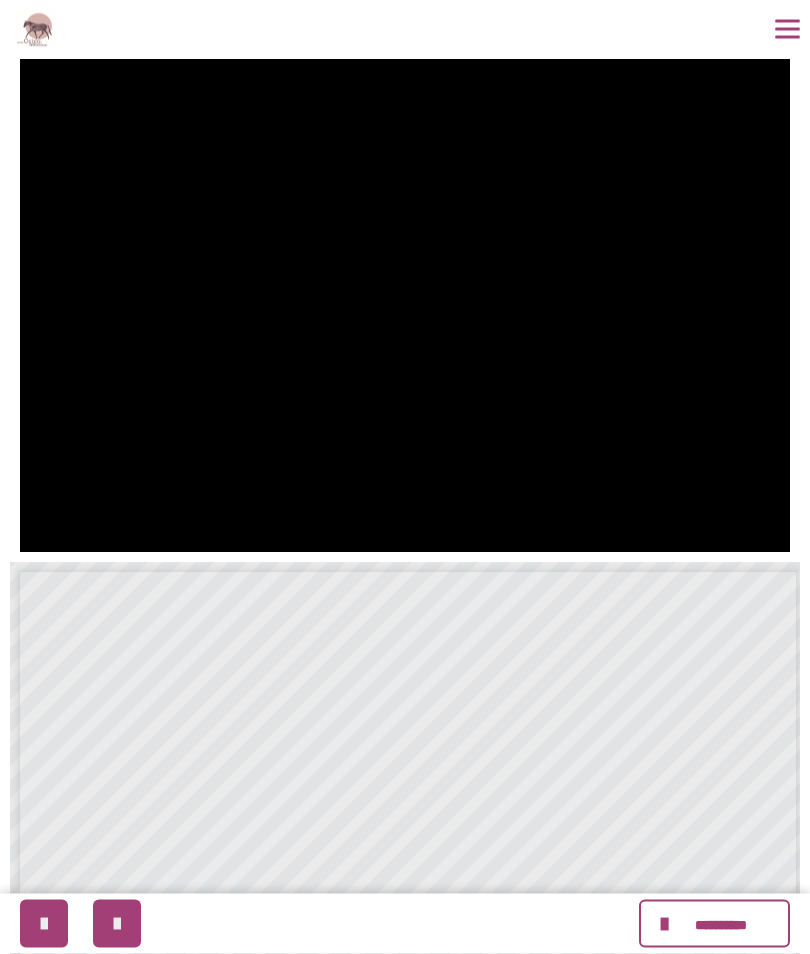 scroll, scrollTop: 266, scrollLeft: 0, axis: vertical 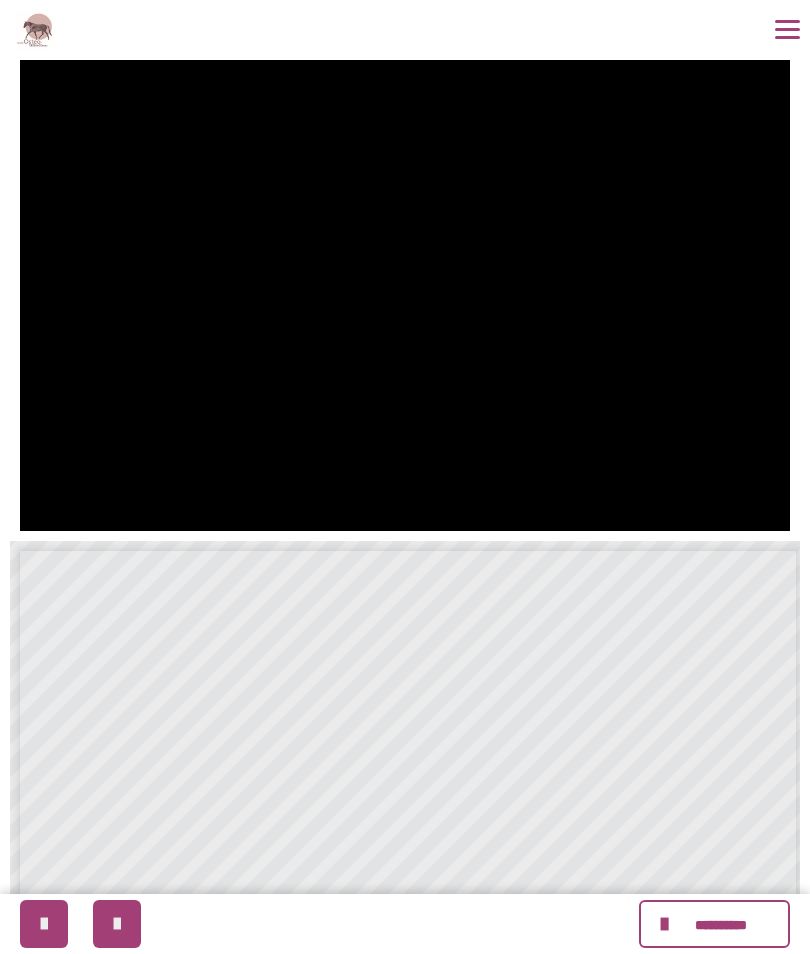 click at bounding box center (117, 924) 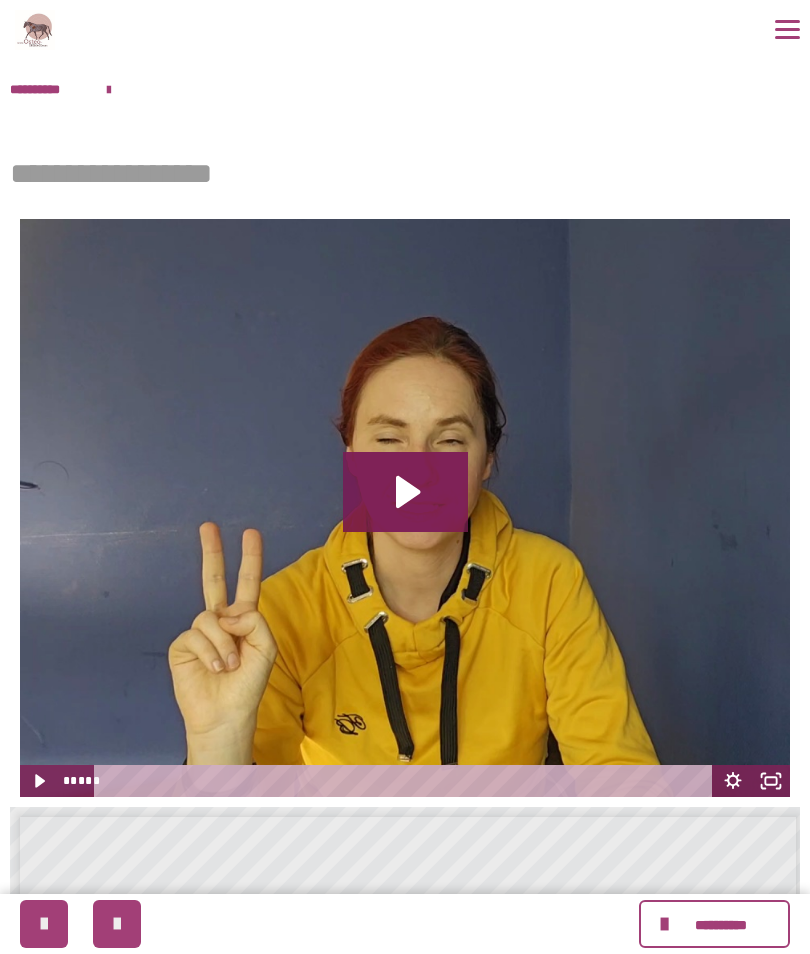 click at bounding box center (44, 924) 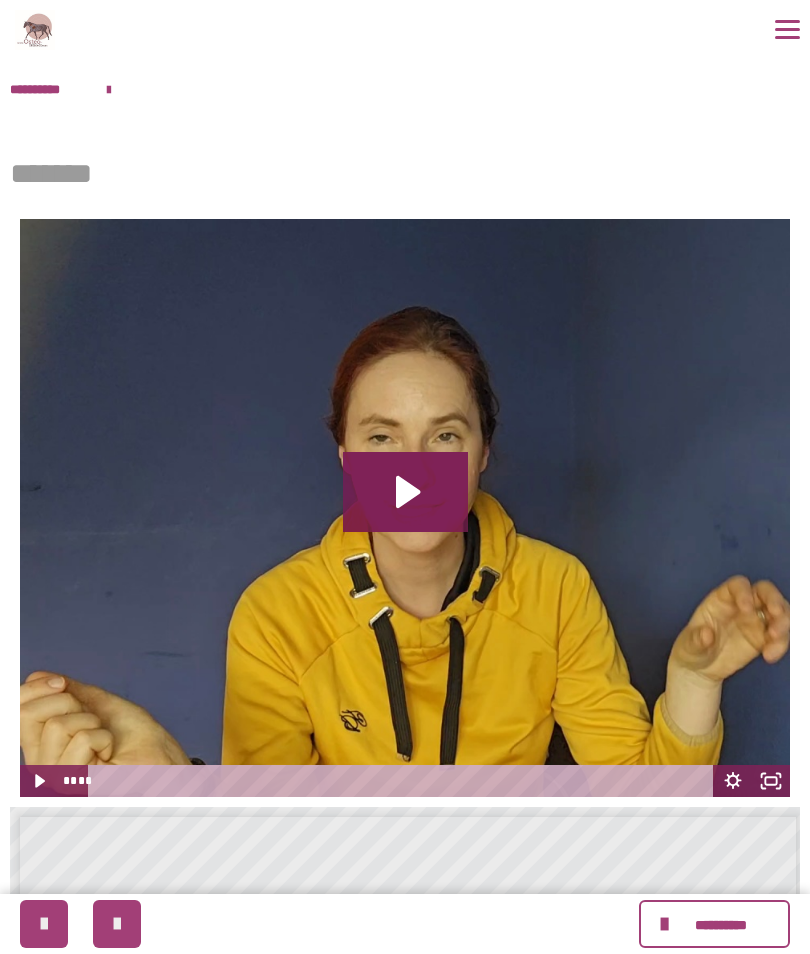 click 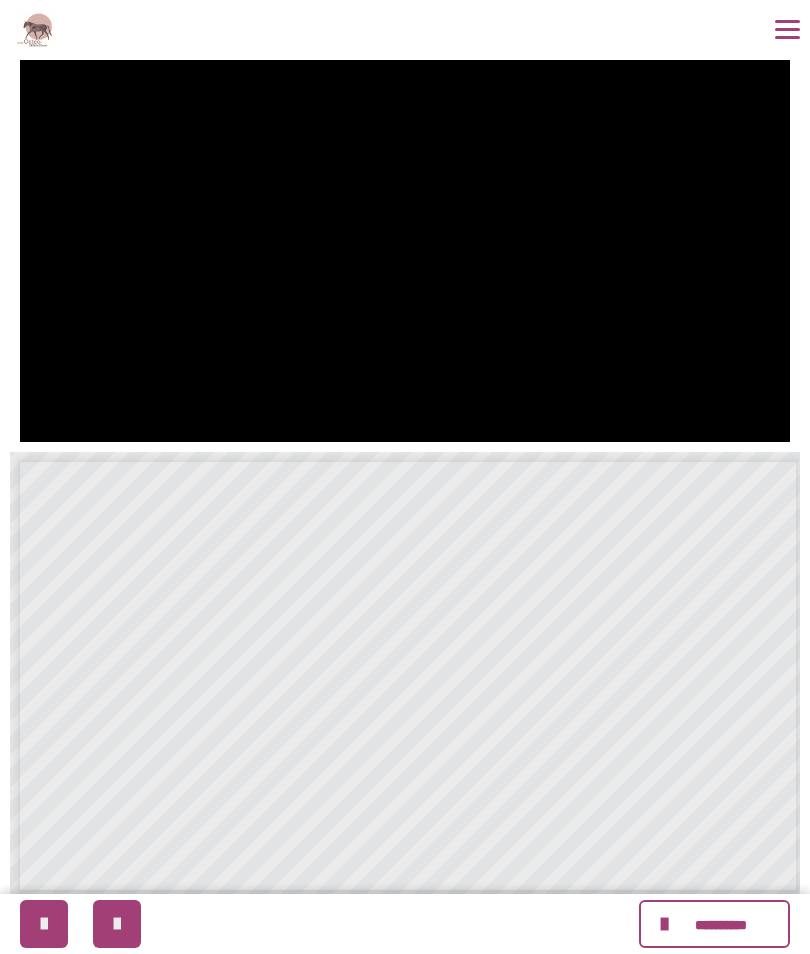 scroll, scrollTop: 404, scrollLeft: 0, axis: vertical 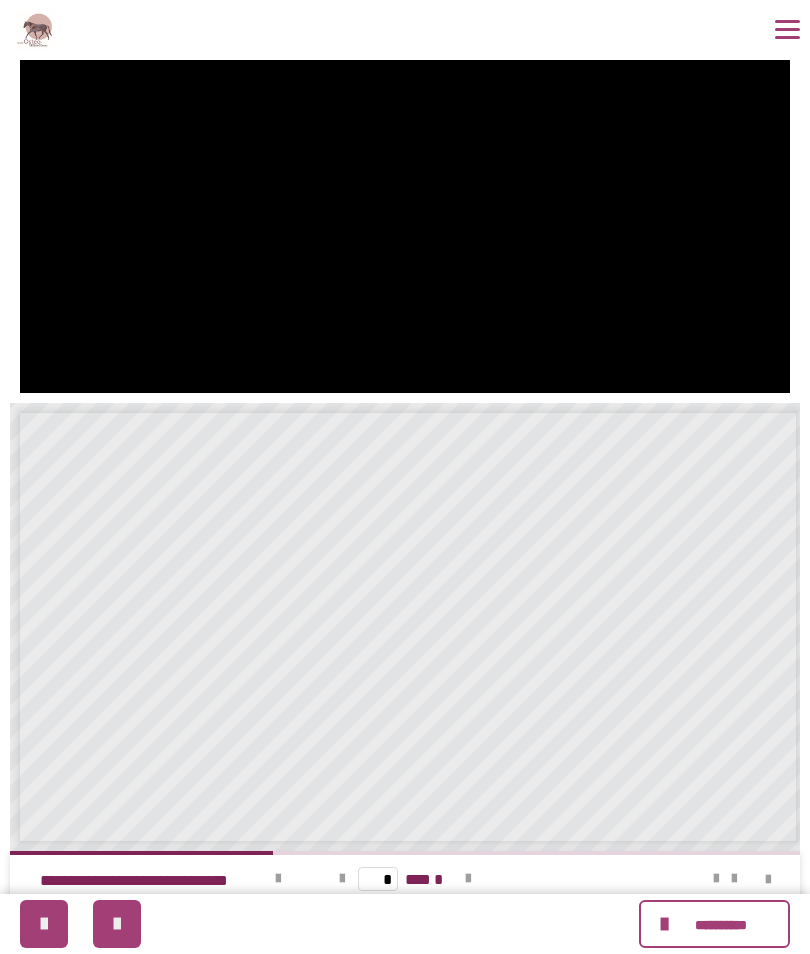 click at bounding box center (117, 924) 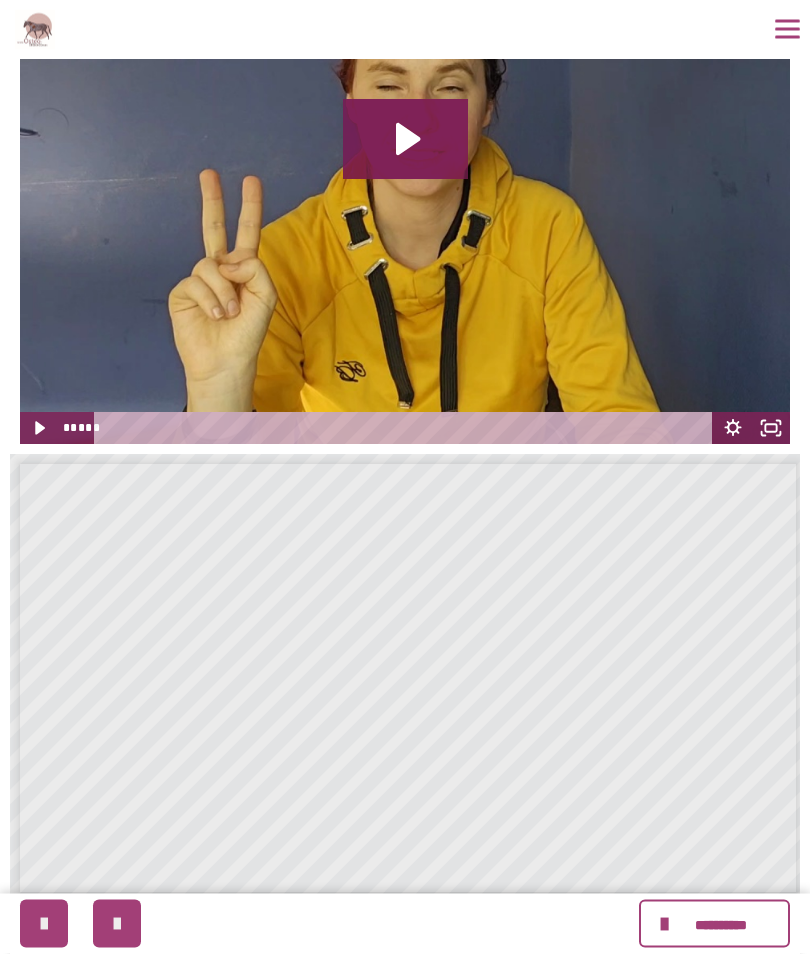 scroll, scrollTop: 404, scrollLeft: 0, axis: vertical 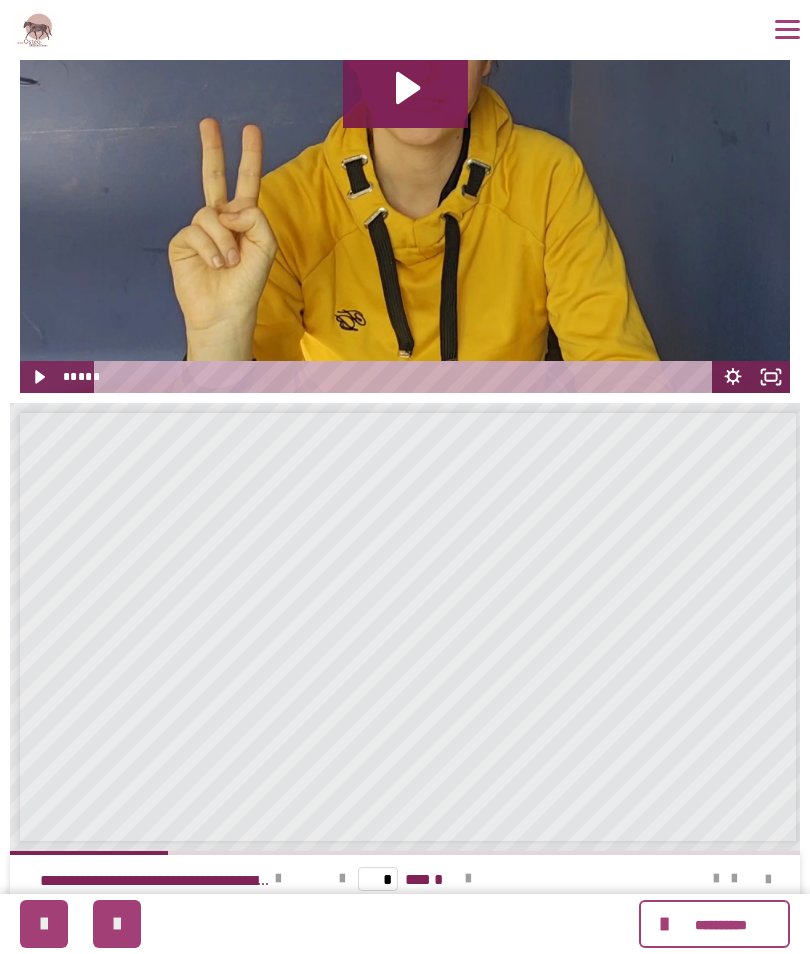 click 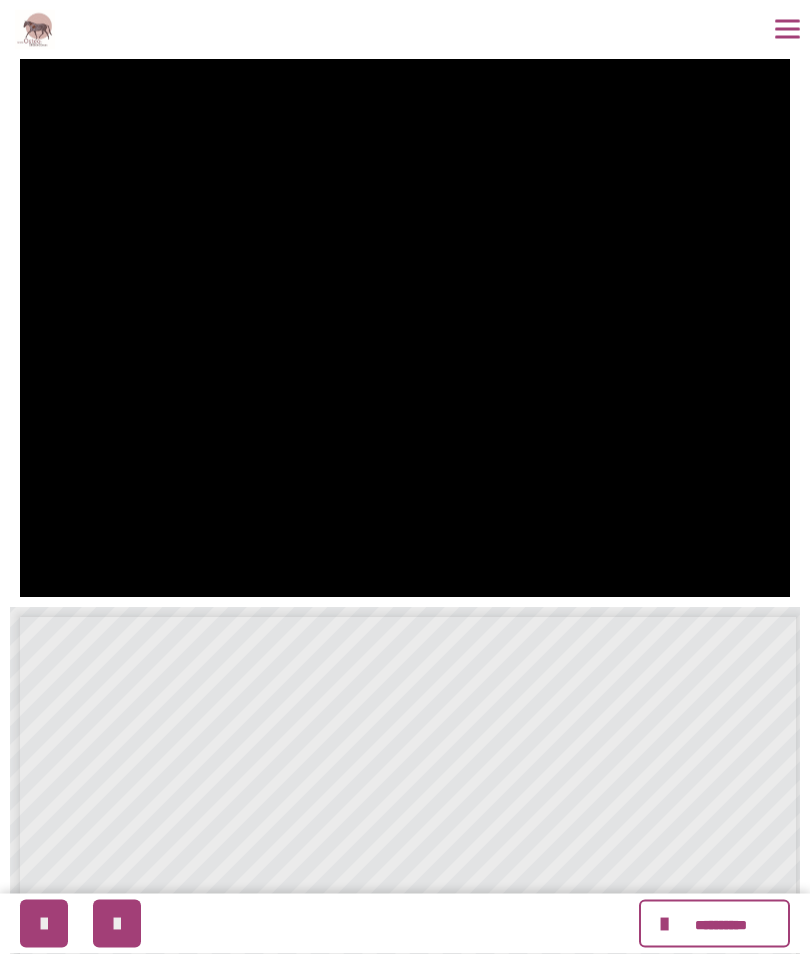 scroll, scrollTop: 200, scrollLeft: 0, axis: vertical 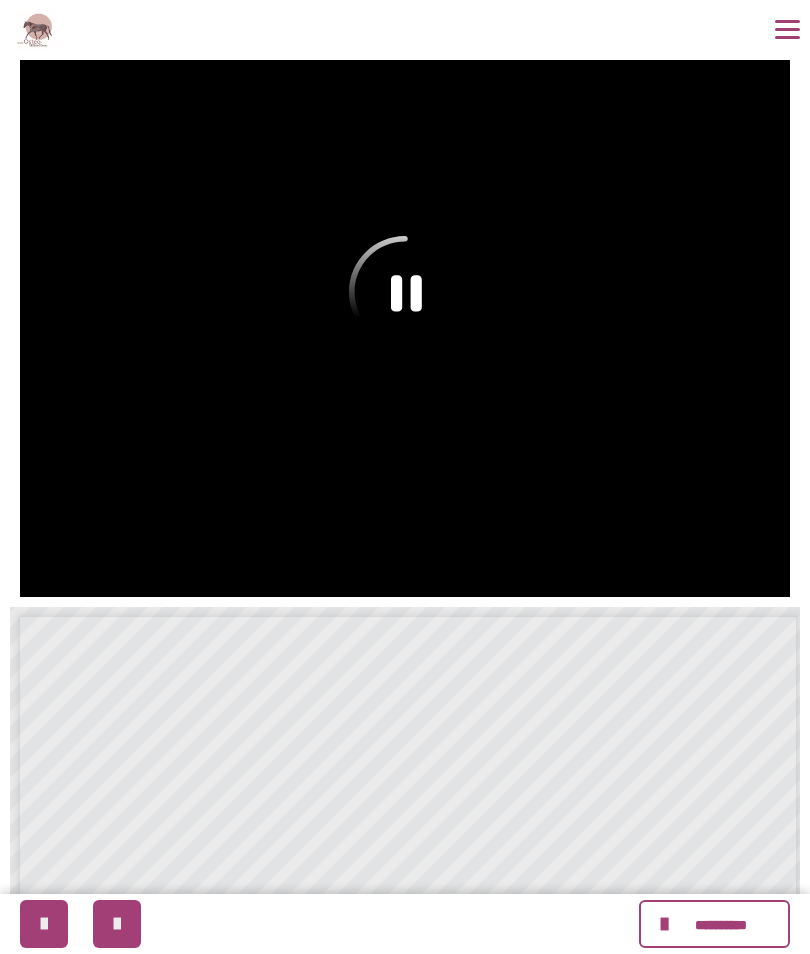 click on "**********" at bounding box center [405, 30] 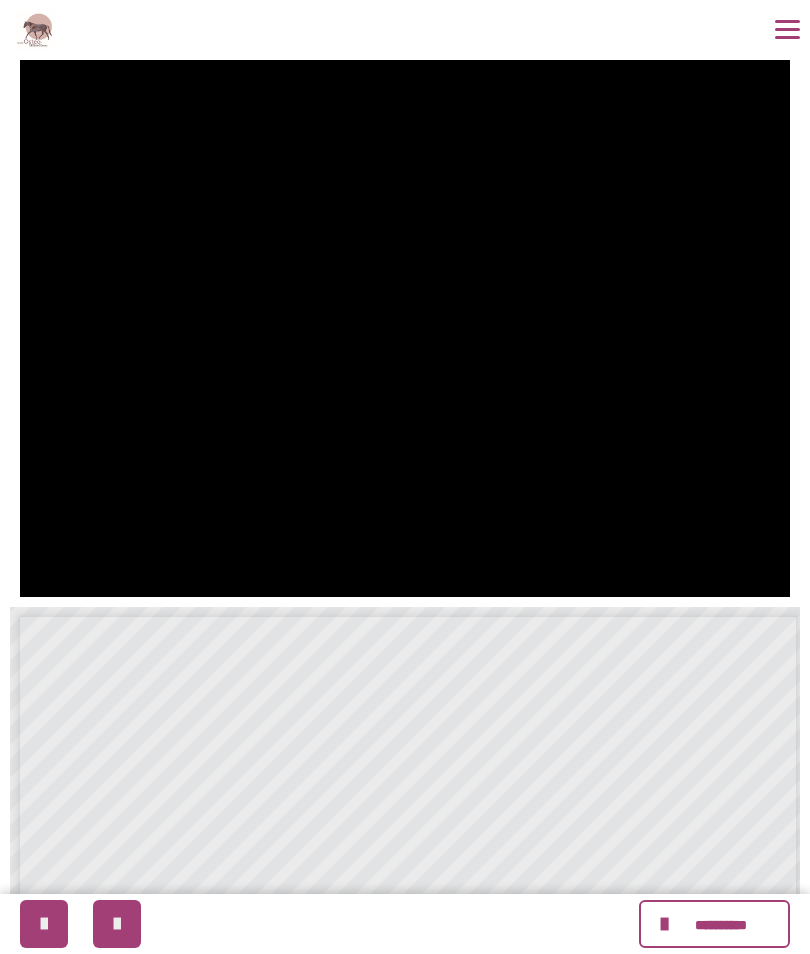 click at bounding box center [405, 308] 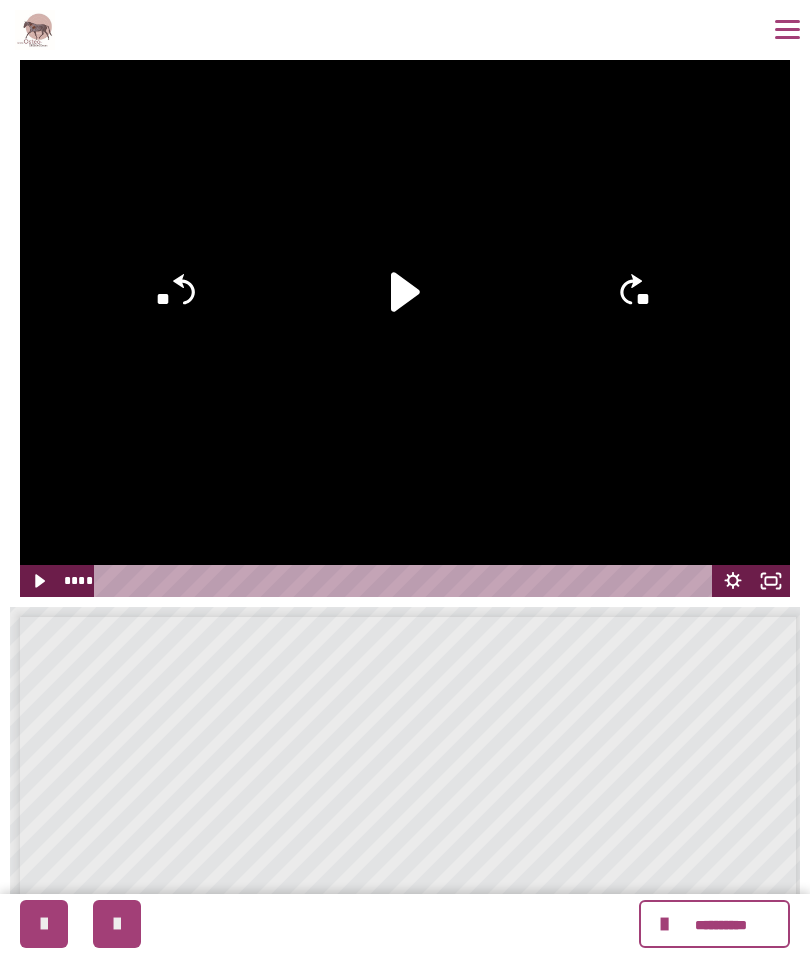 click 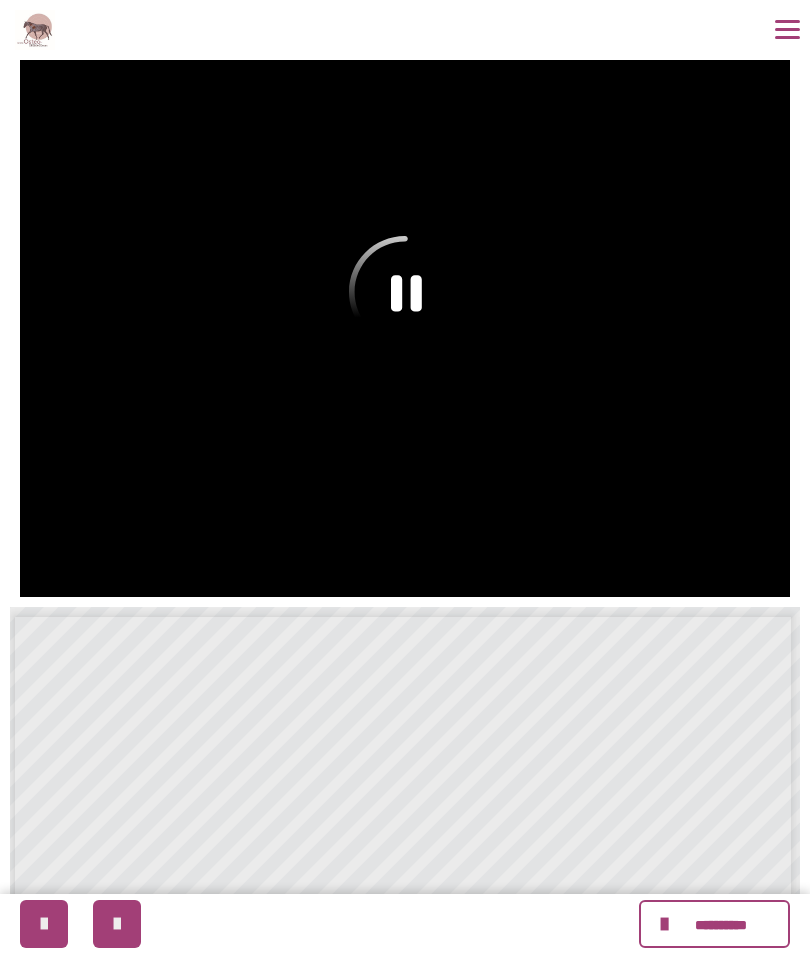 scroll, scrollTop: 0, scrollLeft: 5, axis: horizontal 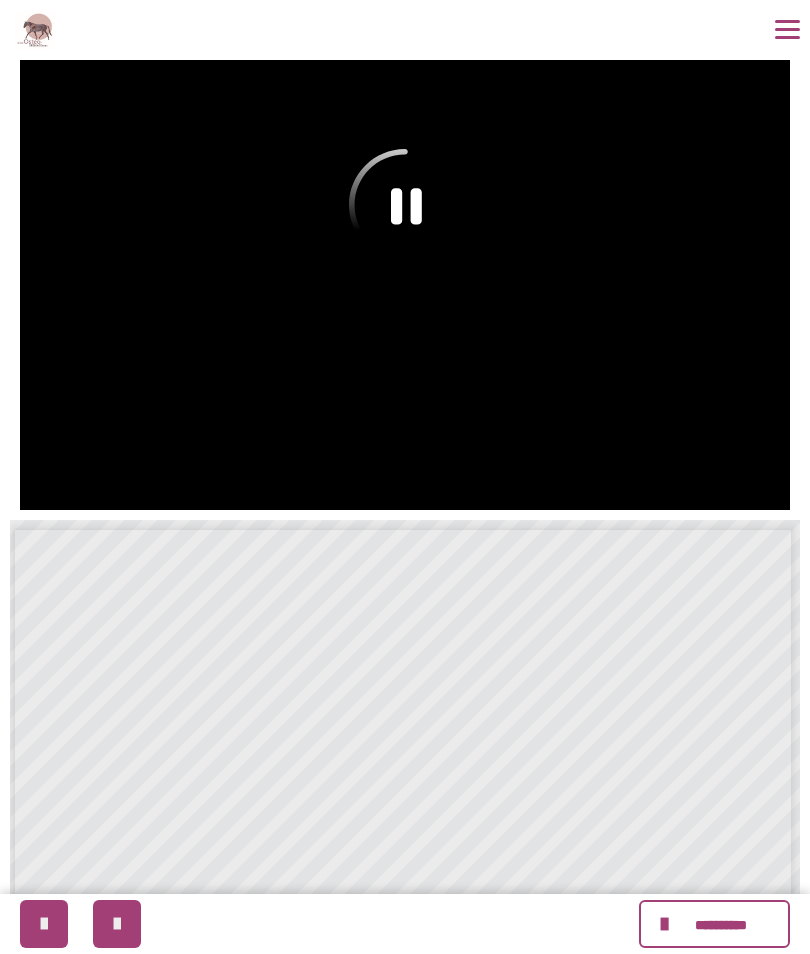 click 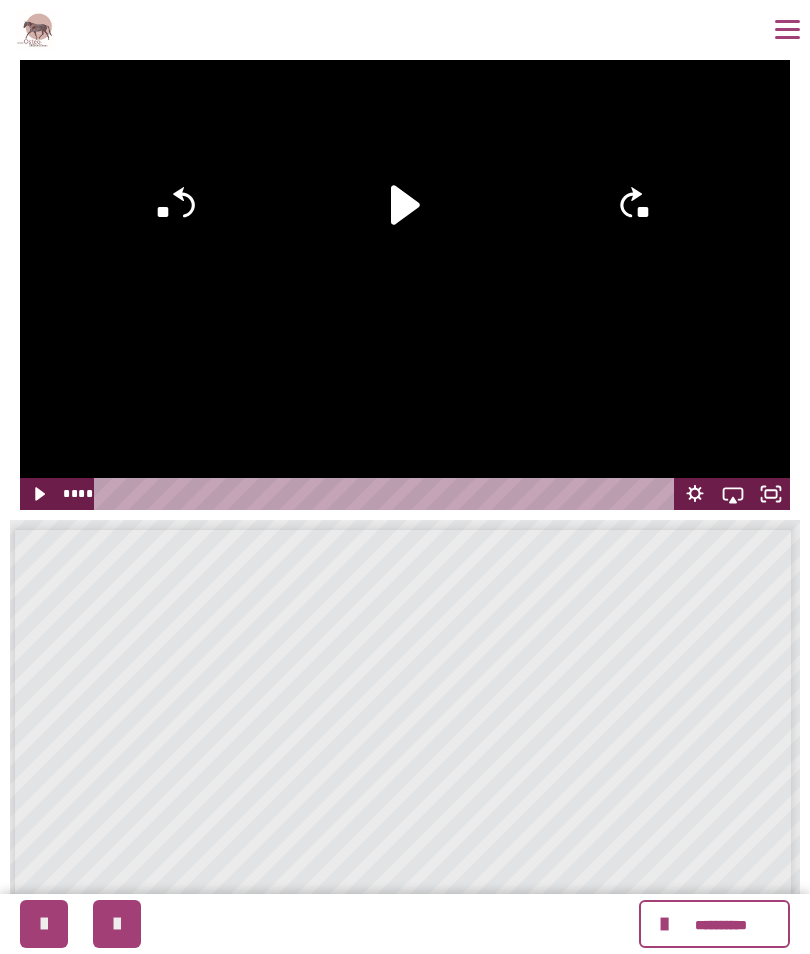 click 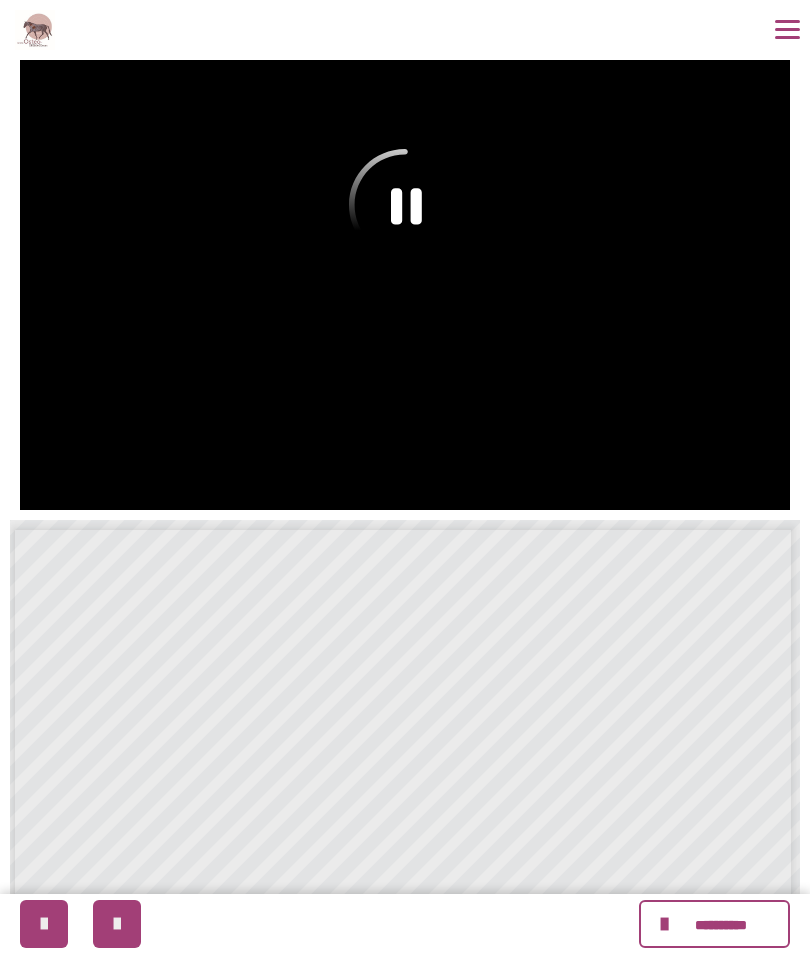 click 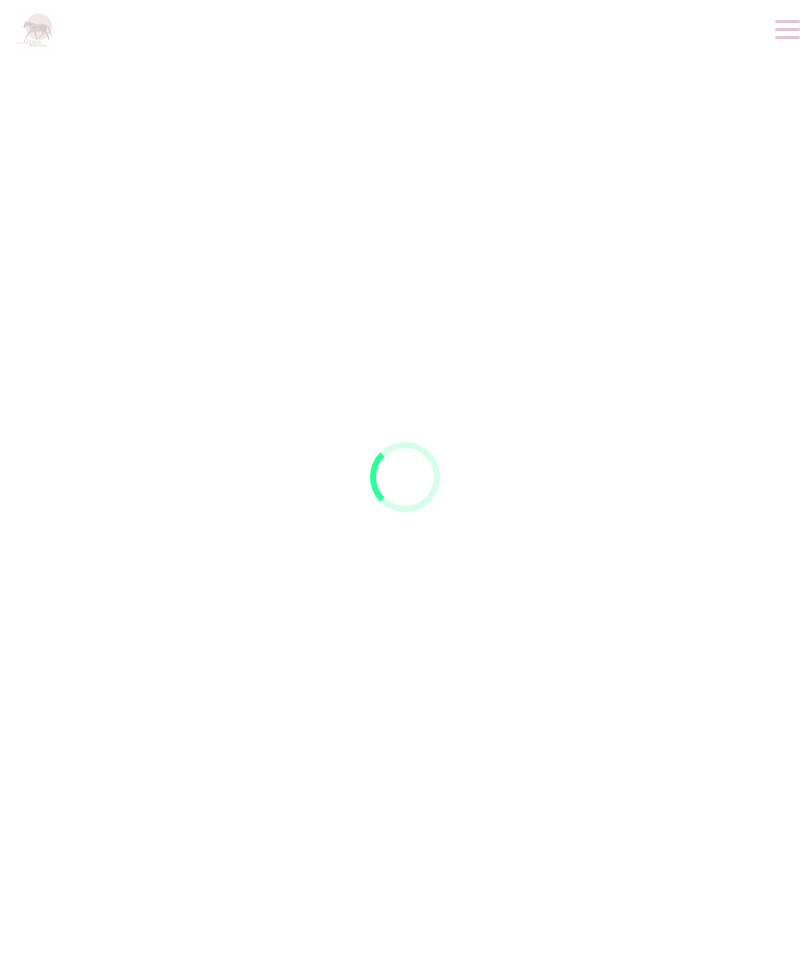 scroll, scrollTop: 0, scrollLeft: 0, axis: both 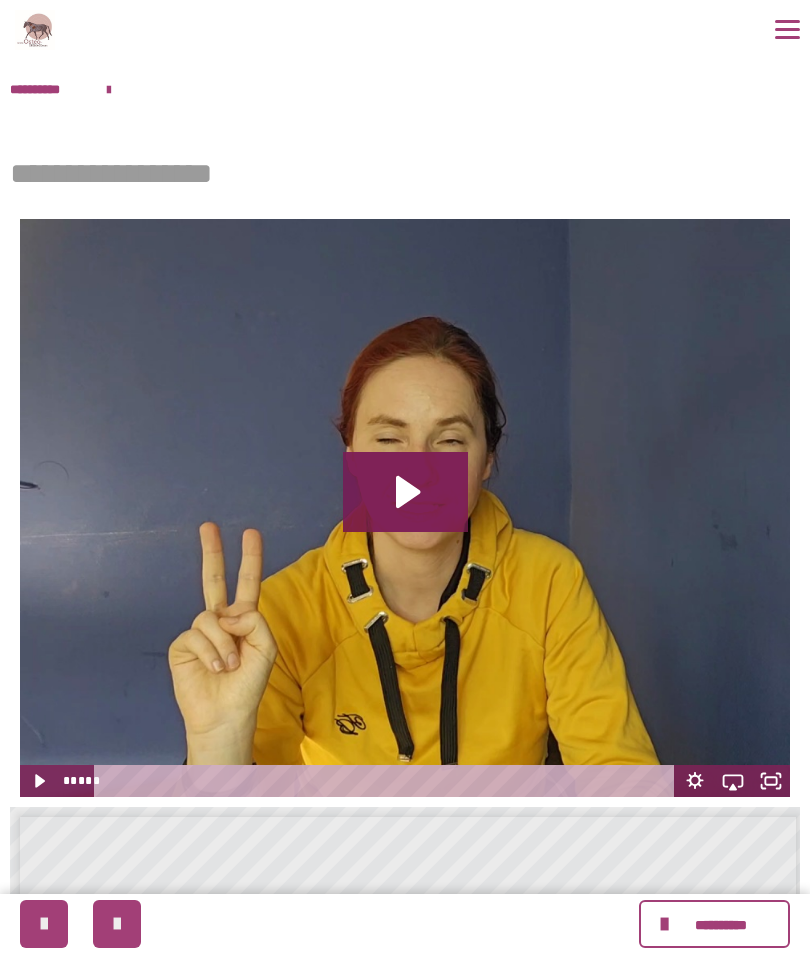 click 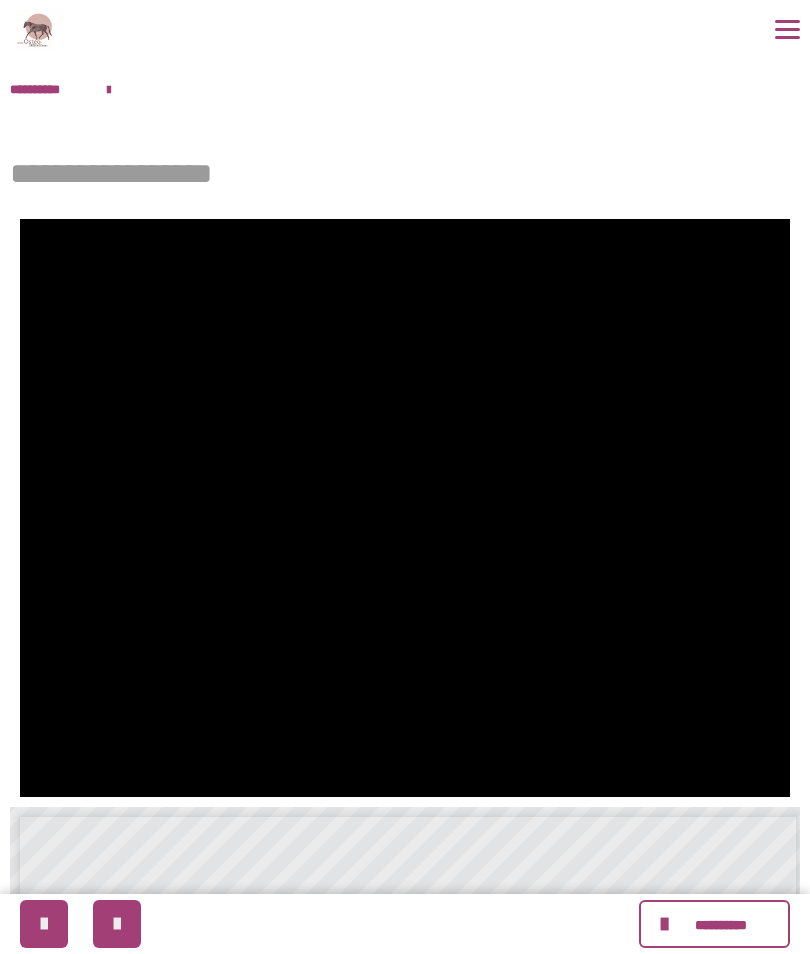 click at bounding box center [405, 508] 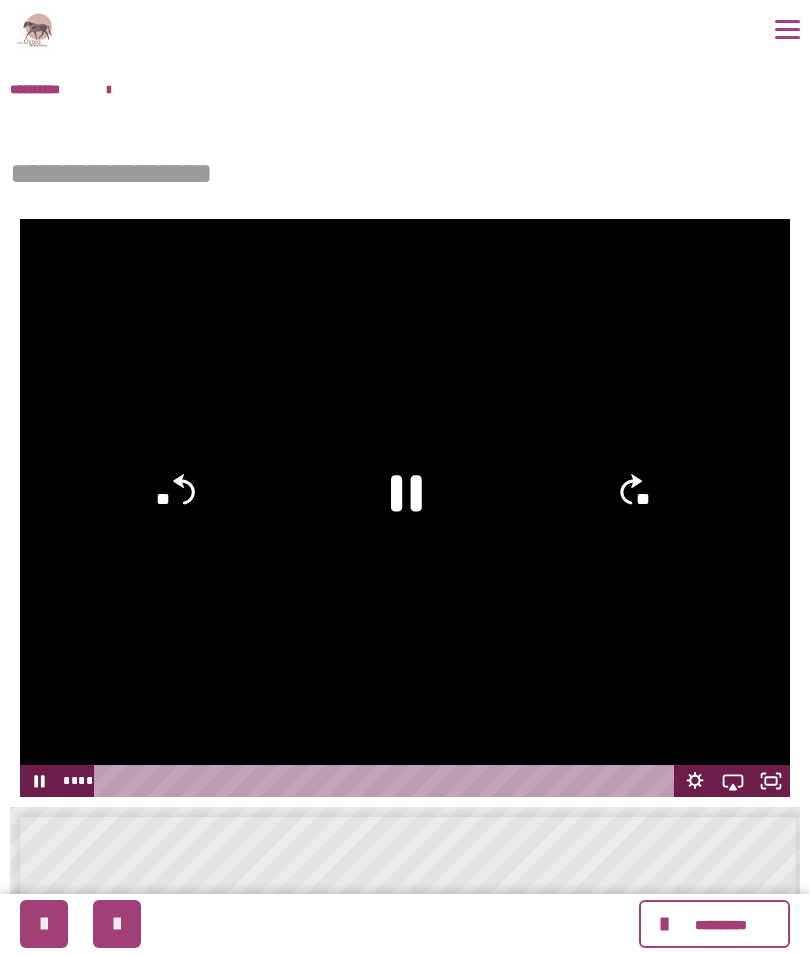 click on "**" 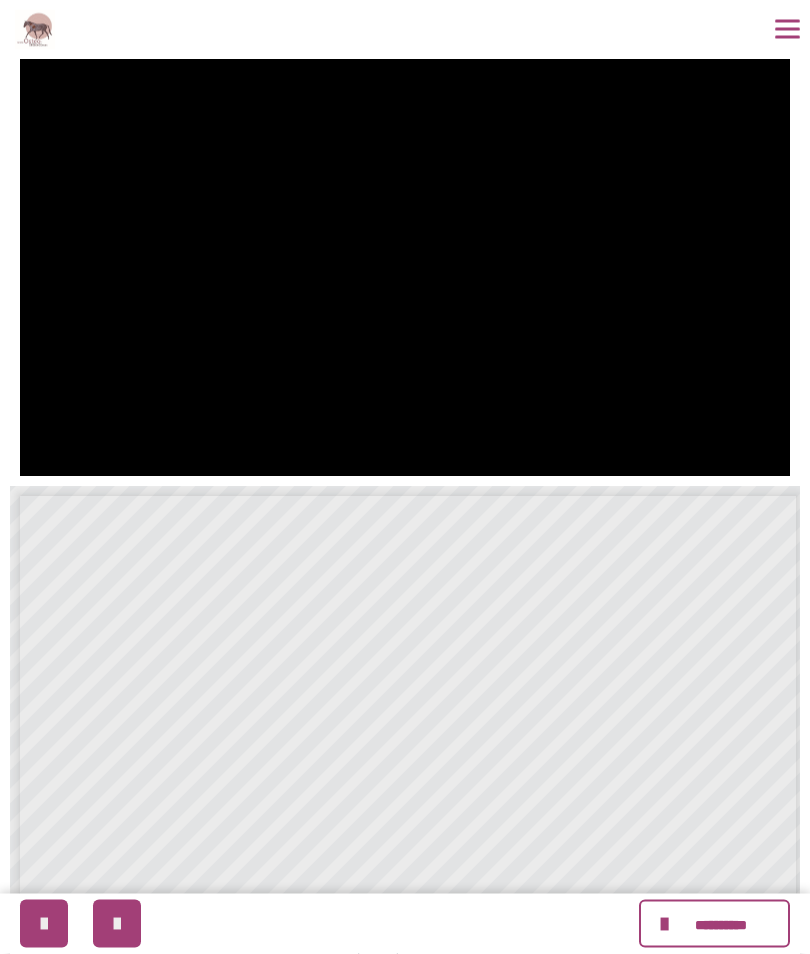 scroll, scrollTop: 321, scrollLeft: 0, axis: vertical 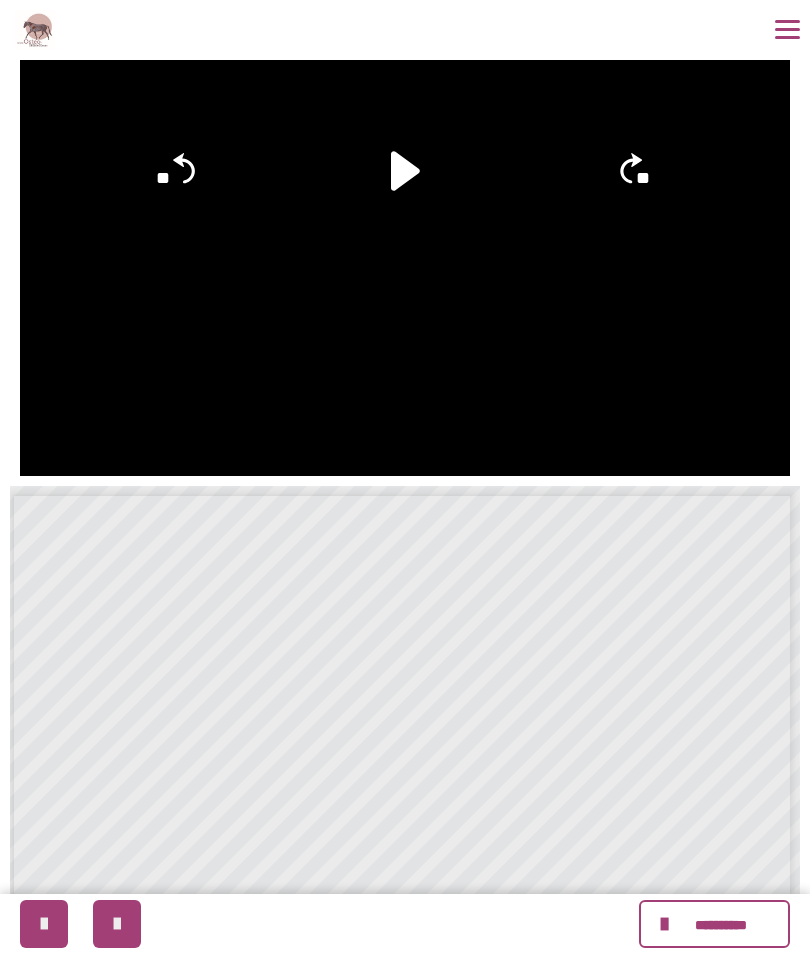 click at bounding box center [468, 962] 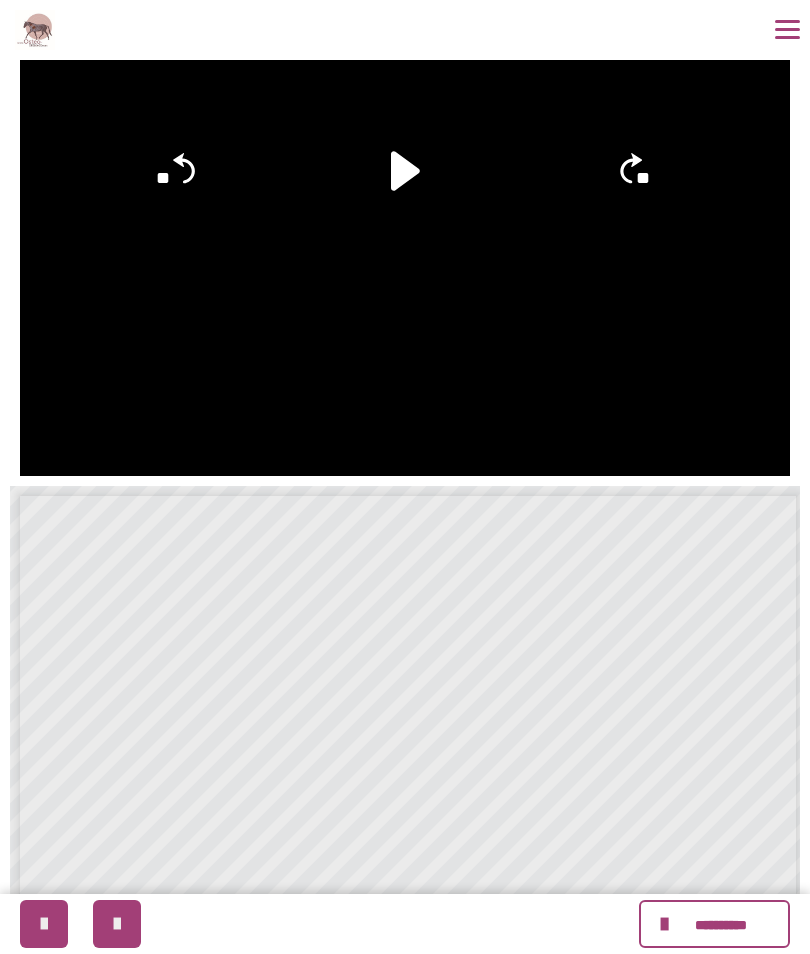 click at bounding box center (468, 962) 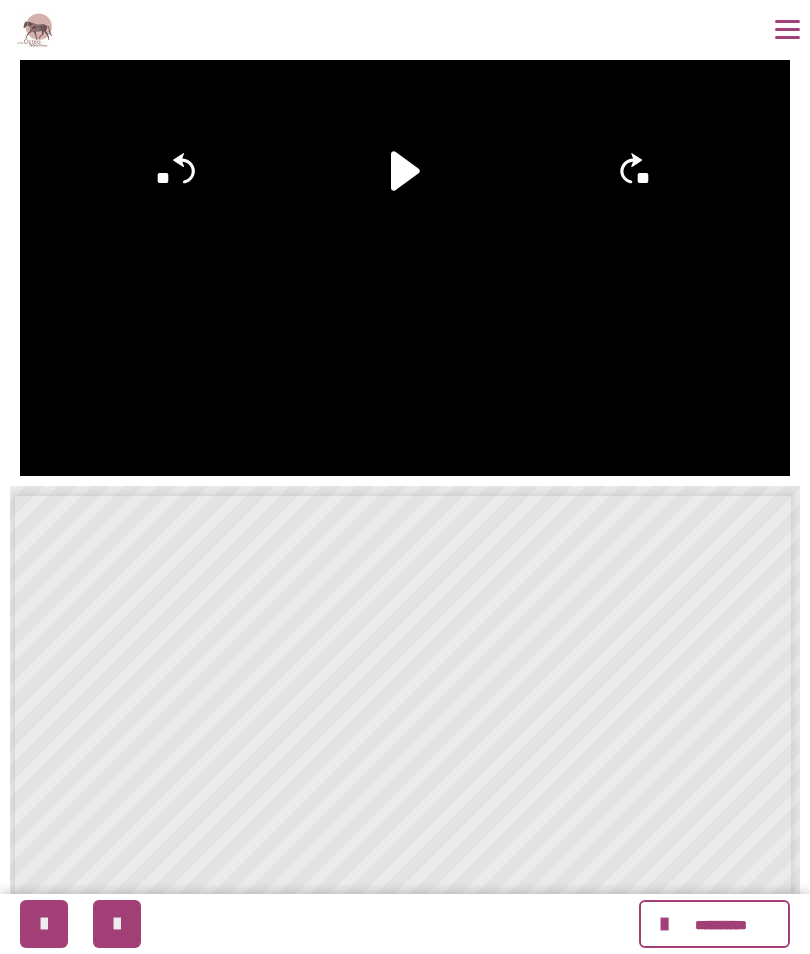 scroll, scrollTop: 0, scrollLeft: 6, axis: horizontal 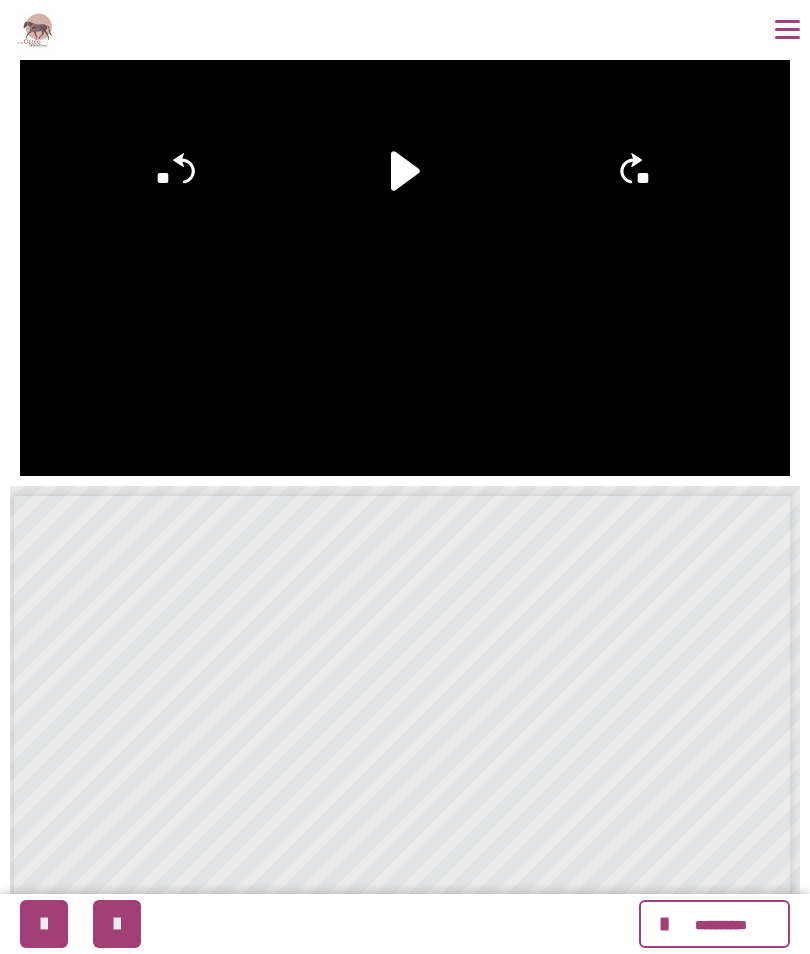 click at bounding box center (117, 924) 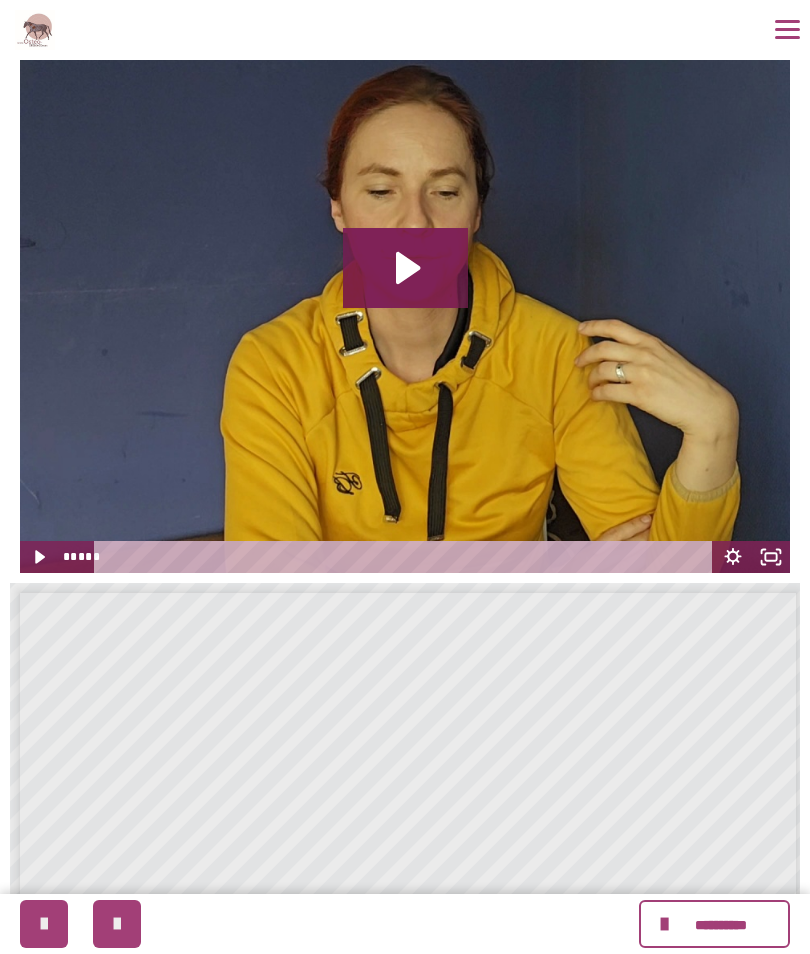 scroll, scrollTop: 225, scrollLeft: 0, axis: vertical 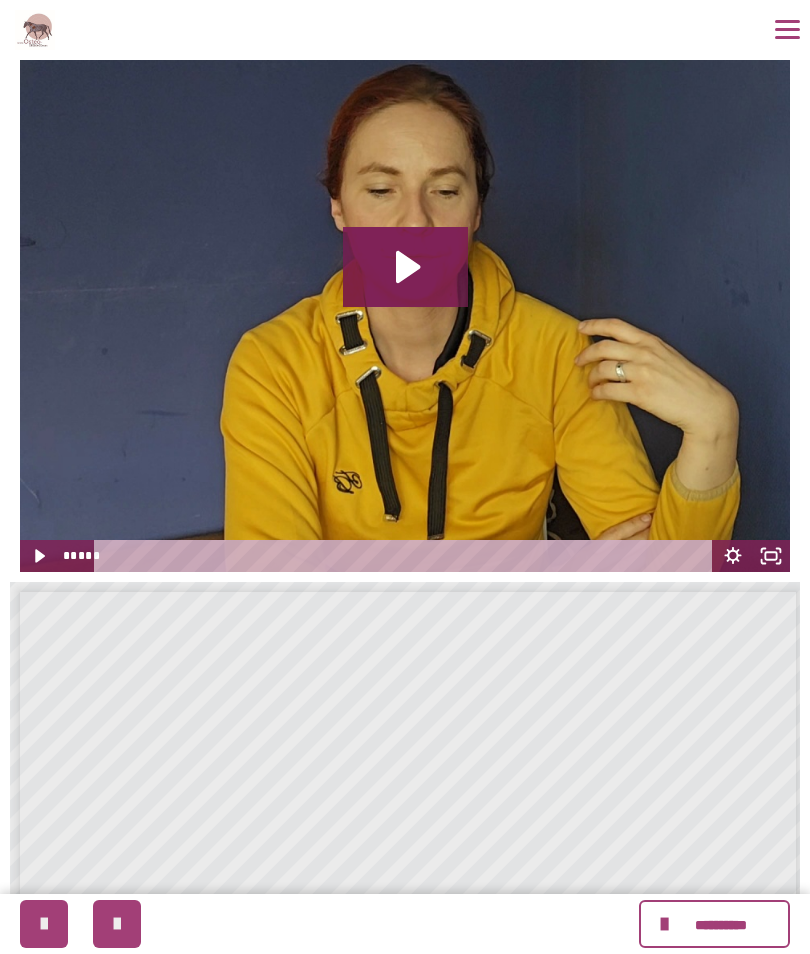 click 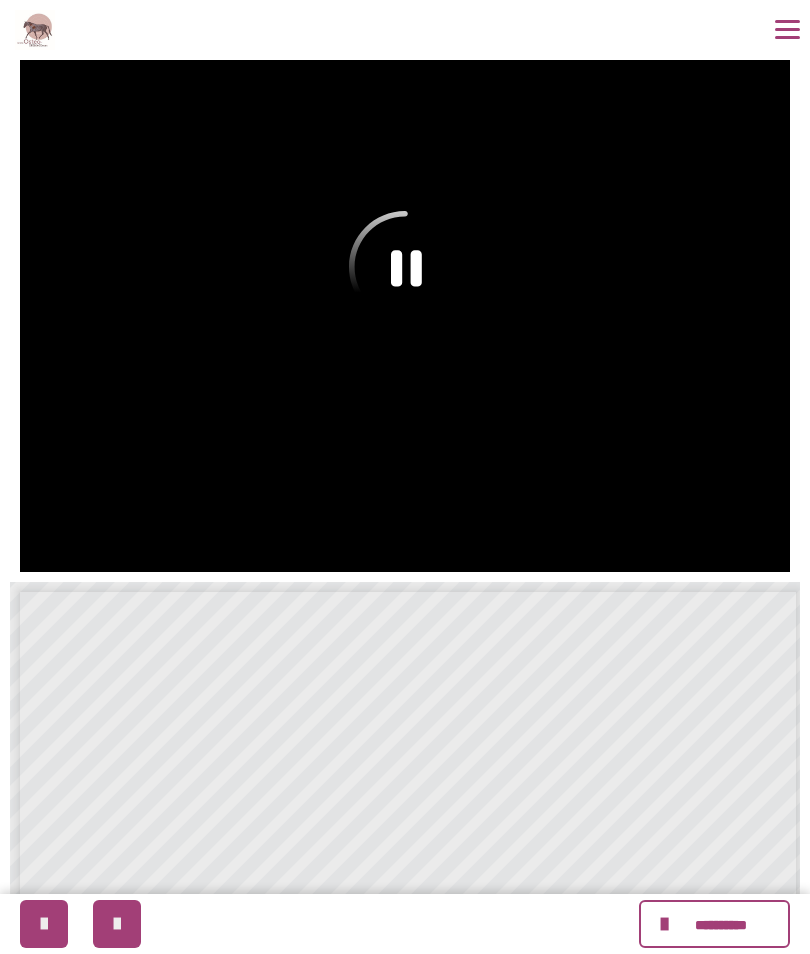 click at bounding box center (405, 283) 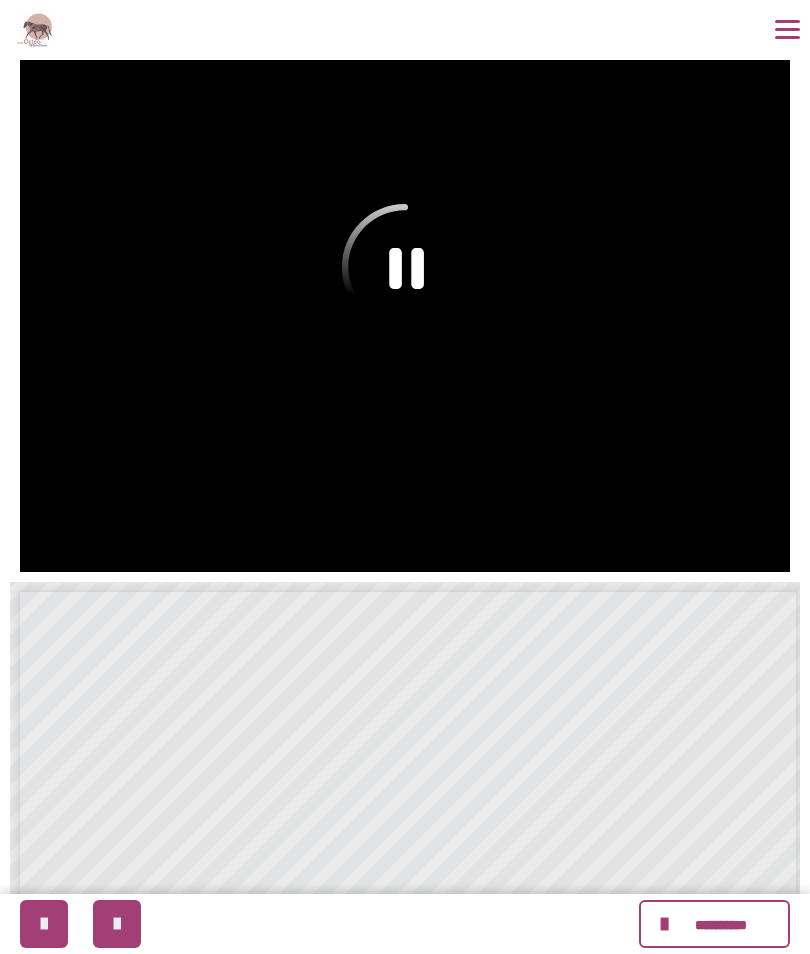 click 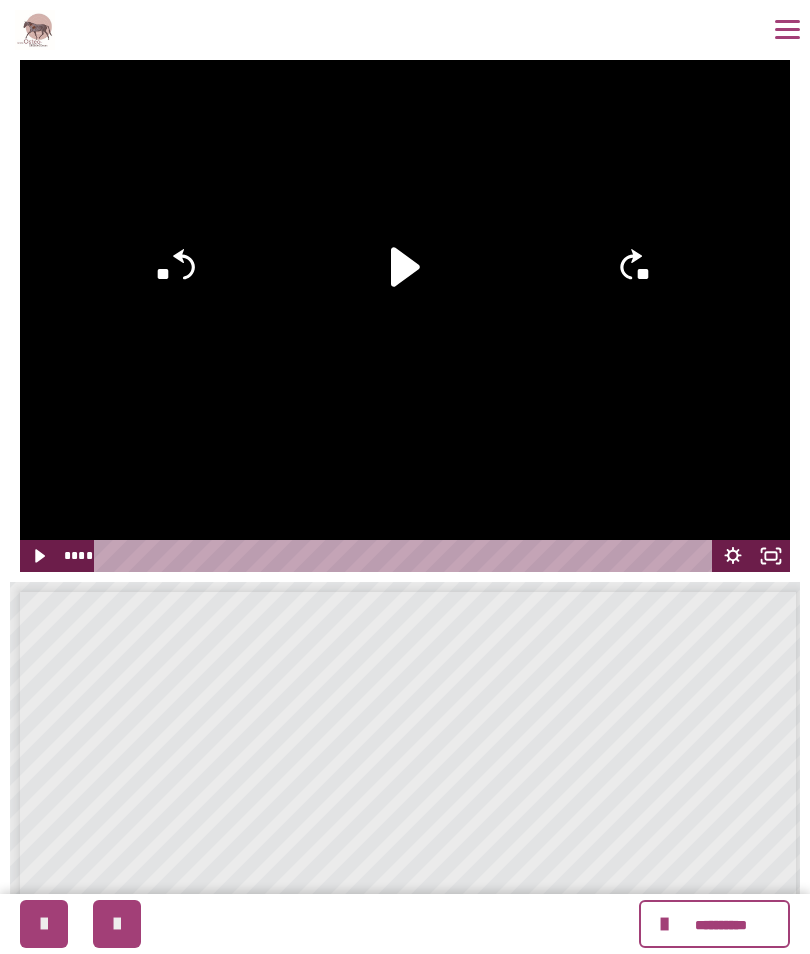 click 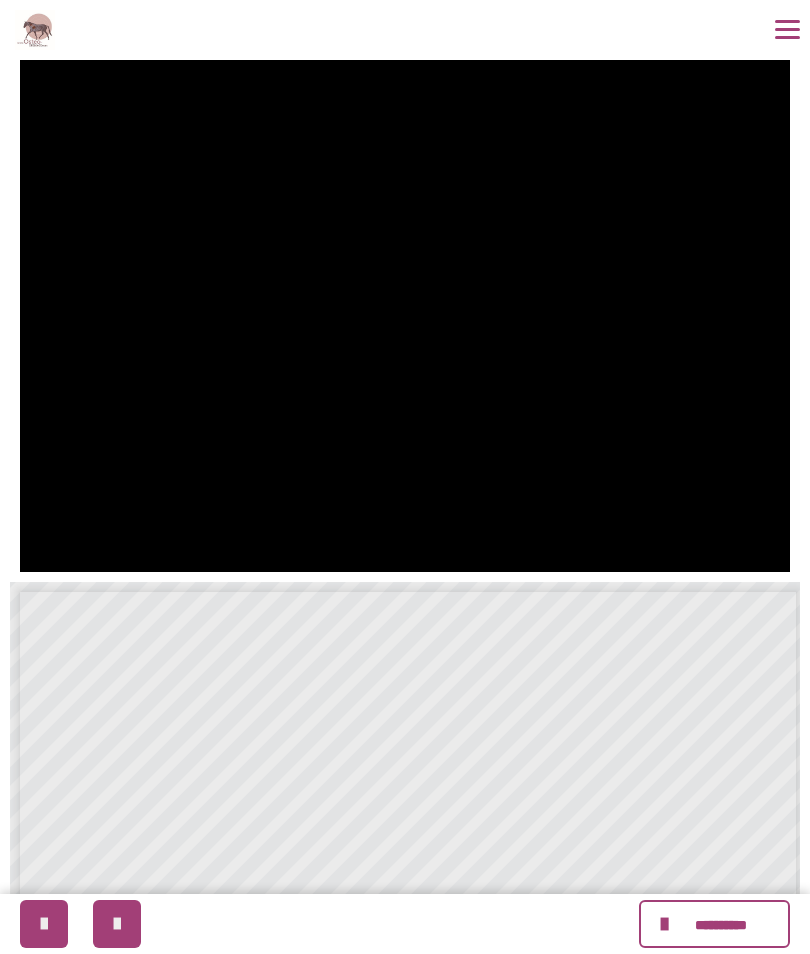 click at bounding box center [405, 283] 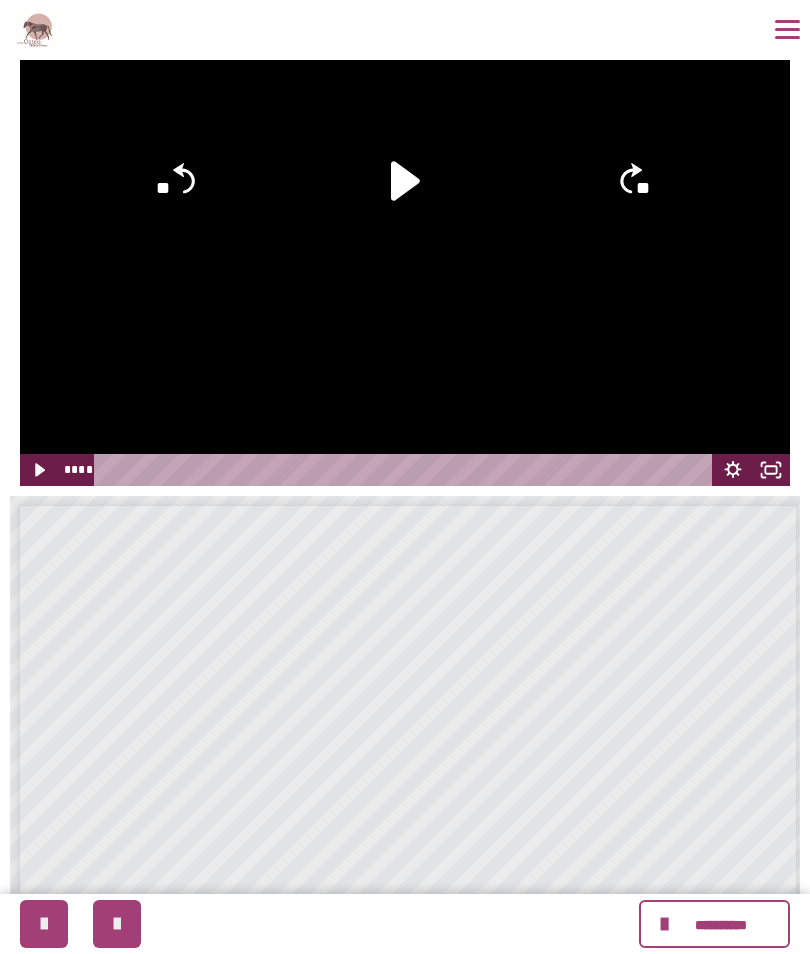 scroll, scrollTop: 312, scrollLeft: 0, axis: vertical 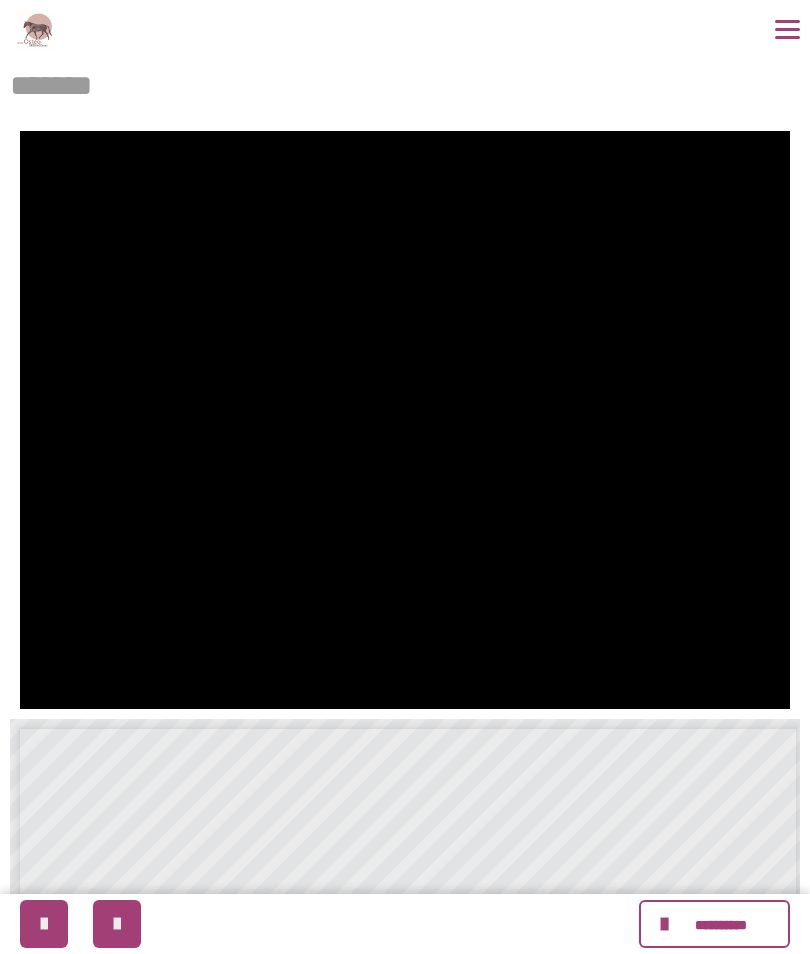click at bounding box center [405, 420] 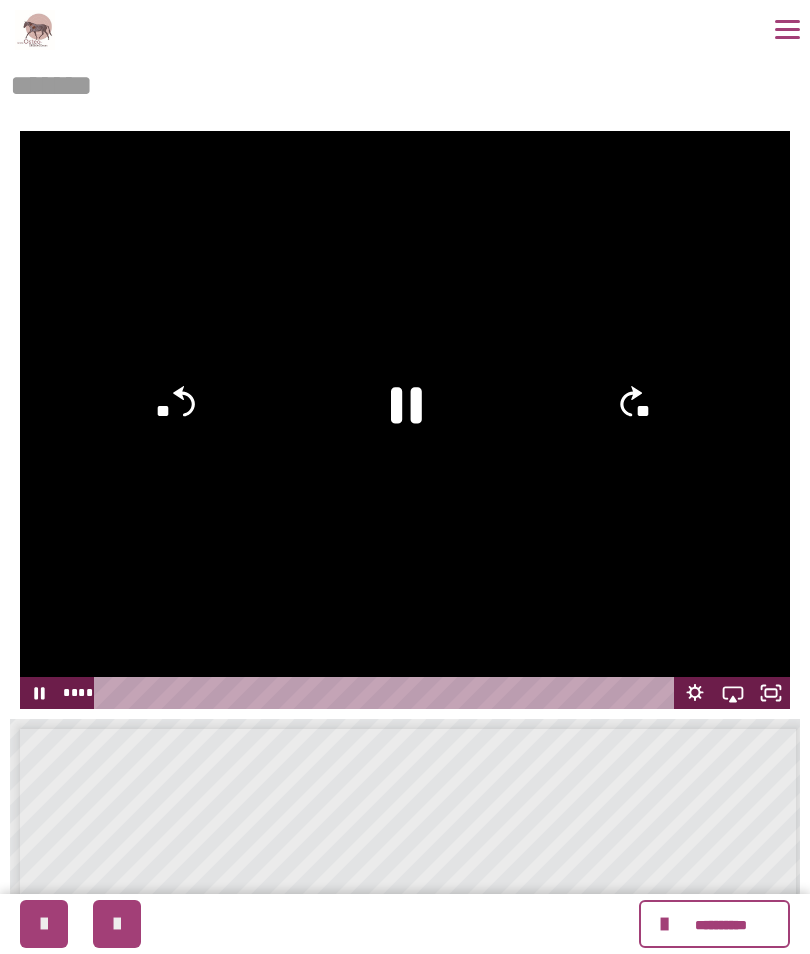click 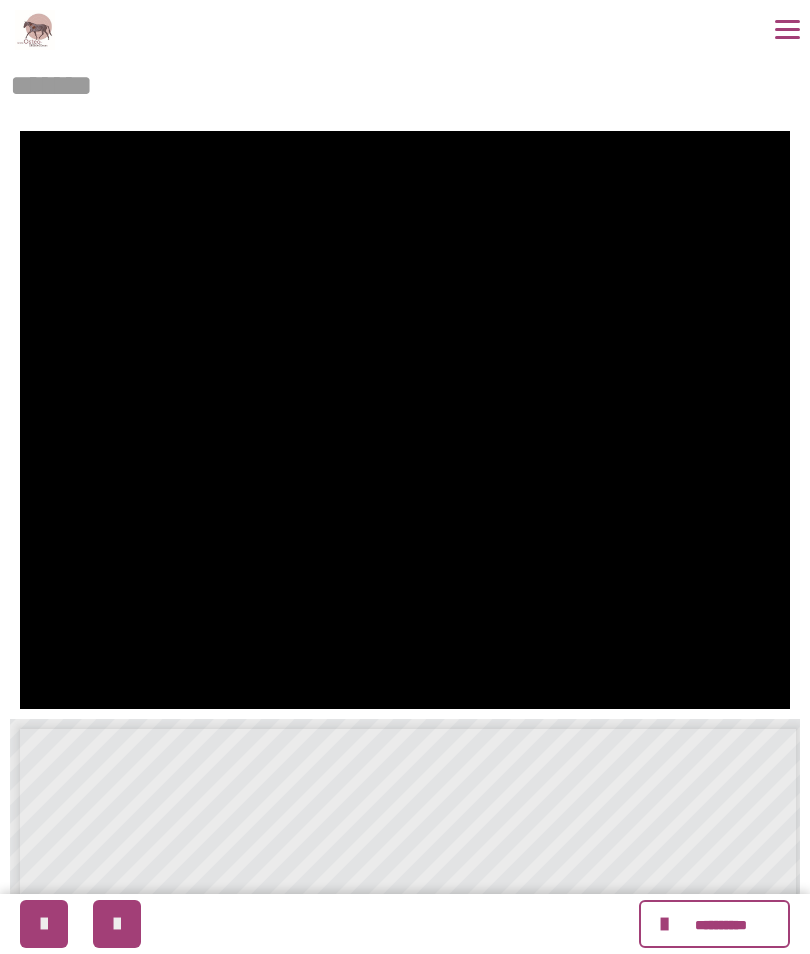 click at bounding box center (405, 420) 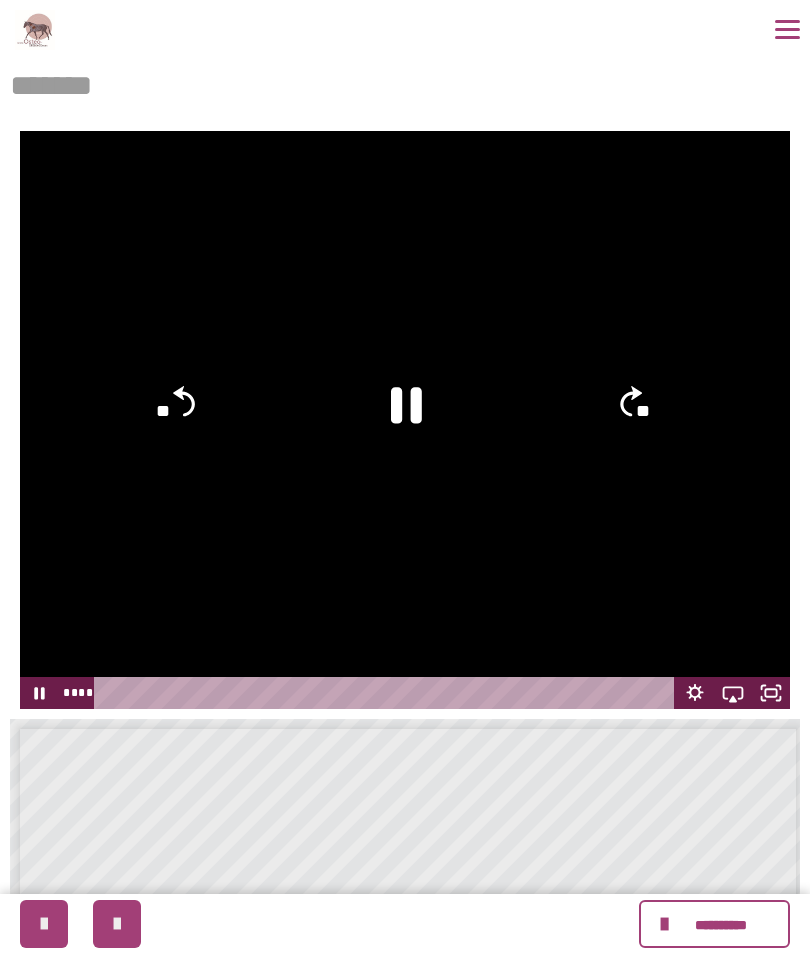 click on "**" 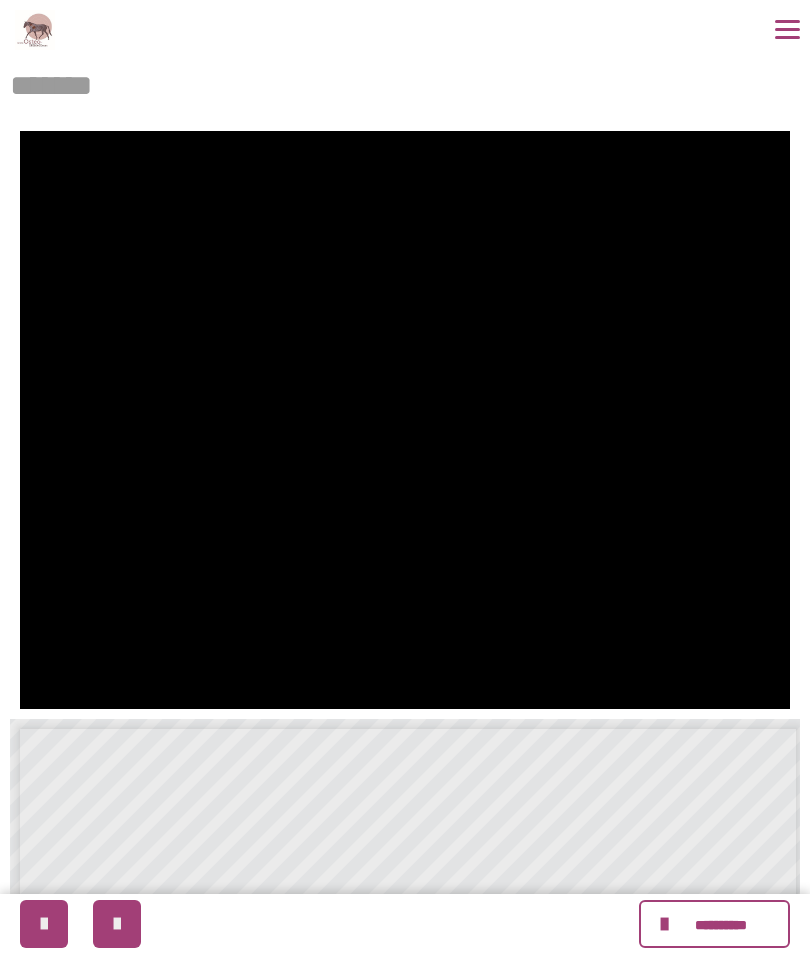 click at bounding box center (405, 420) 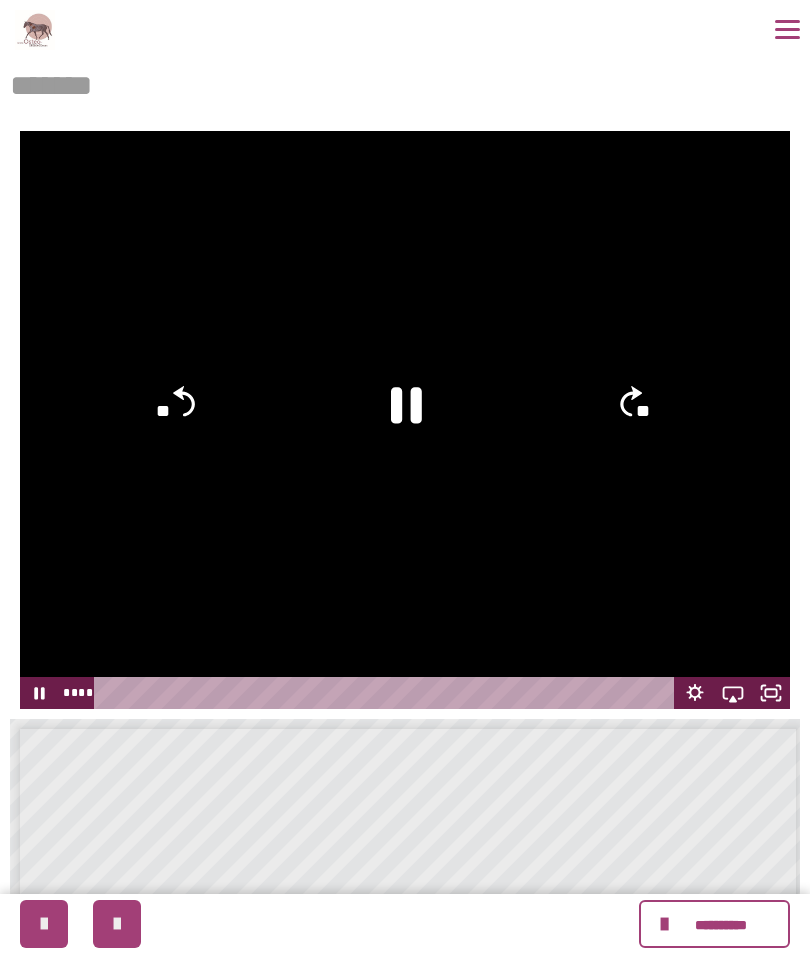click on "**" 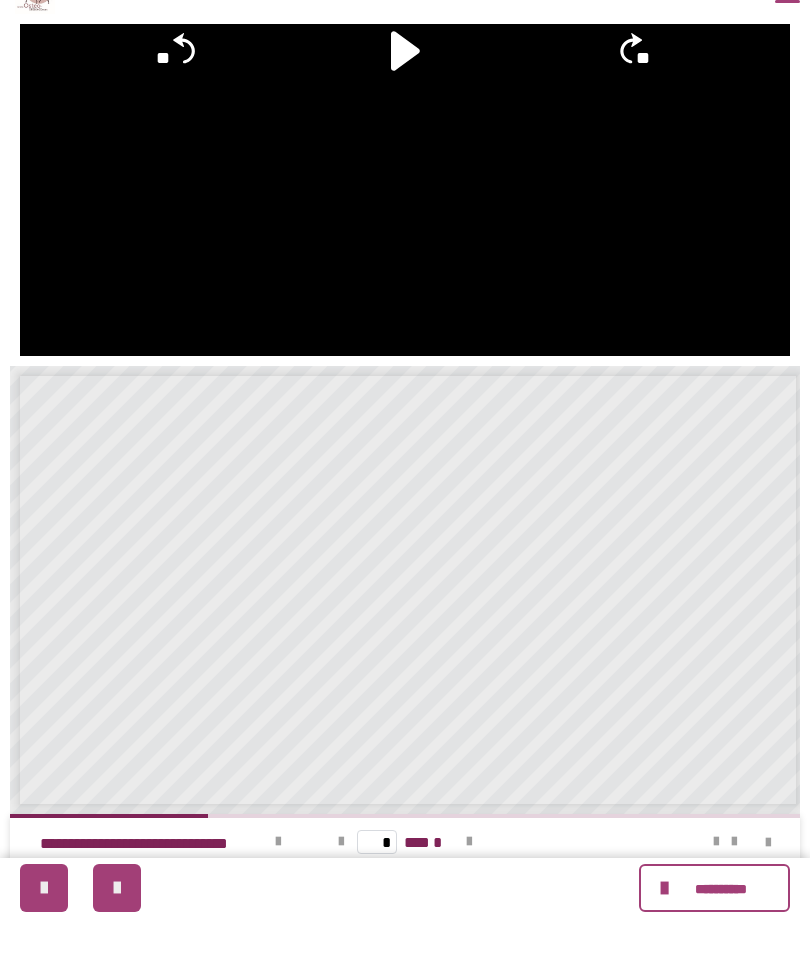 scroll, scrollTop: 404, scrollLeft: 0, axis: vertical 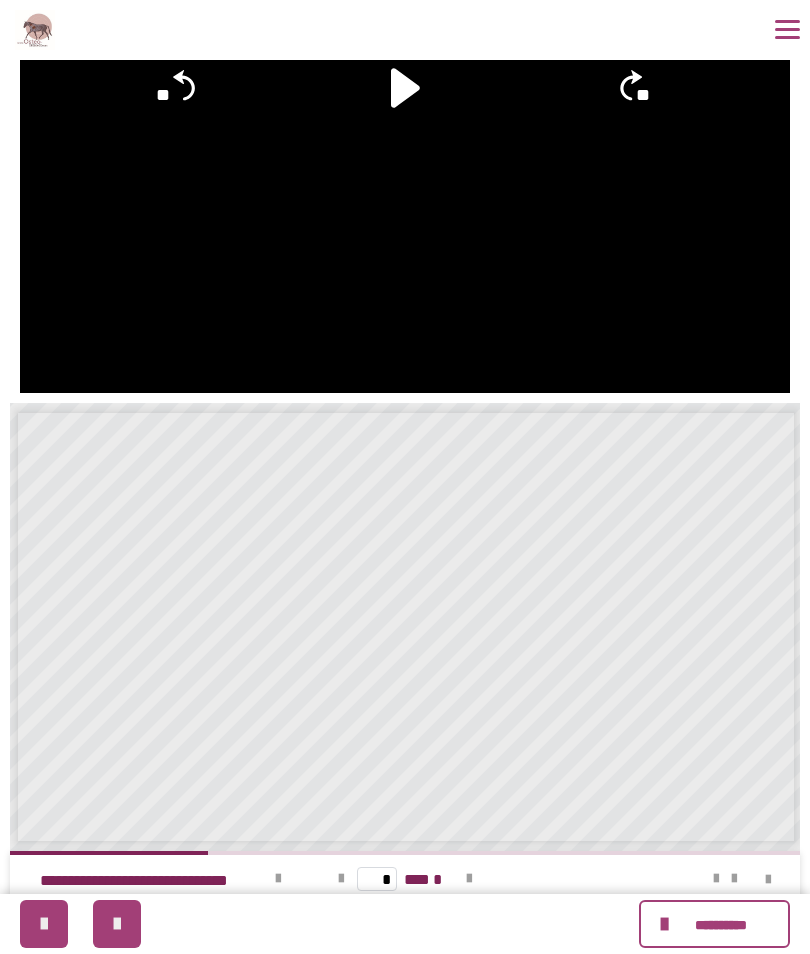click at bounding box center (469, 879) 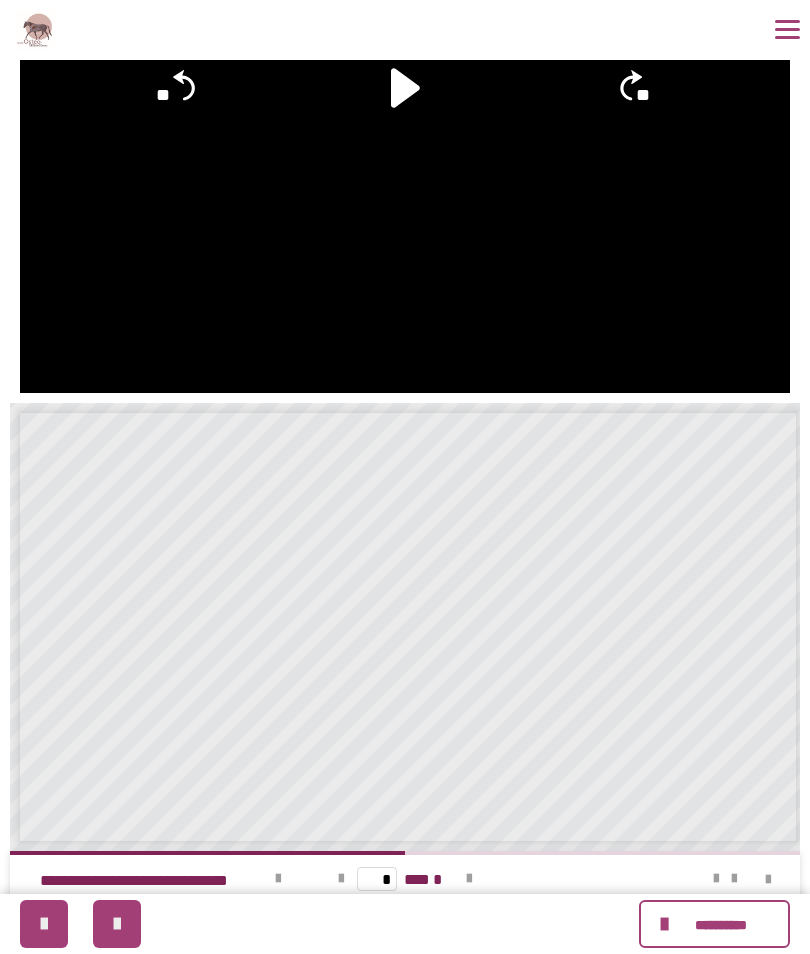 click at bounding box center [469, 879] 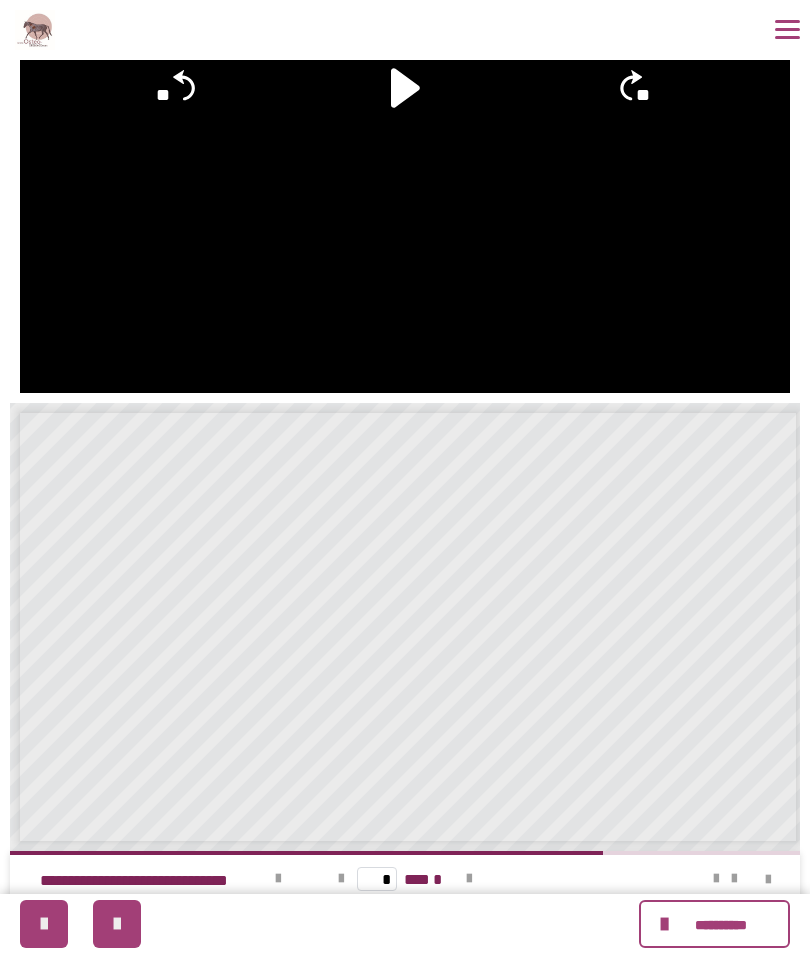 click at bounding box center [469, 879] 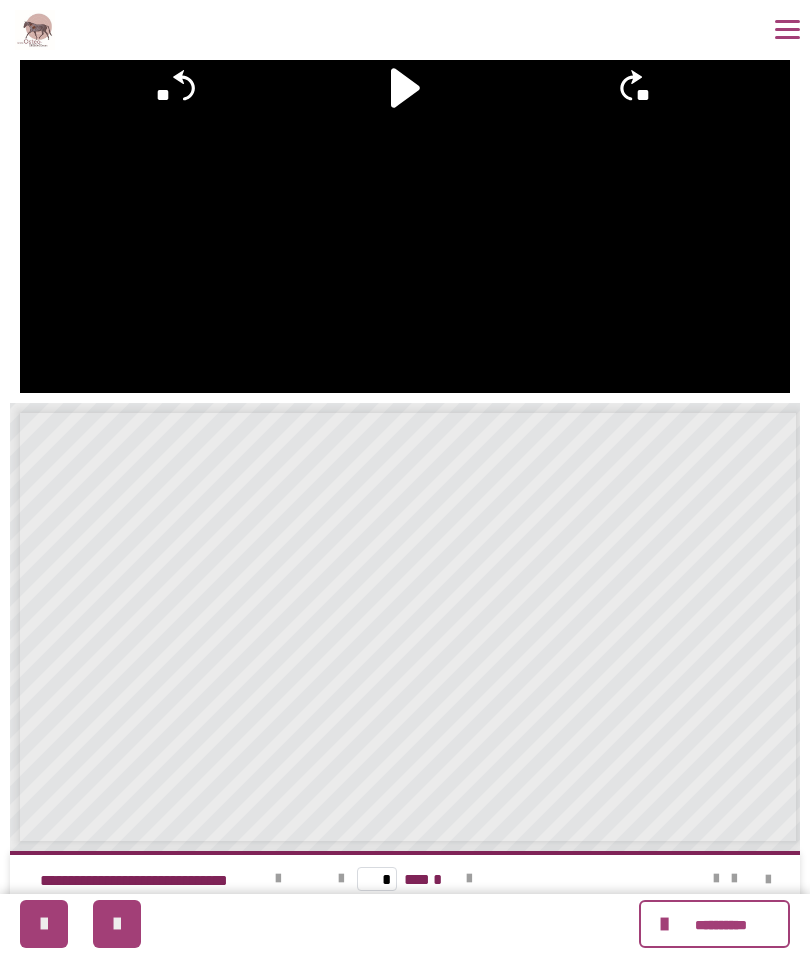 click at bounding box center [117, 924] 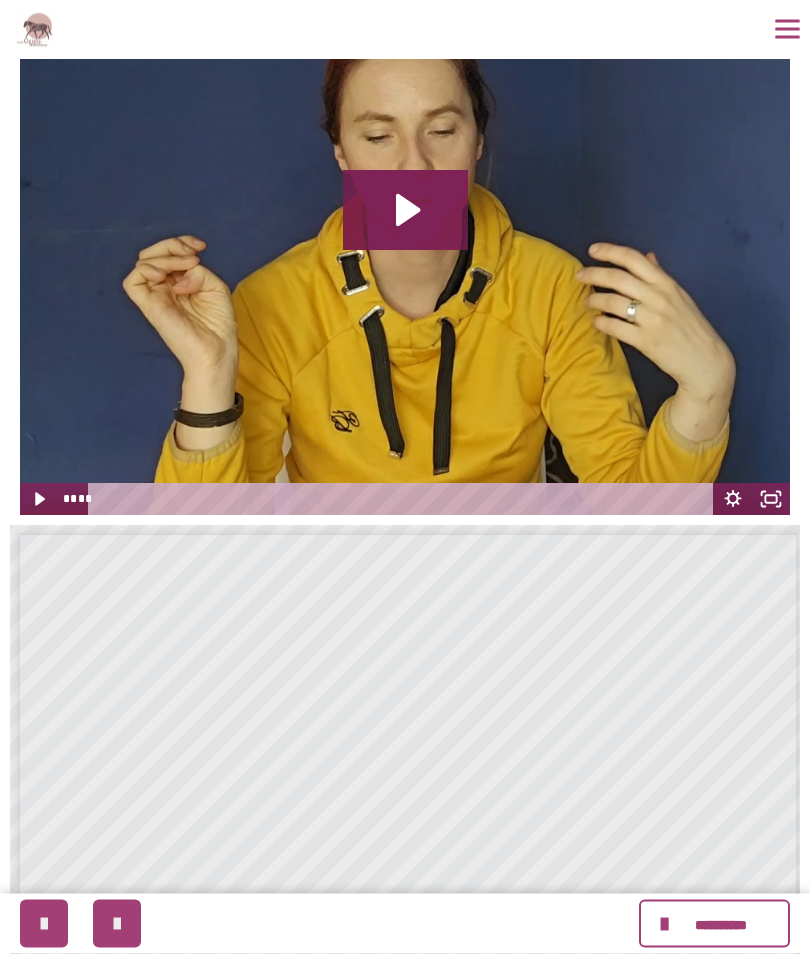 click 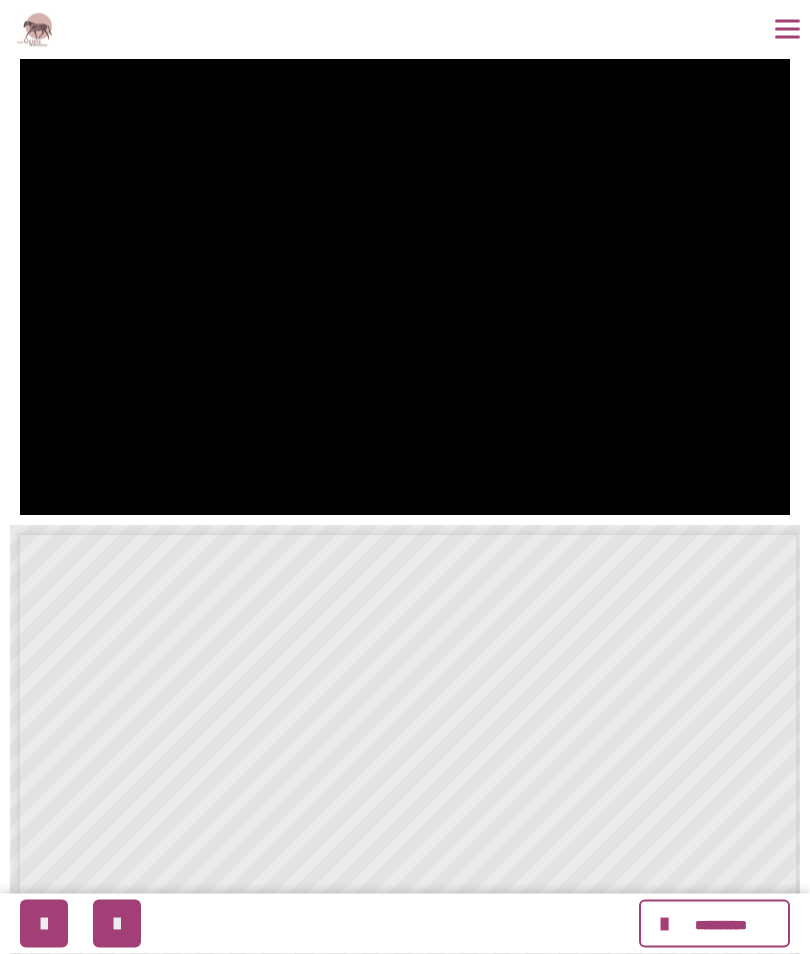 scroll, scrollTop: 282, scrollLeft: 0, axis: vertical 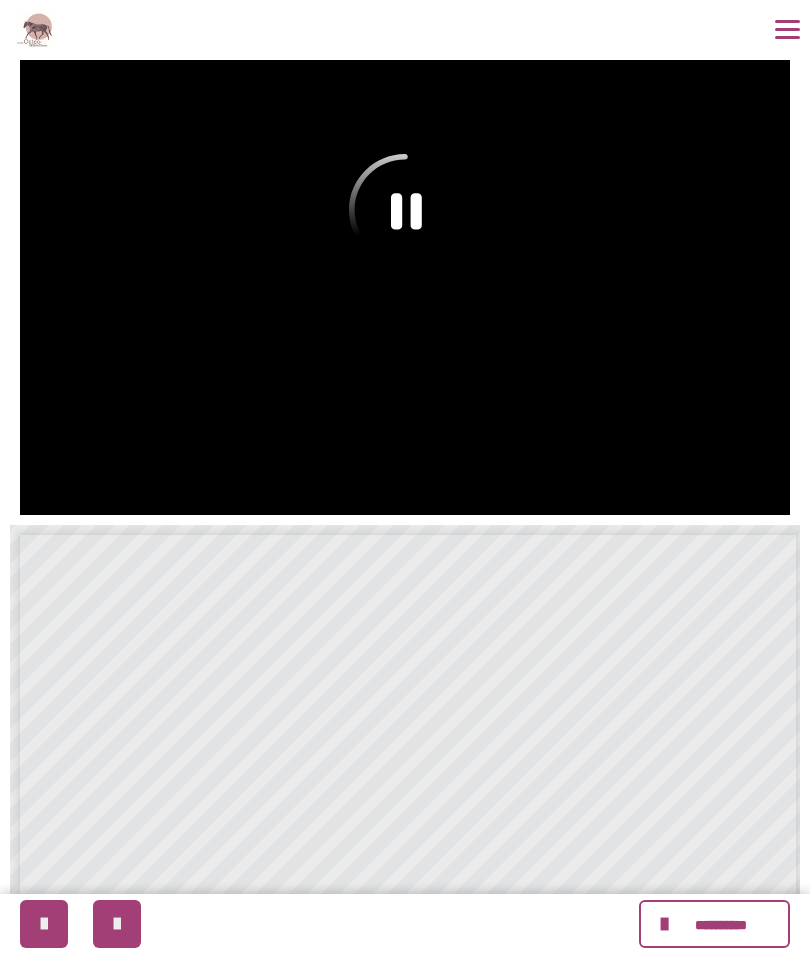 click 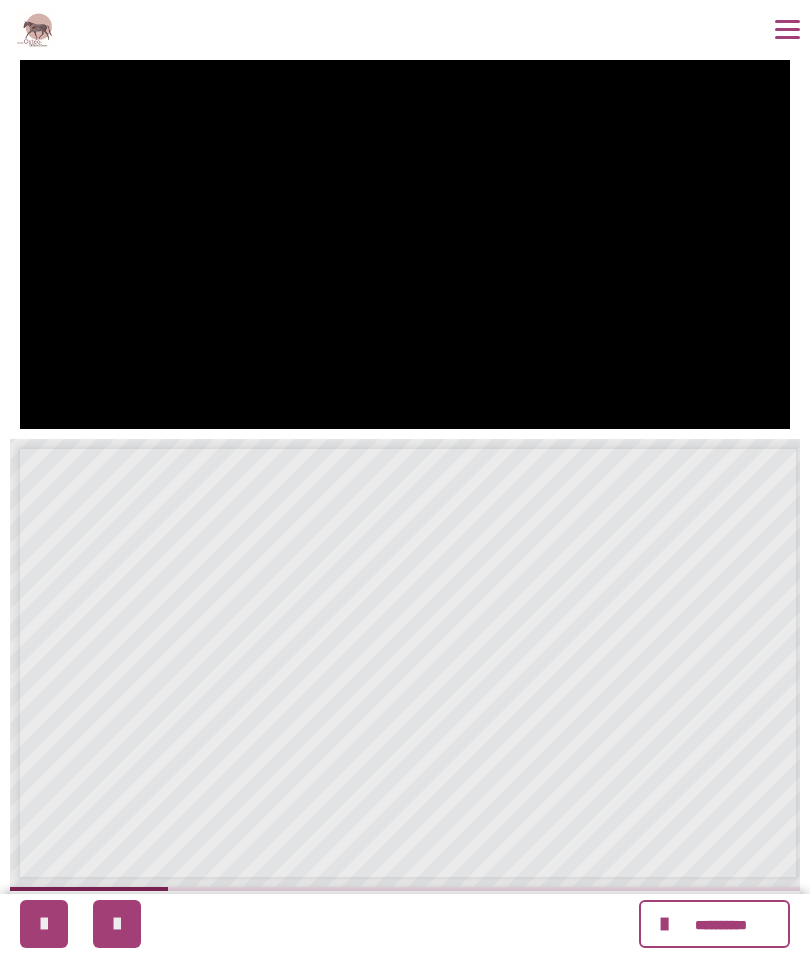 scroll, scrollTop: 369, scrollLeft: 0, axis: vertical 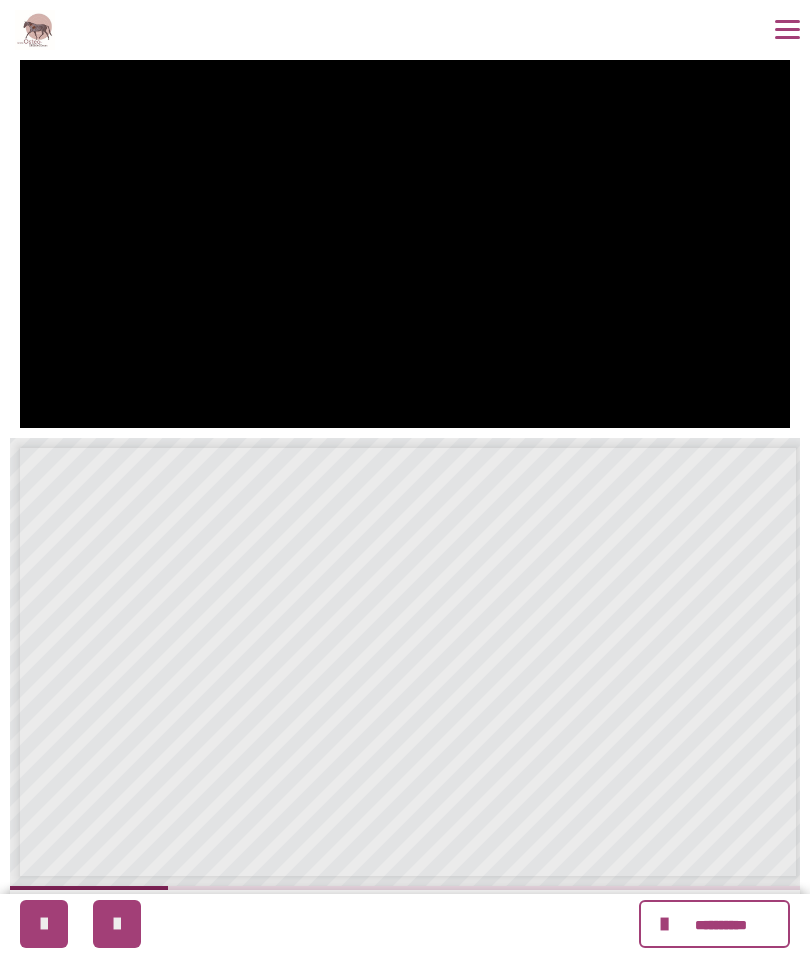 click at bounding box center [405, 139] 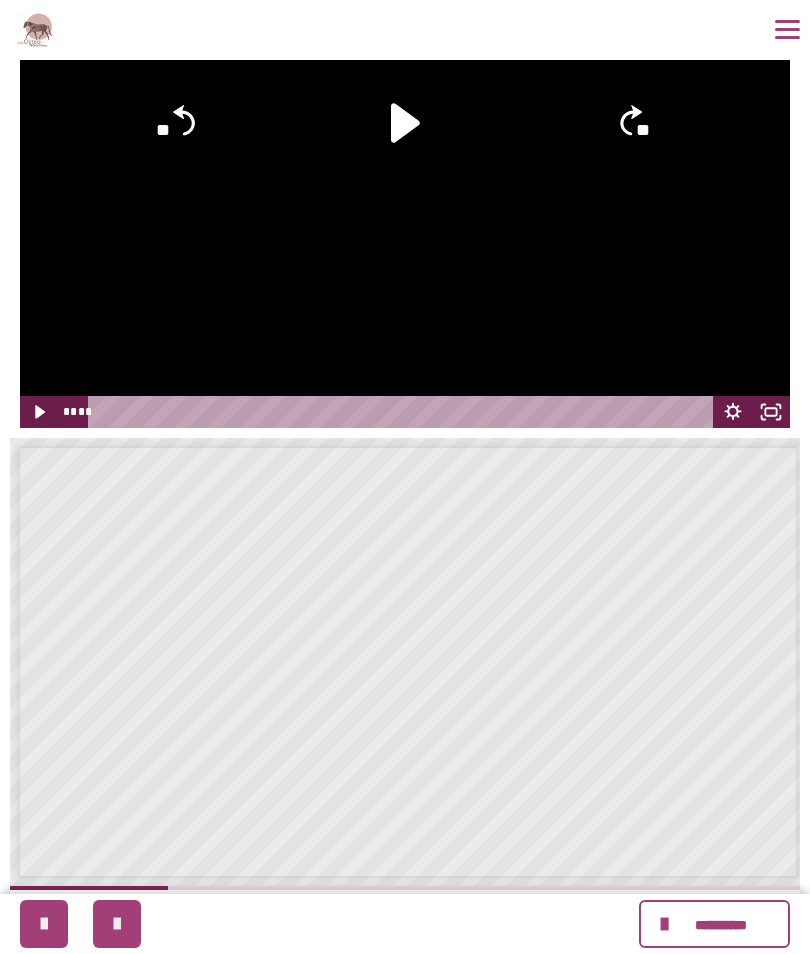 click 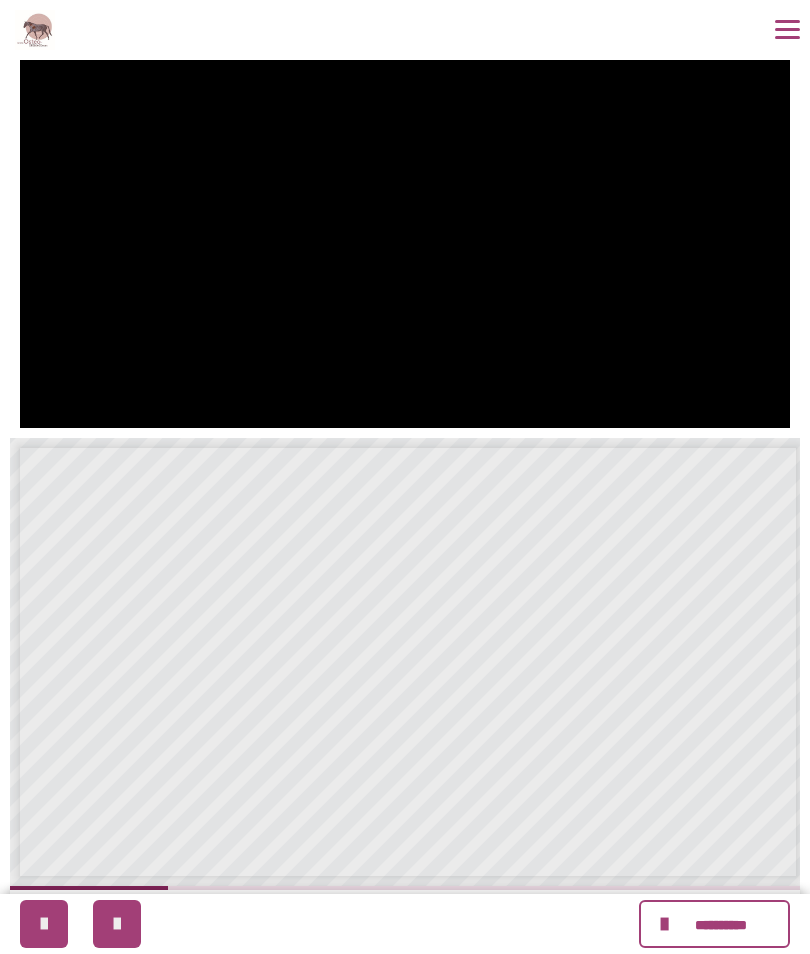 click at bounding box center (405, 139) 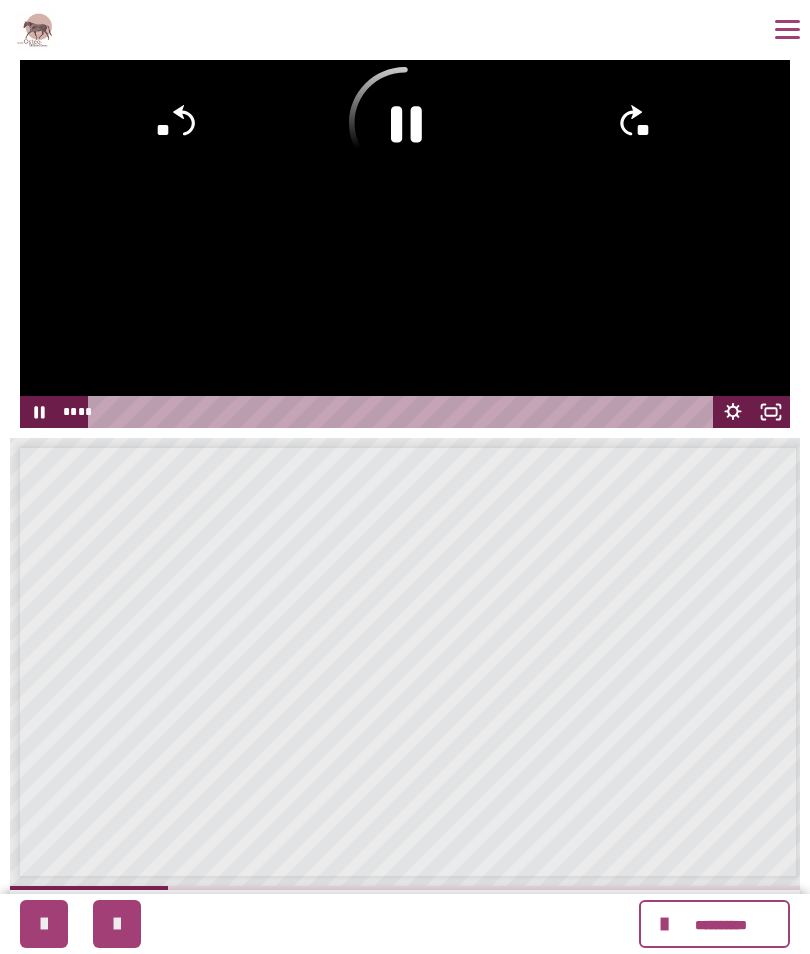 click 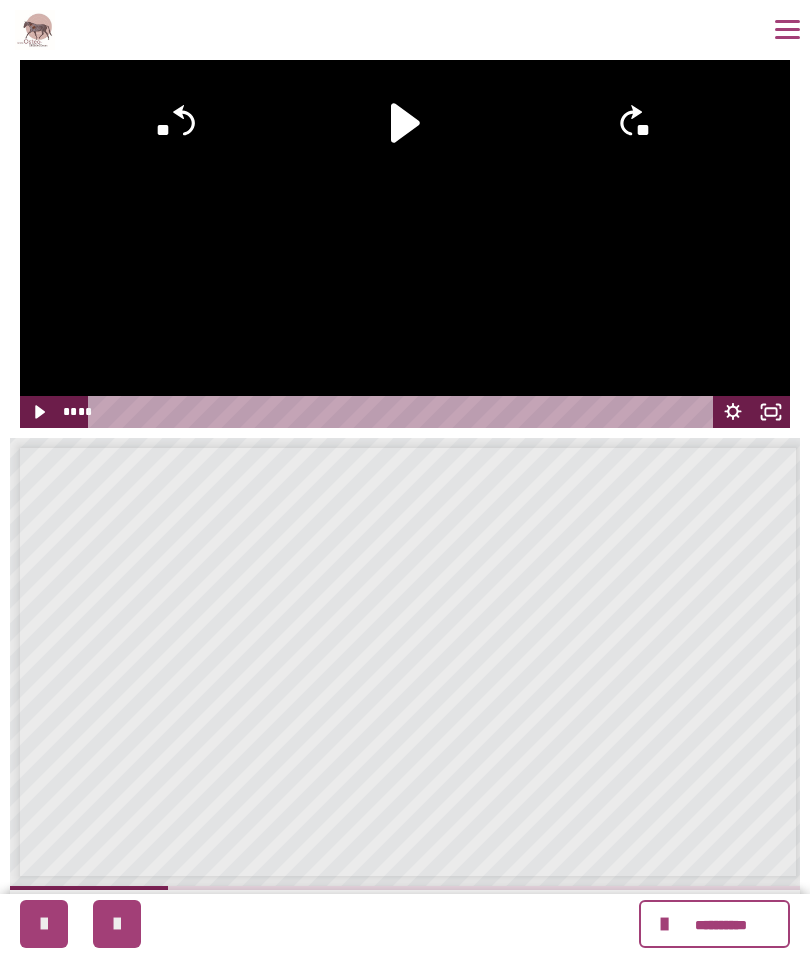 scroll, scrollTop: 368, scrollLeft: 0, axis: vertical 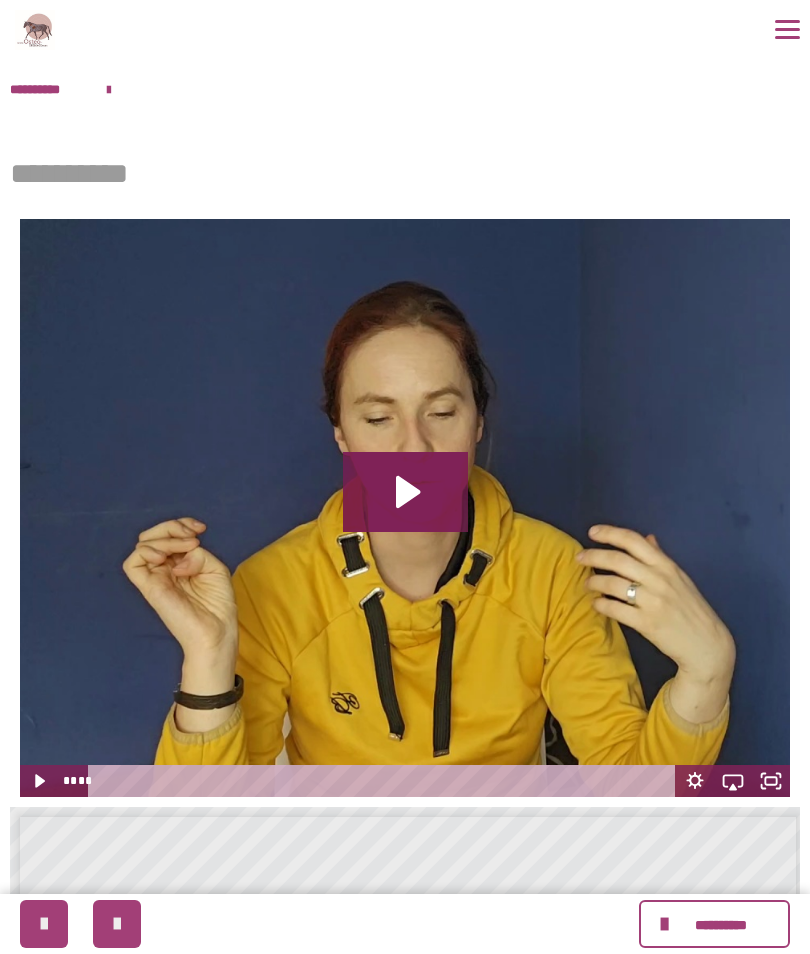 click 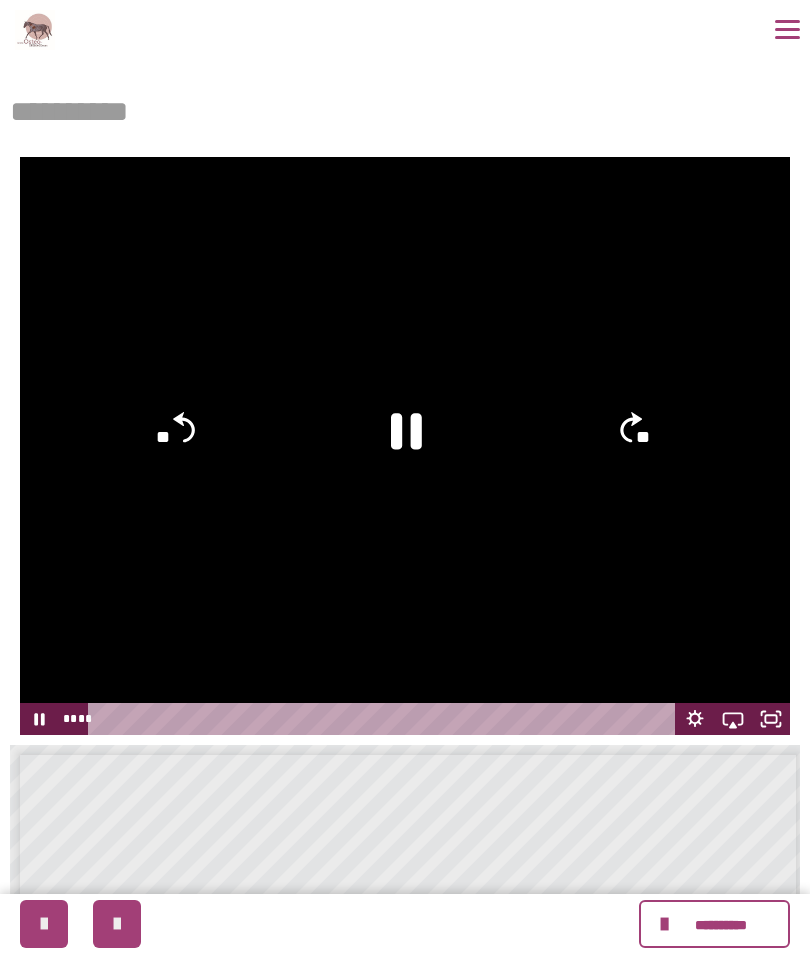 scroll, scrollTop: 64, scrollLeft: 0, axis: vertical 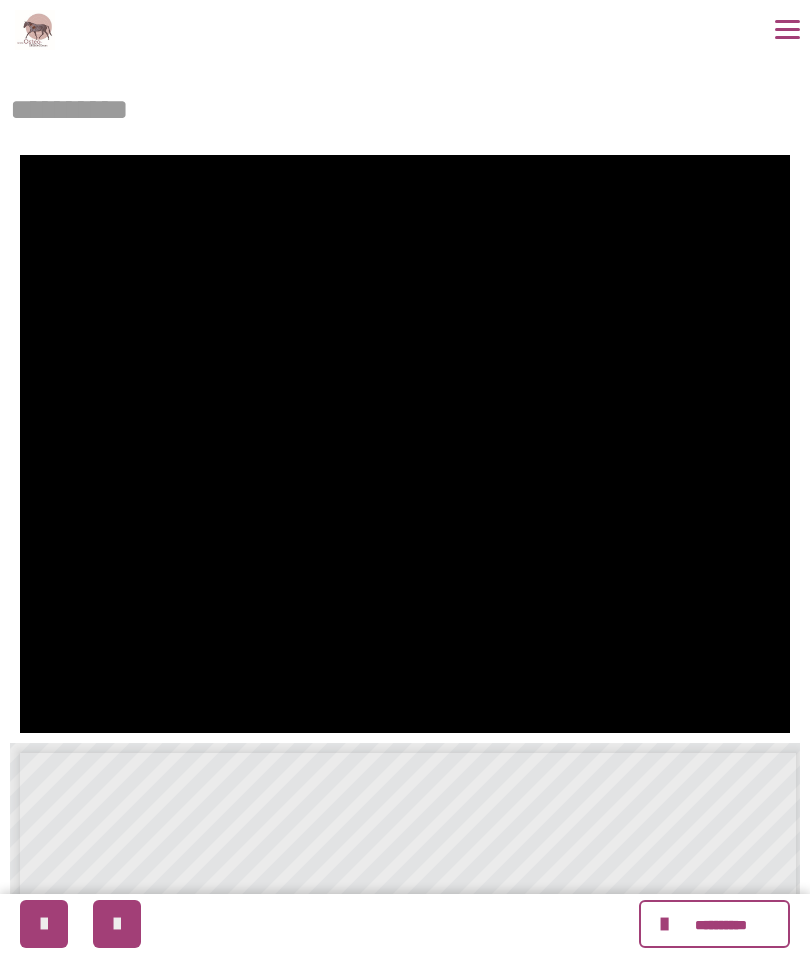 click at bounding box center (405, 444) 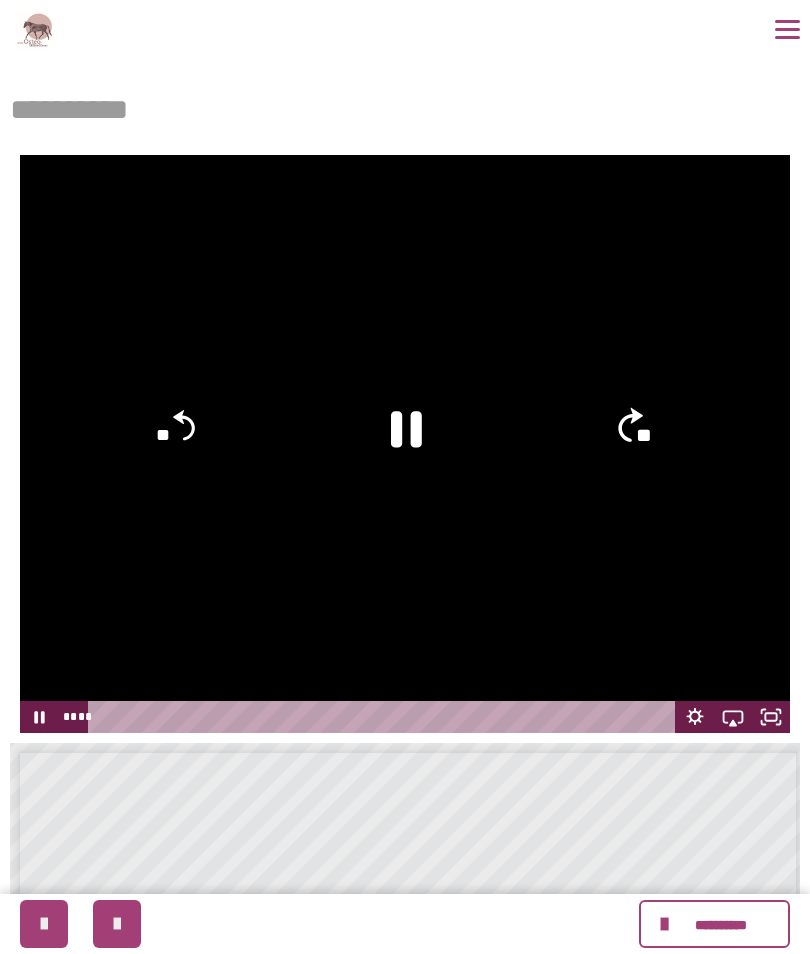 click on "**" 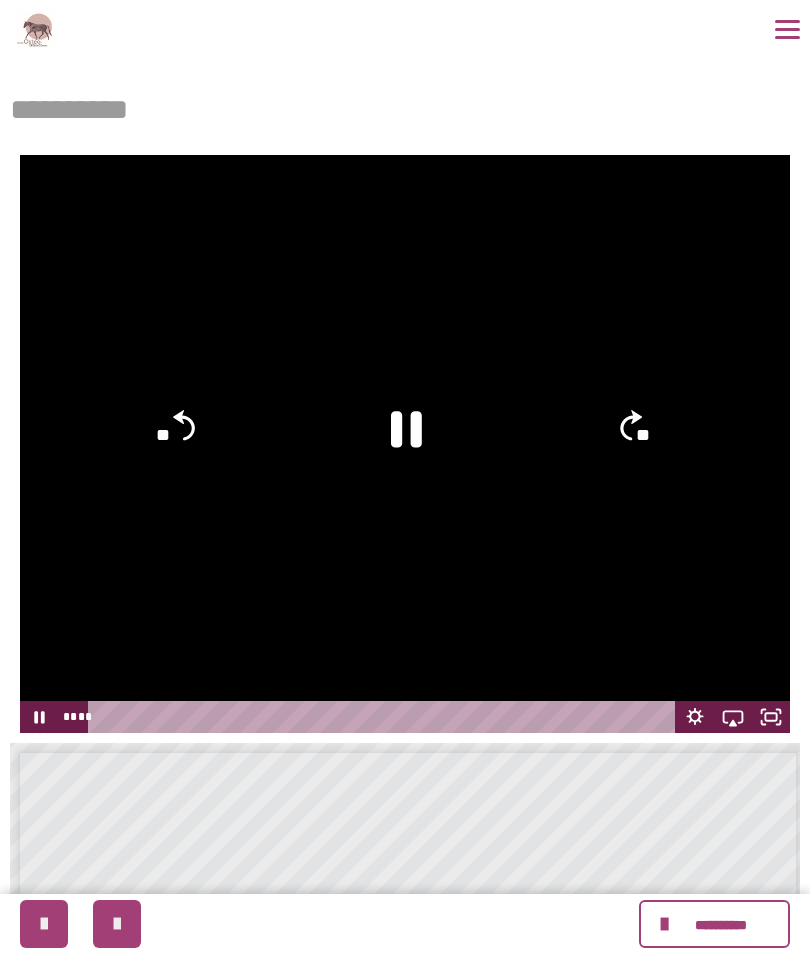 click on "**" 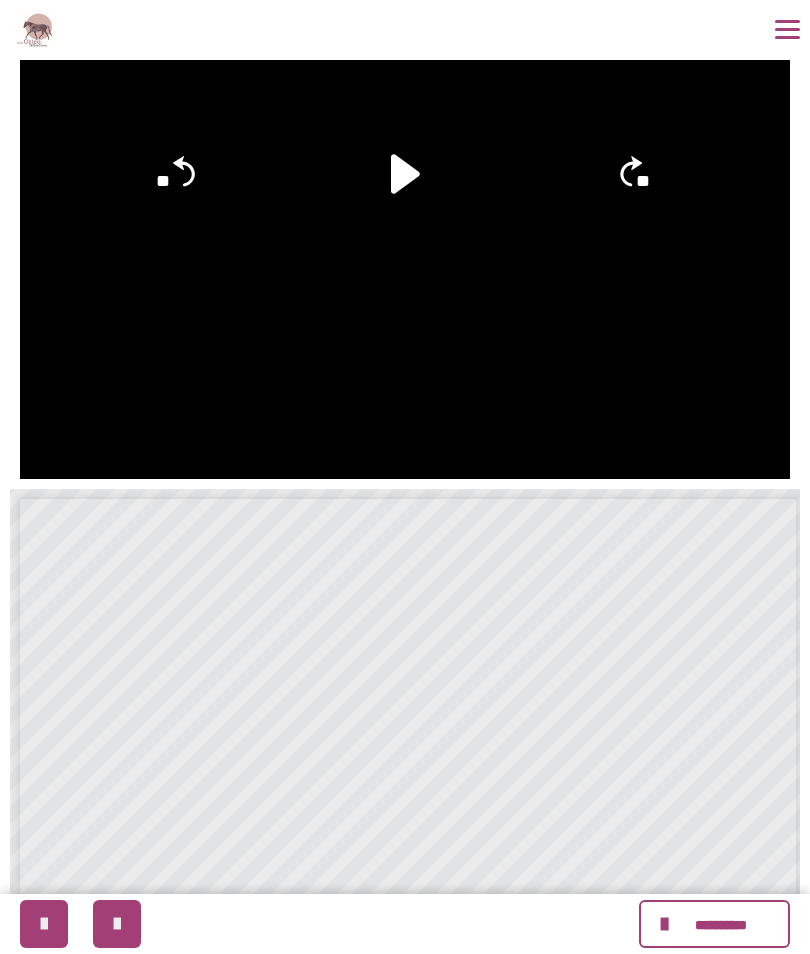 scroll, scrollTop: 404, scrollLeft: 0, axis: vertical 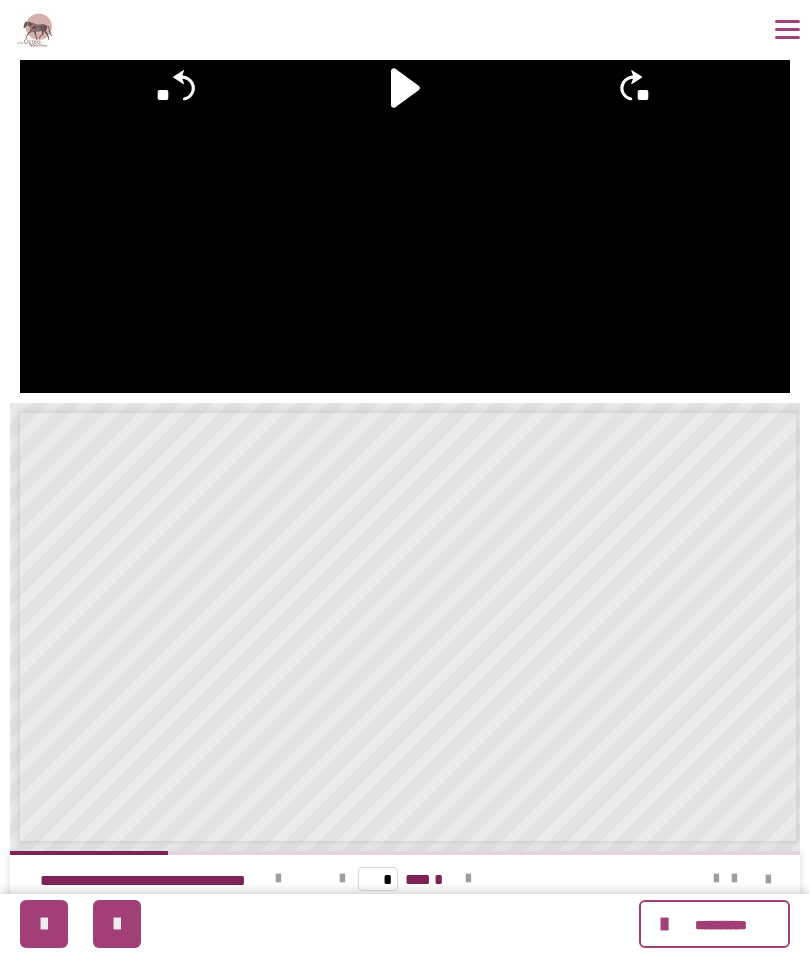 click at bounding box center [468, 879] 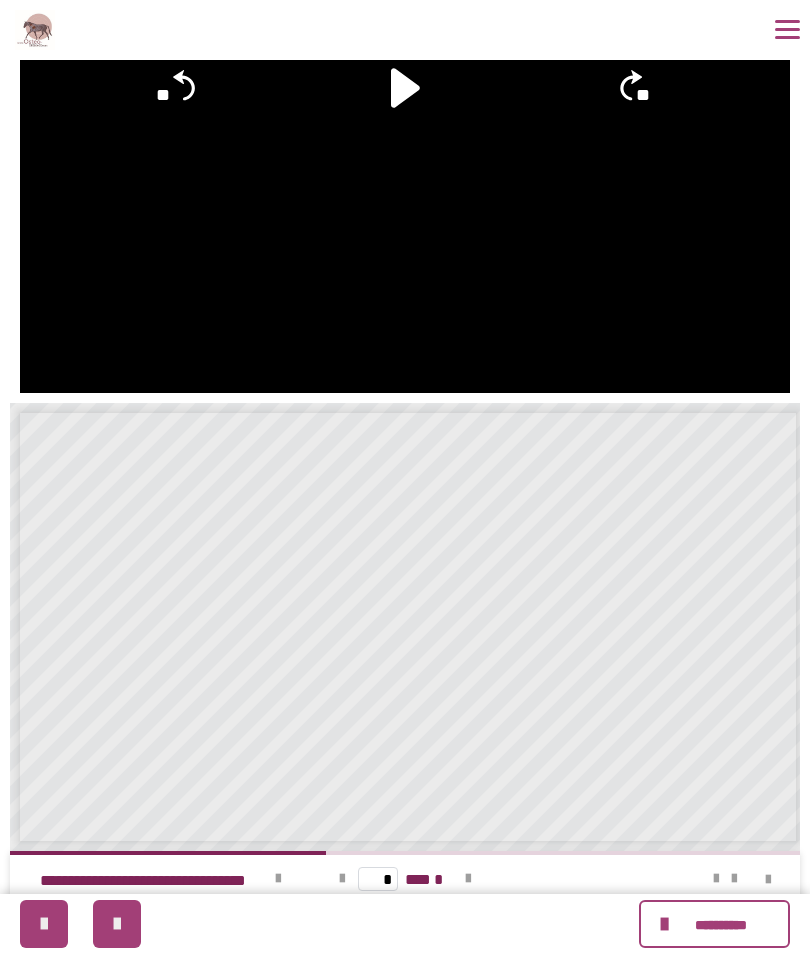 click at bounding box center (468, 879) 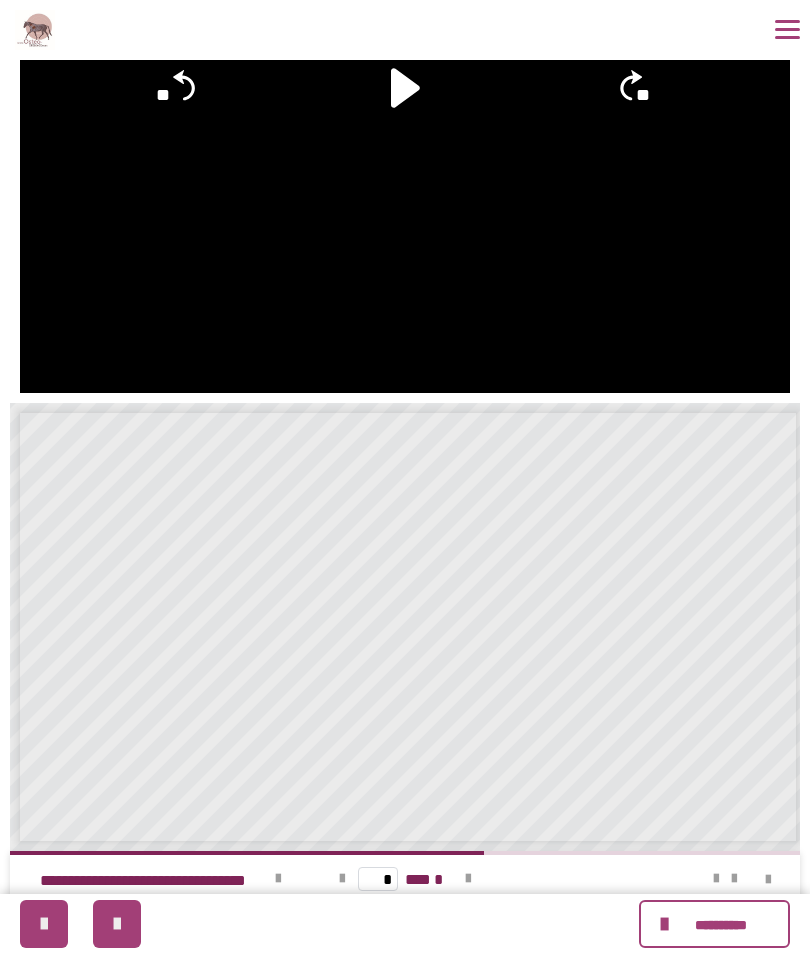 click at bounding box center [468, 879] 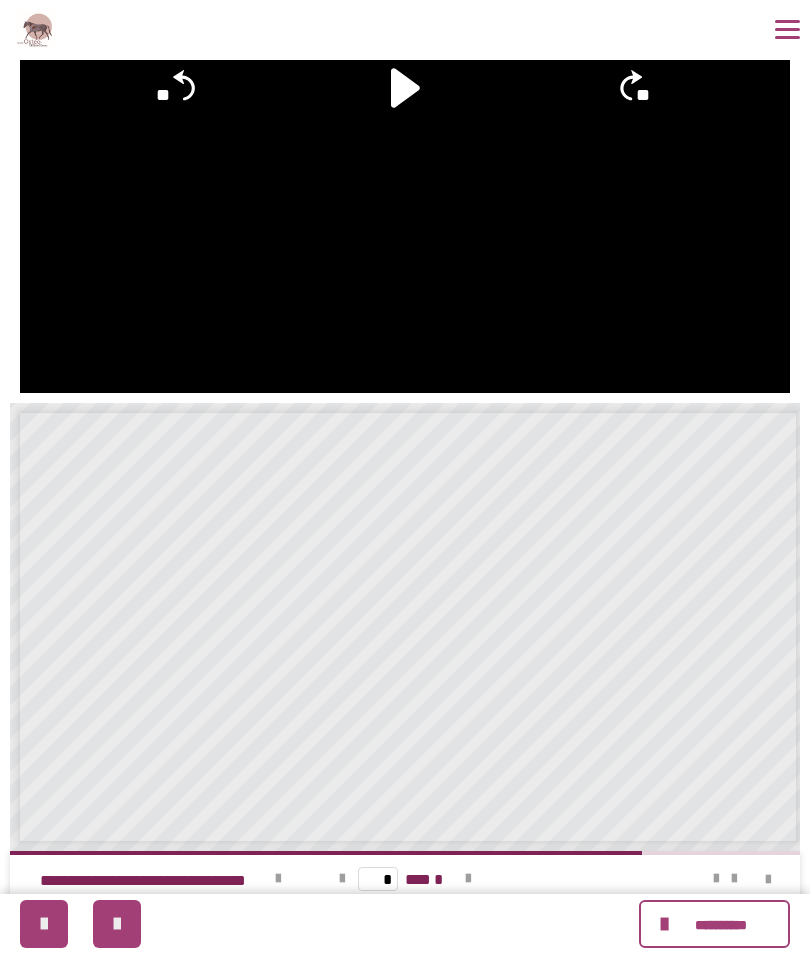 click at bounding box center (468, 879) 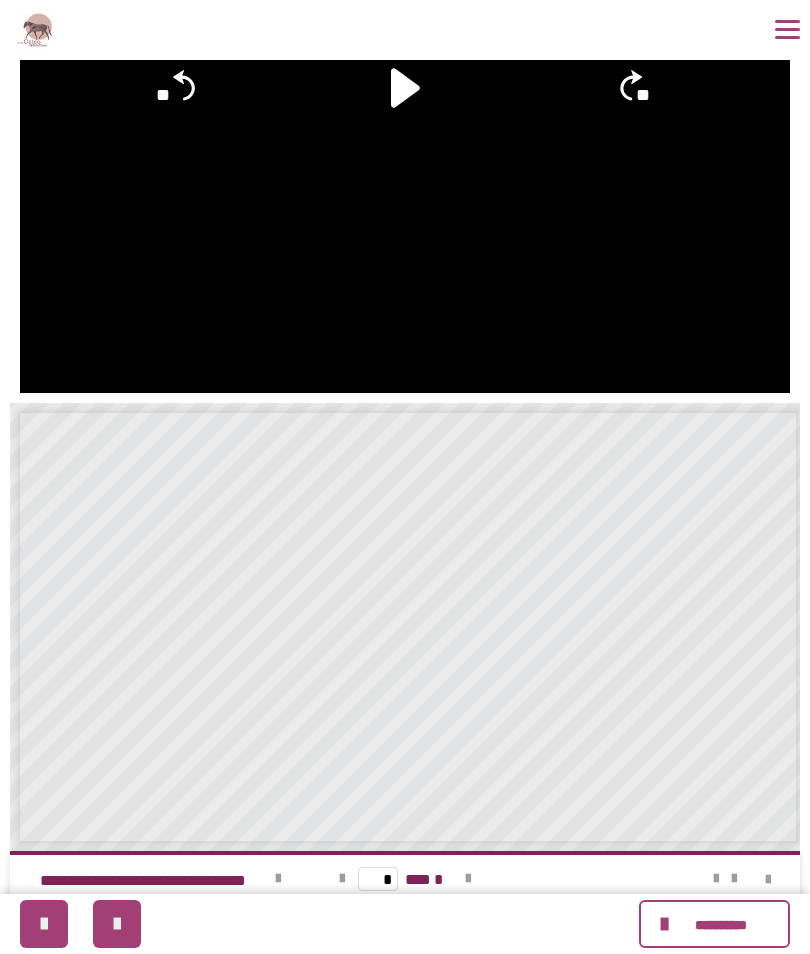 click at bounding box center (117, 924) 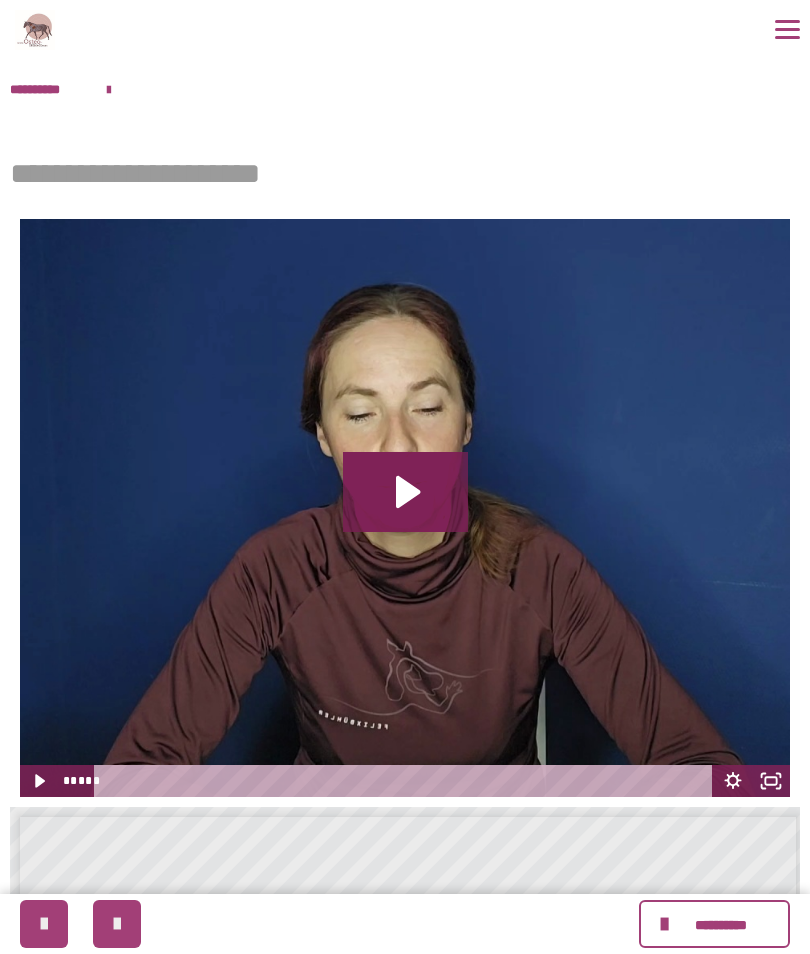 click 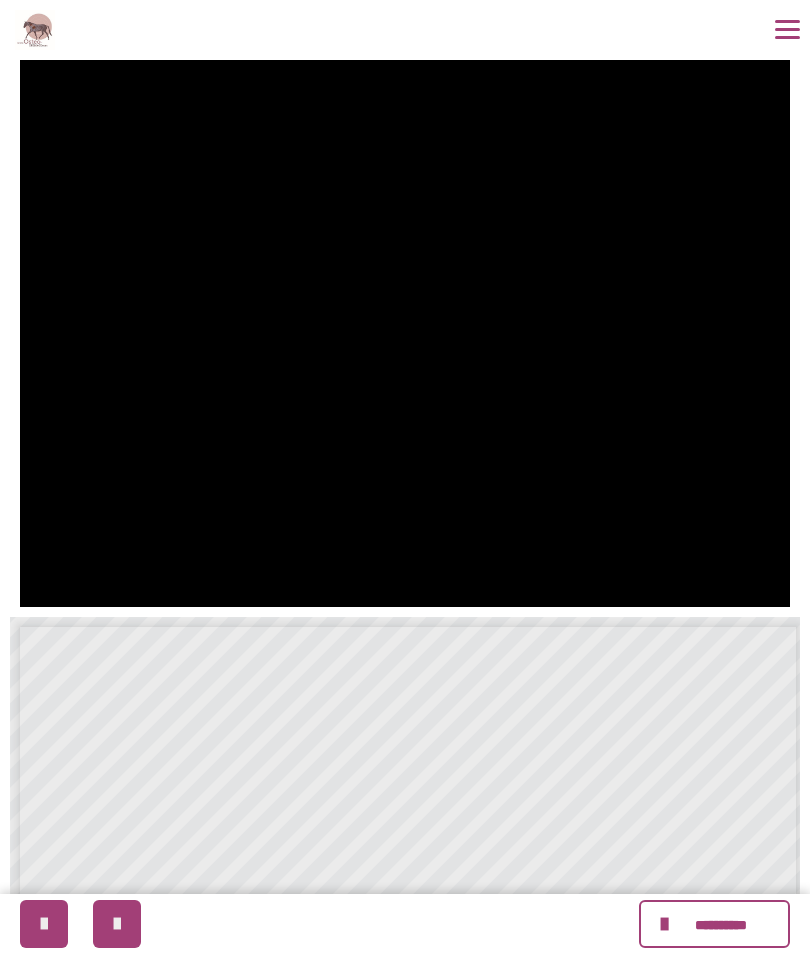 scroll, scrollTop: 188, scrollLeft: 0, axis: vertical 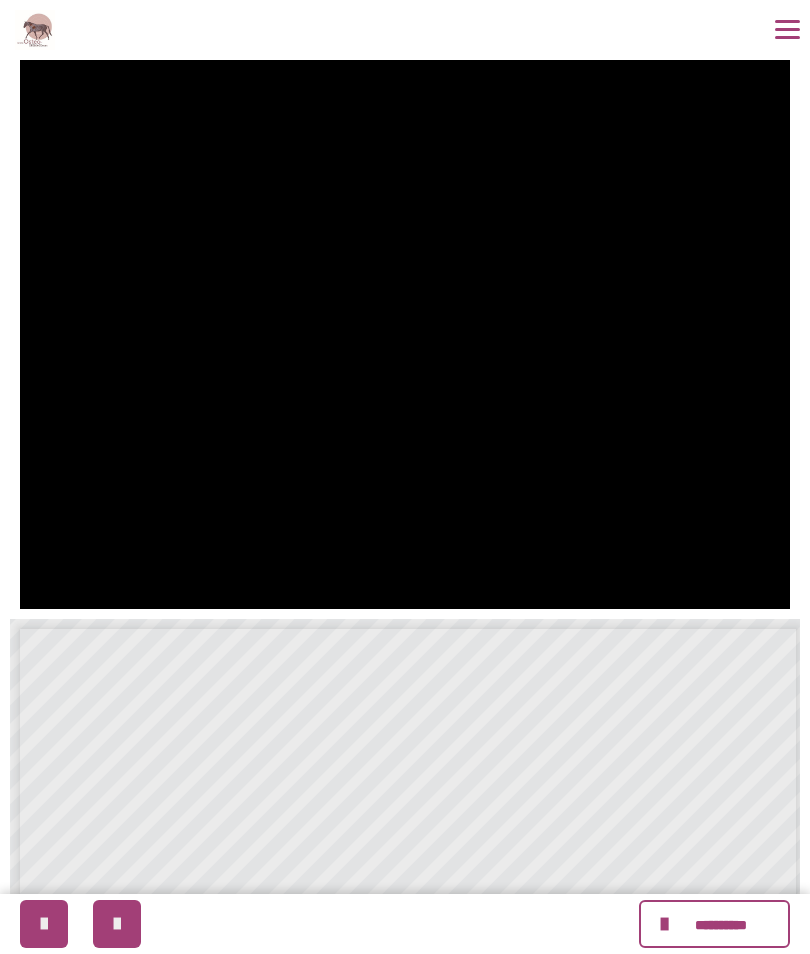 click at bounding box center (117, 924) 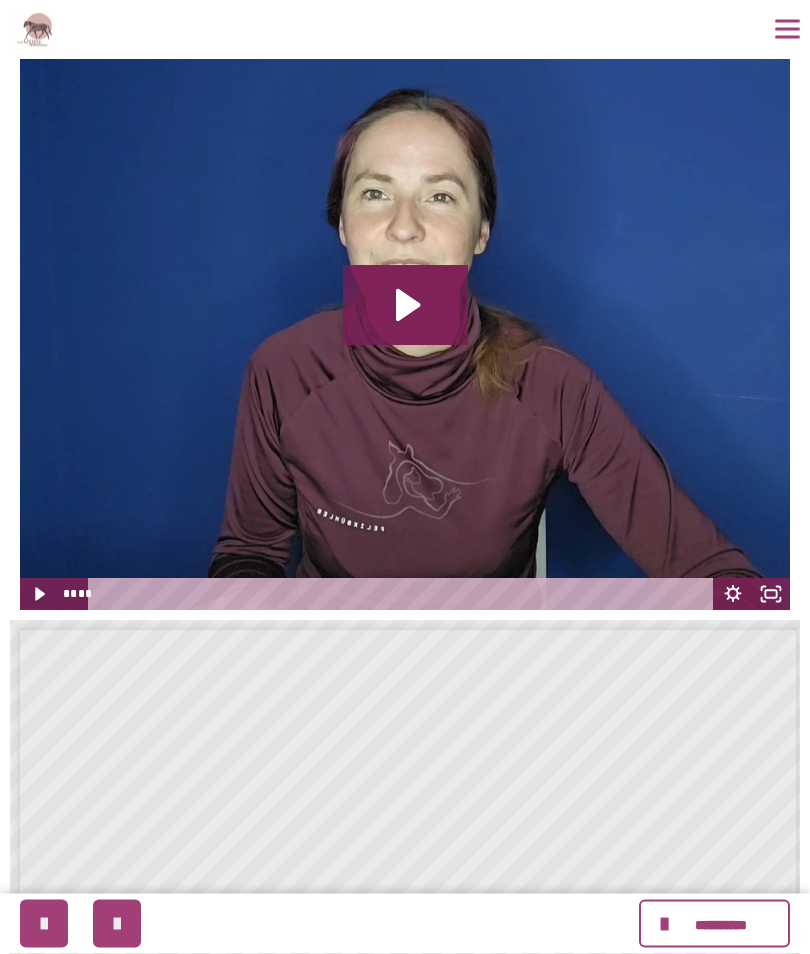 click 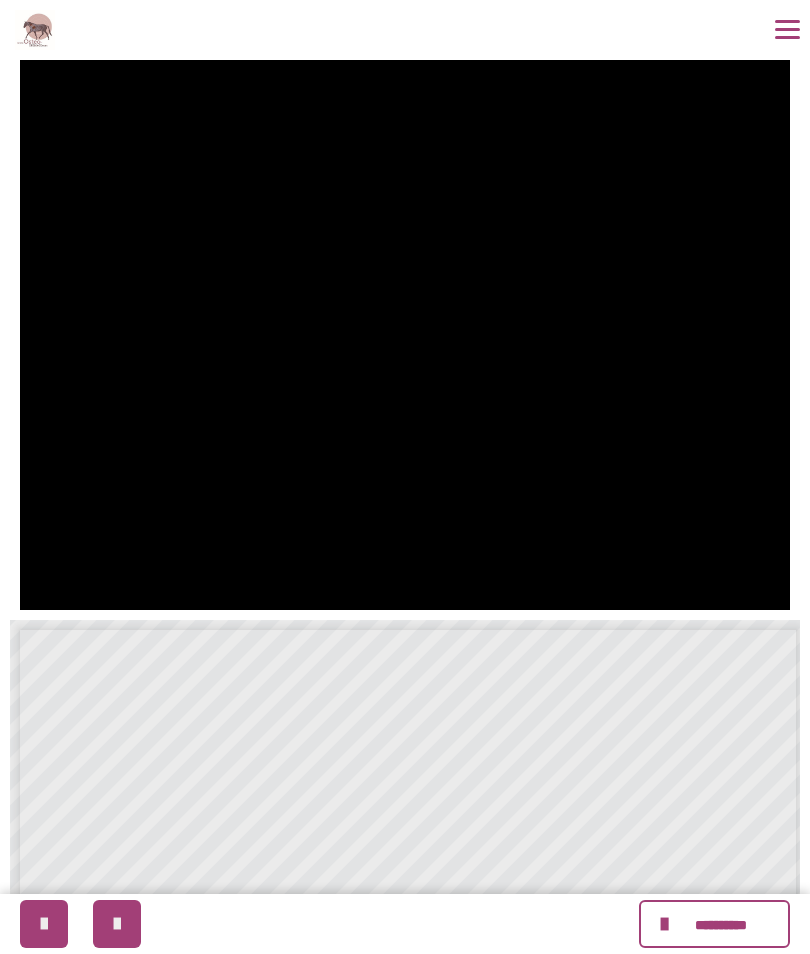 click at bounding box center (405, 321) 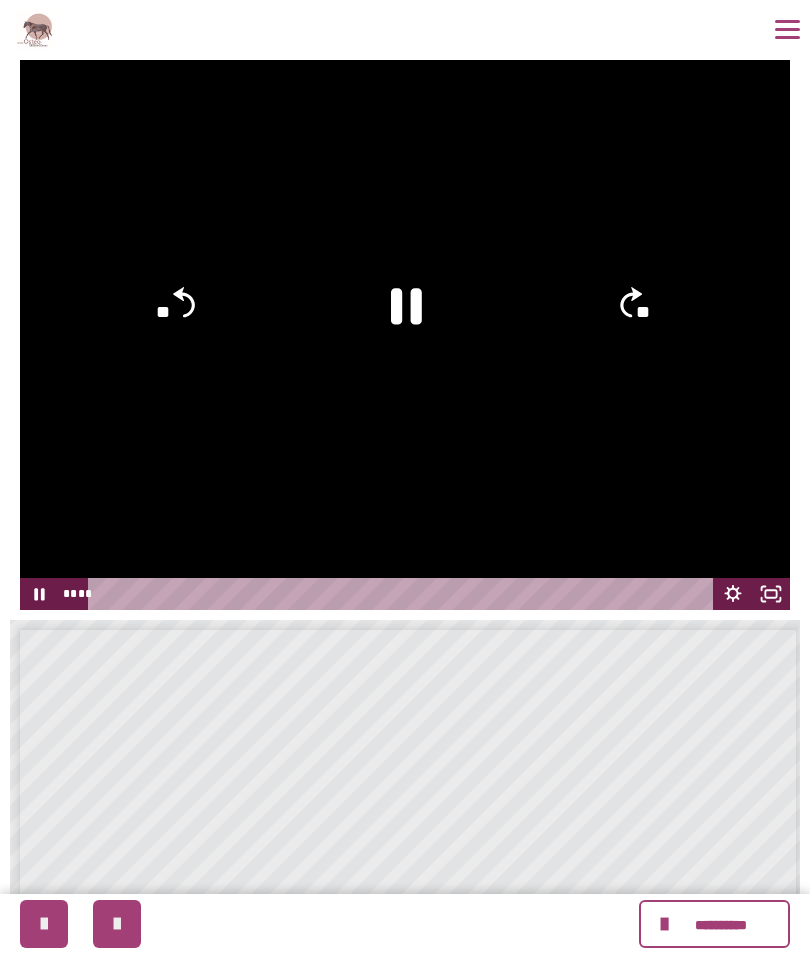 click on "**" 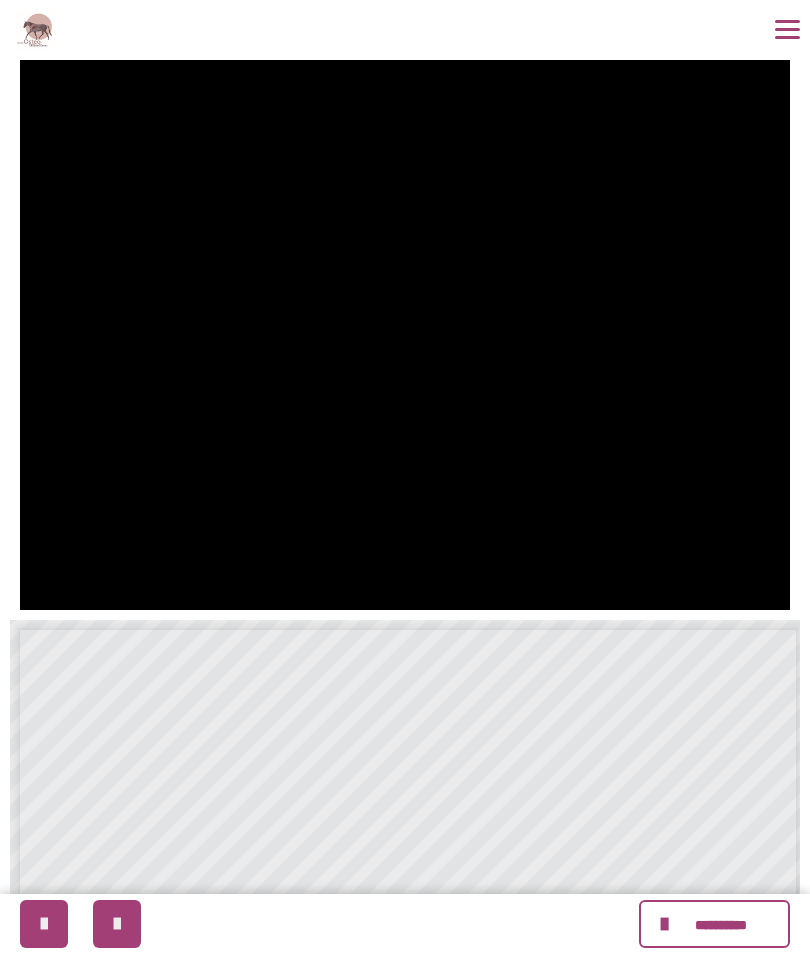 click at bounding box center (405, 321) 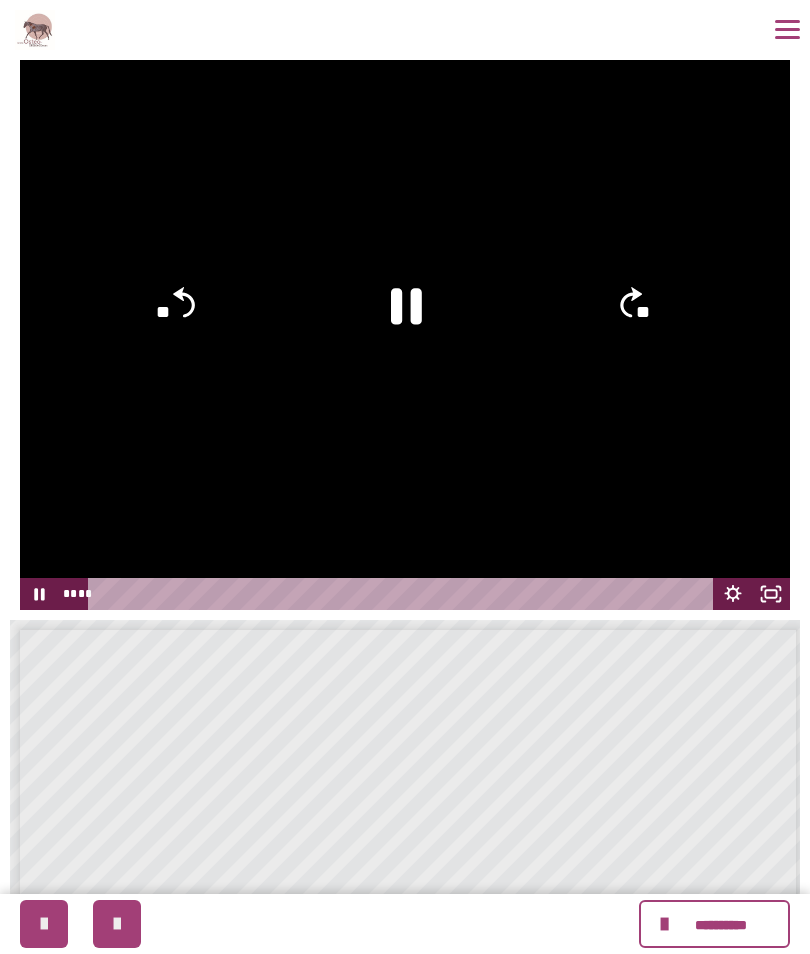 click on "**" 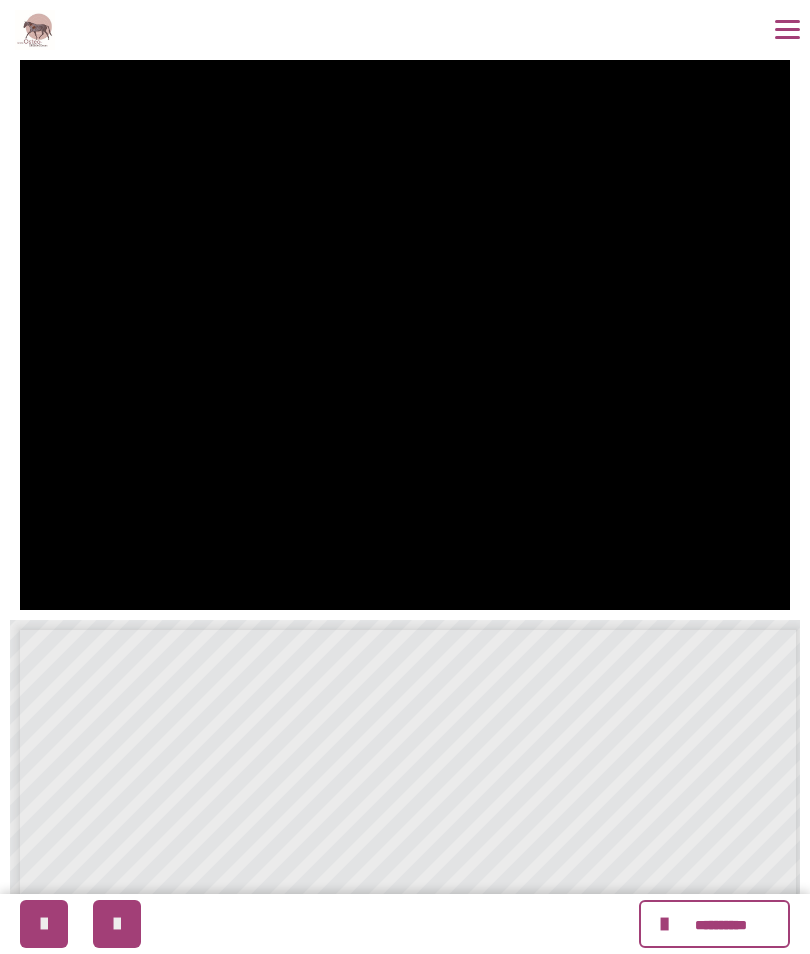 click at bounding box center [405, 321] 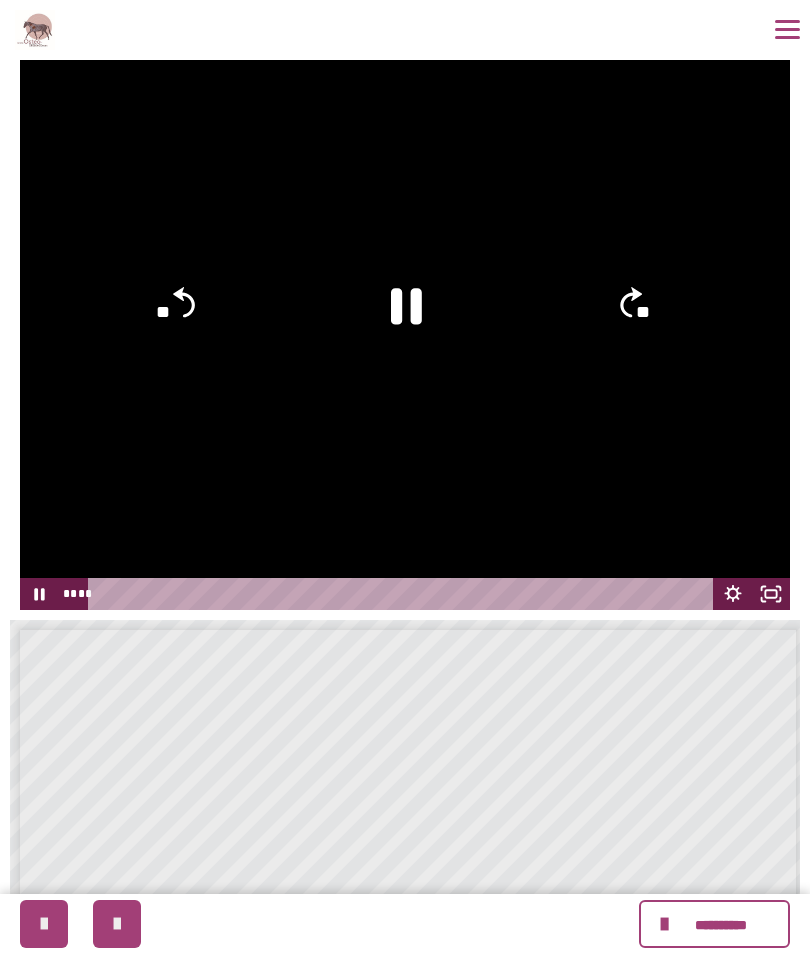 click on "**" 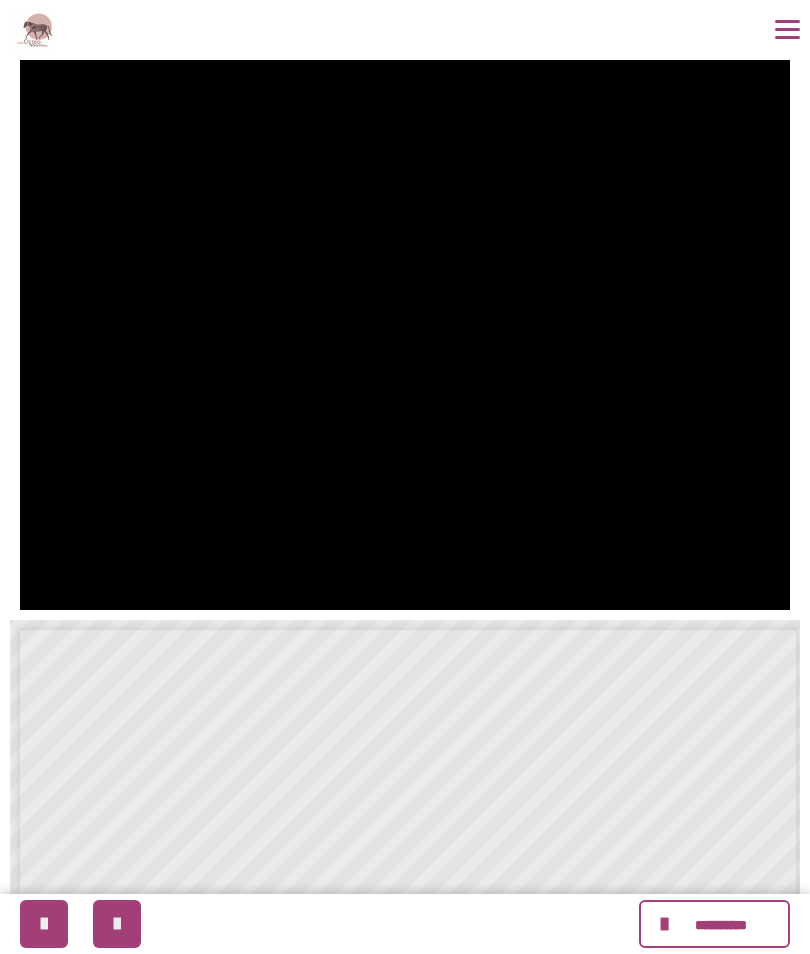 click at bounding box center [405, 321] 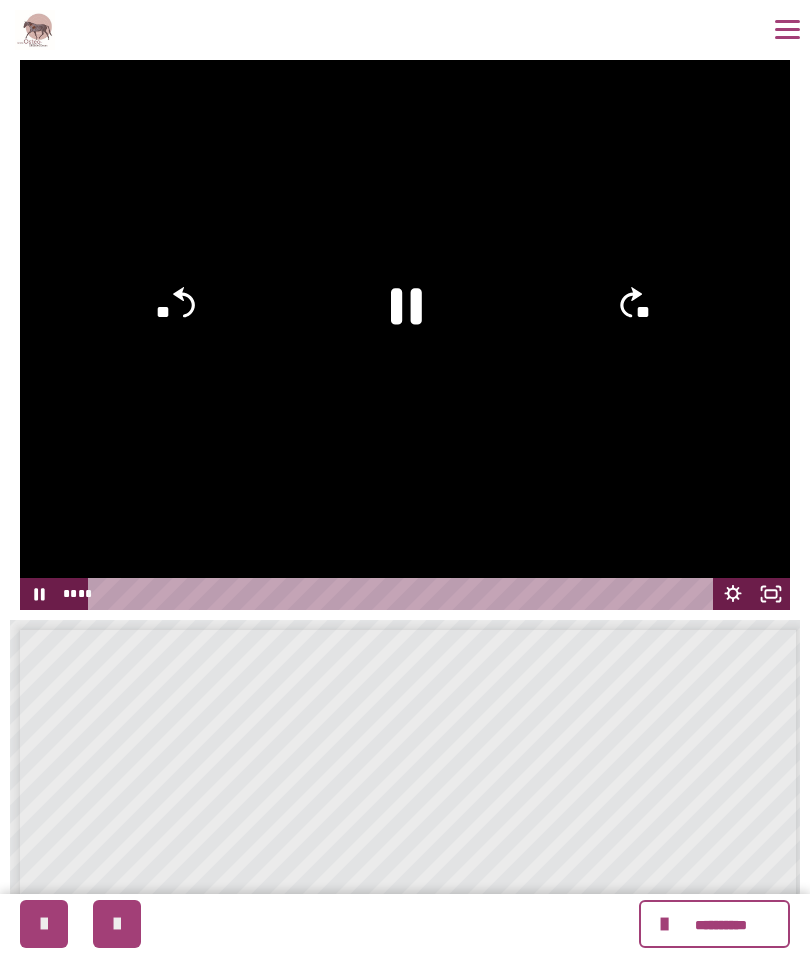 click 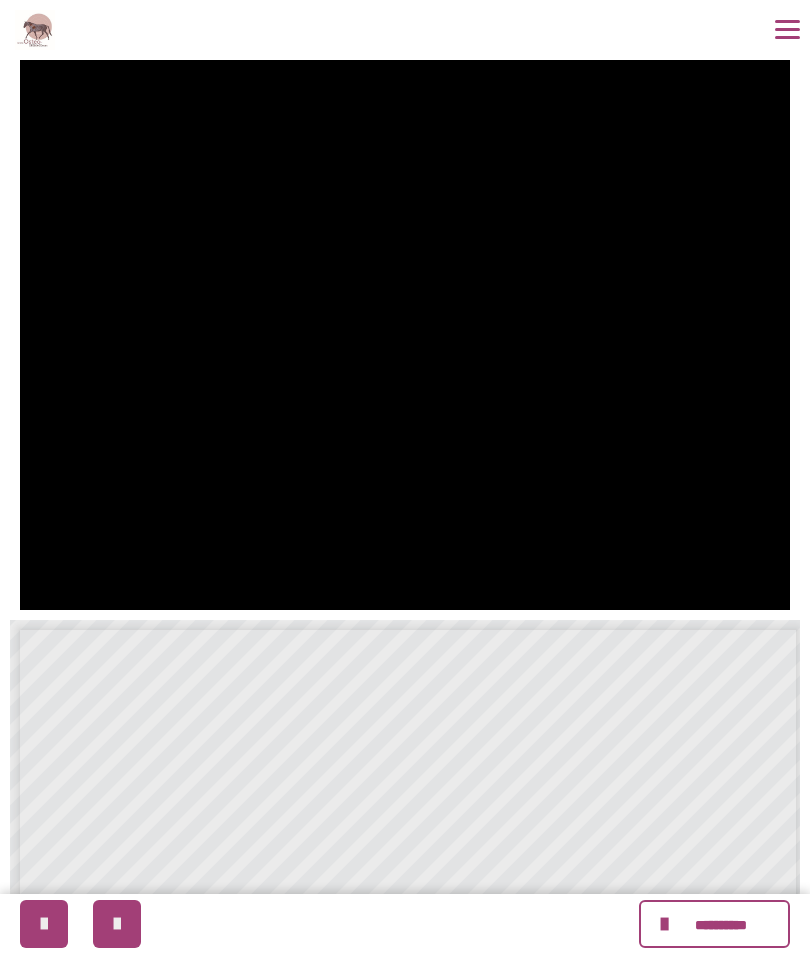 click on "**********" at bounding box center [405, 30] 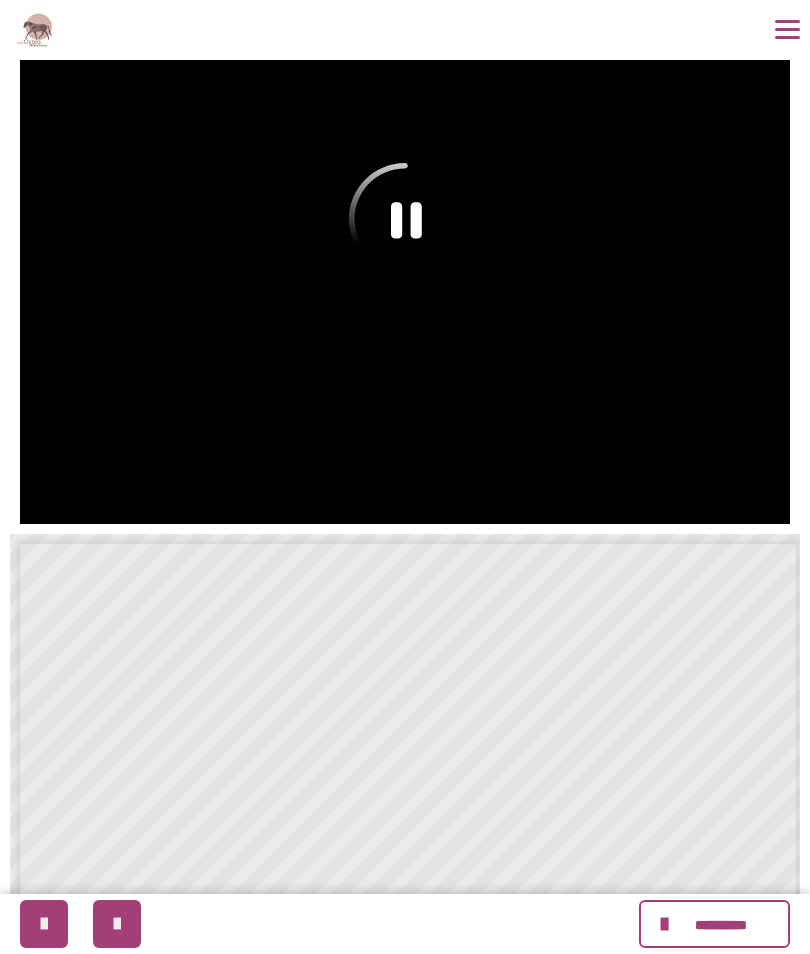 scroll, scrollTop: 274, scrollLeft: 0, axis: vertical 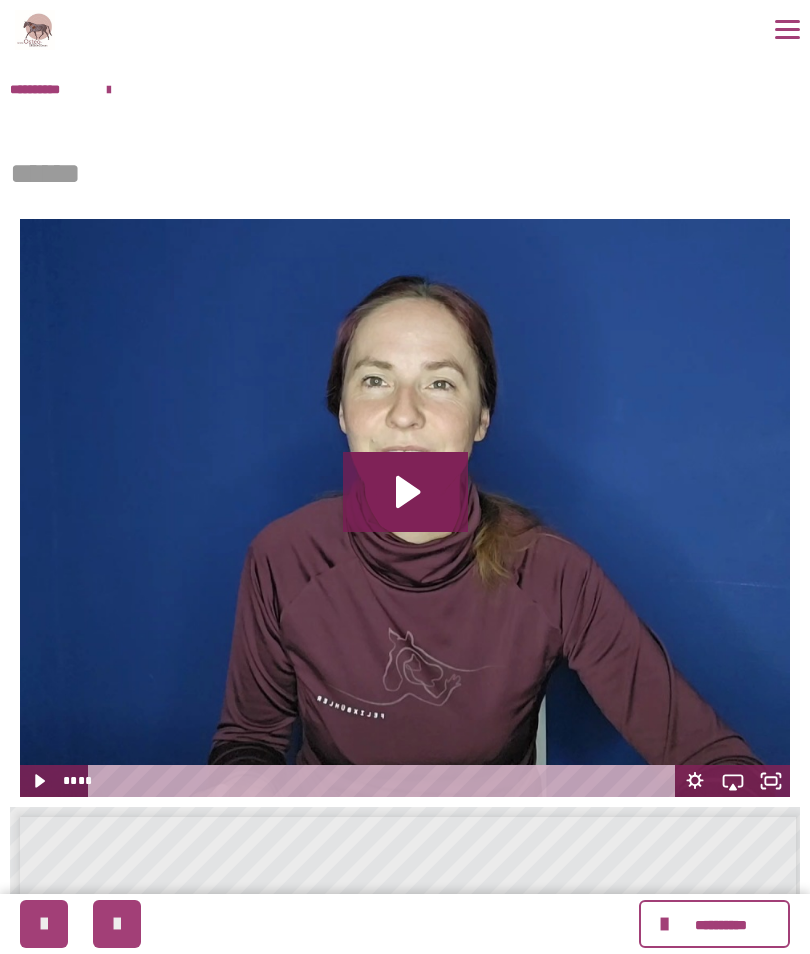 click 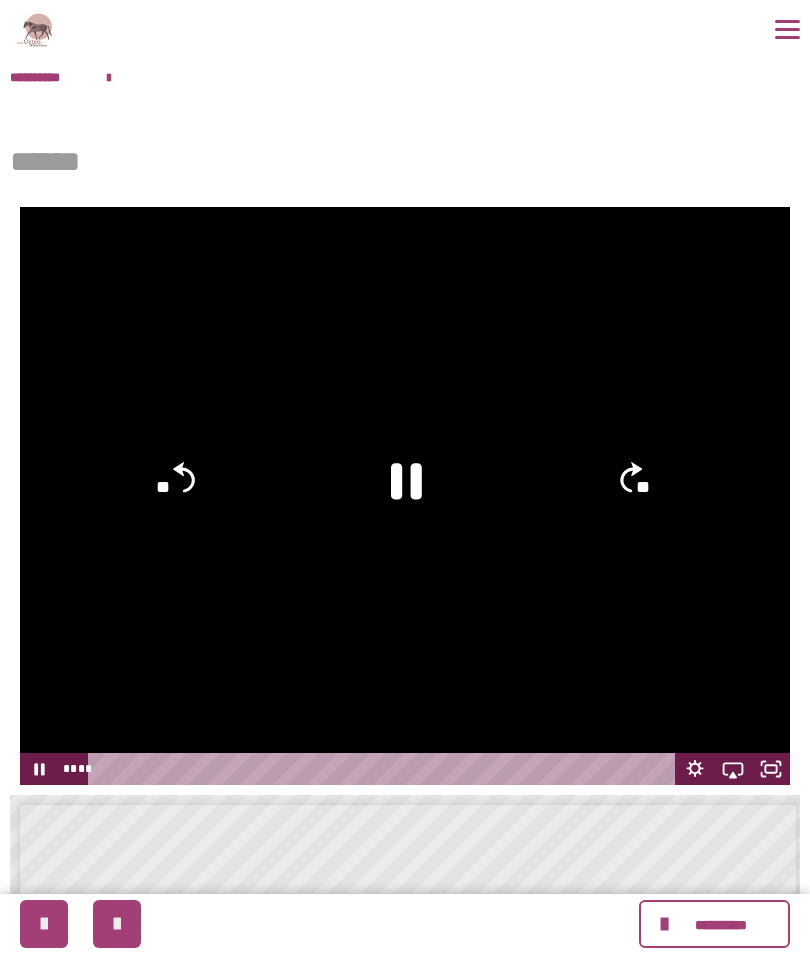 scroll, scrollTop: 11, scrollLeft: 0, axis: vertical 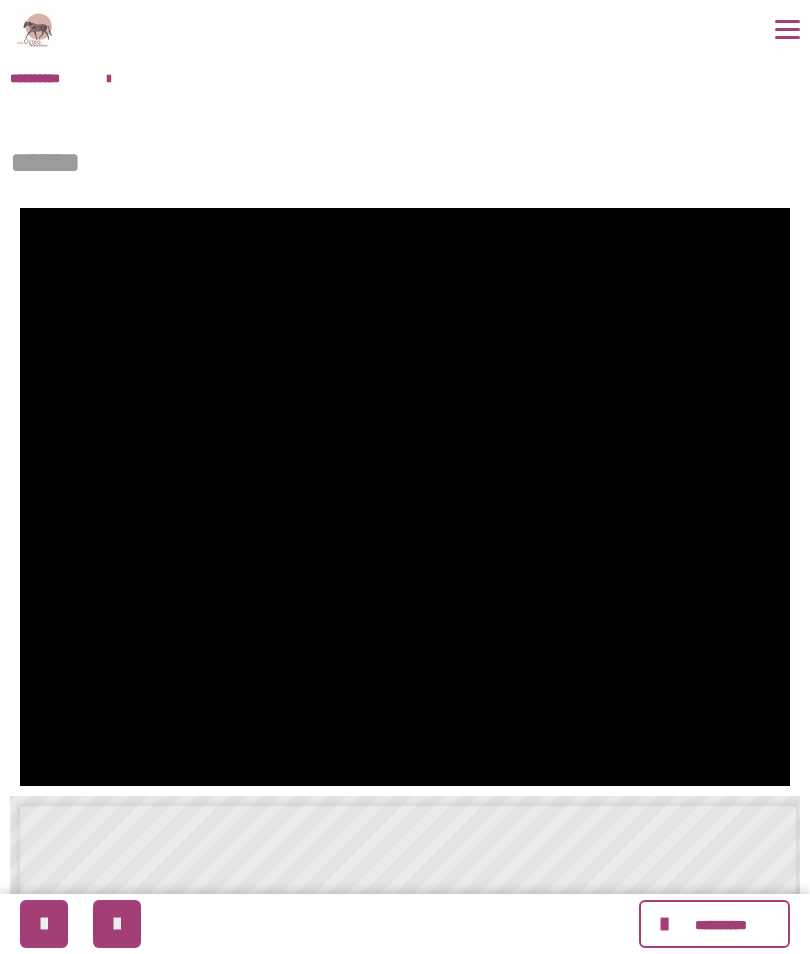 click at bounding box center [405, 497] 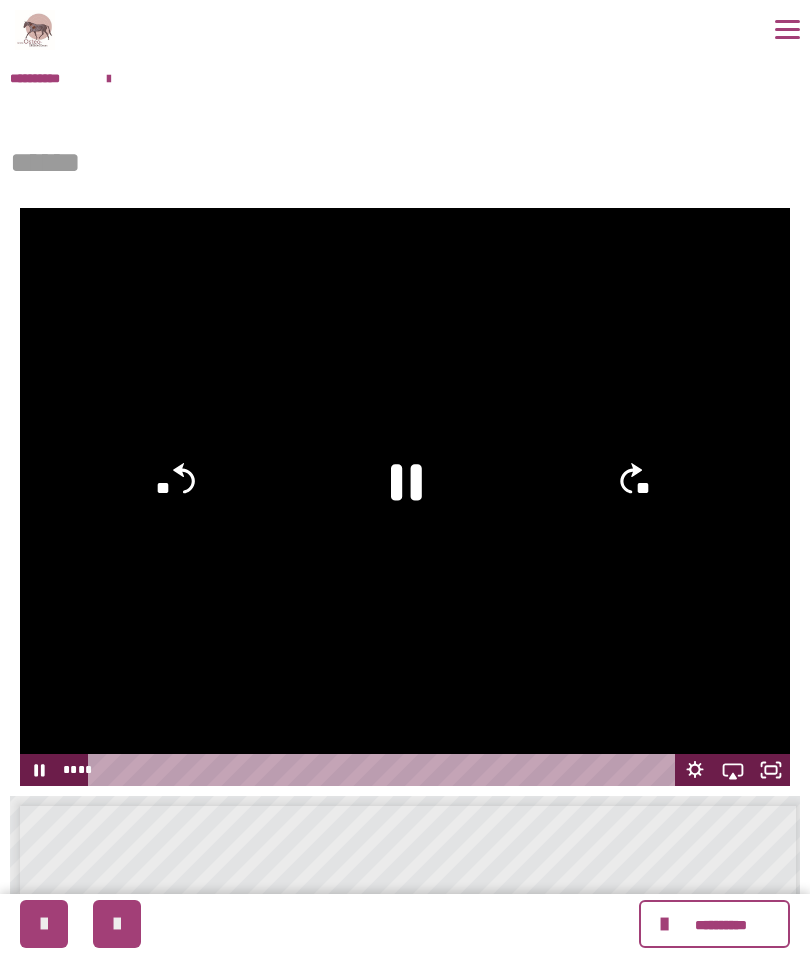 click 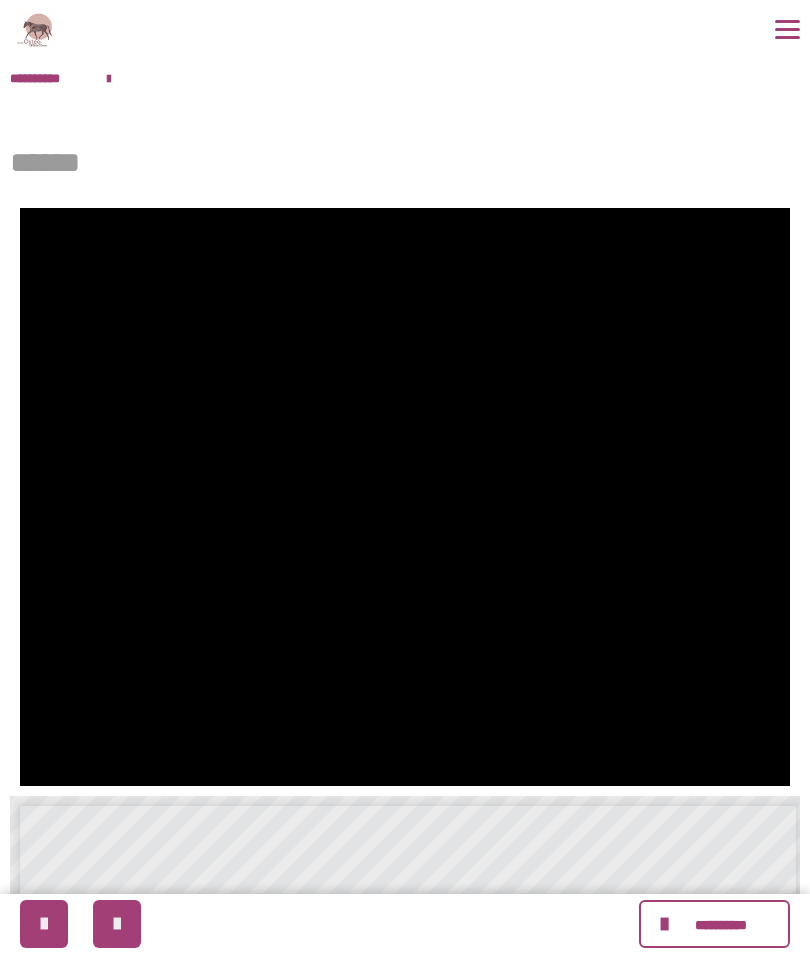 click at bounding box center (405, 497) 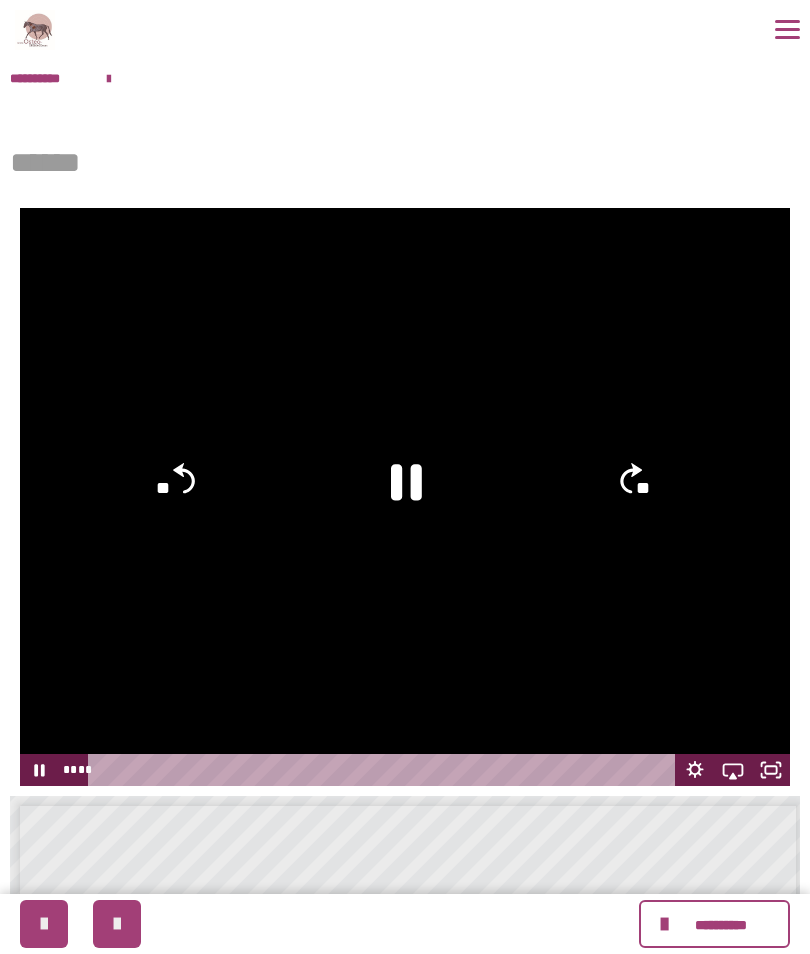 click 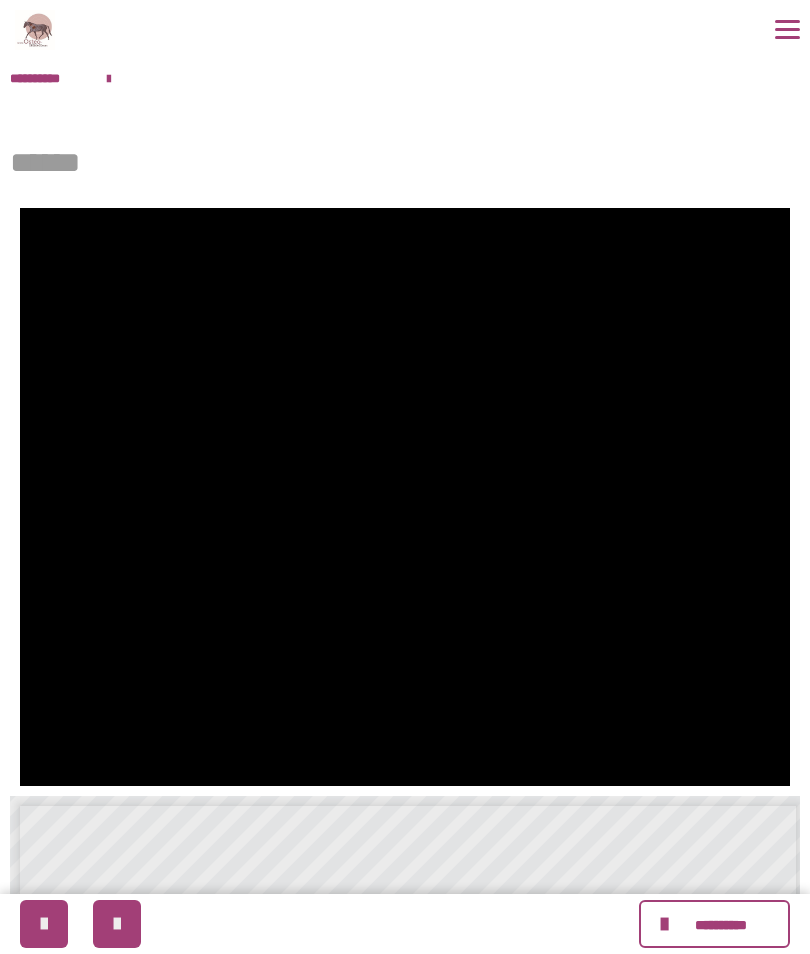 click at bounding box center [405, 497] 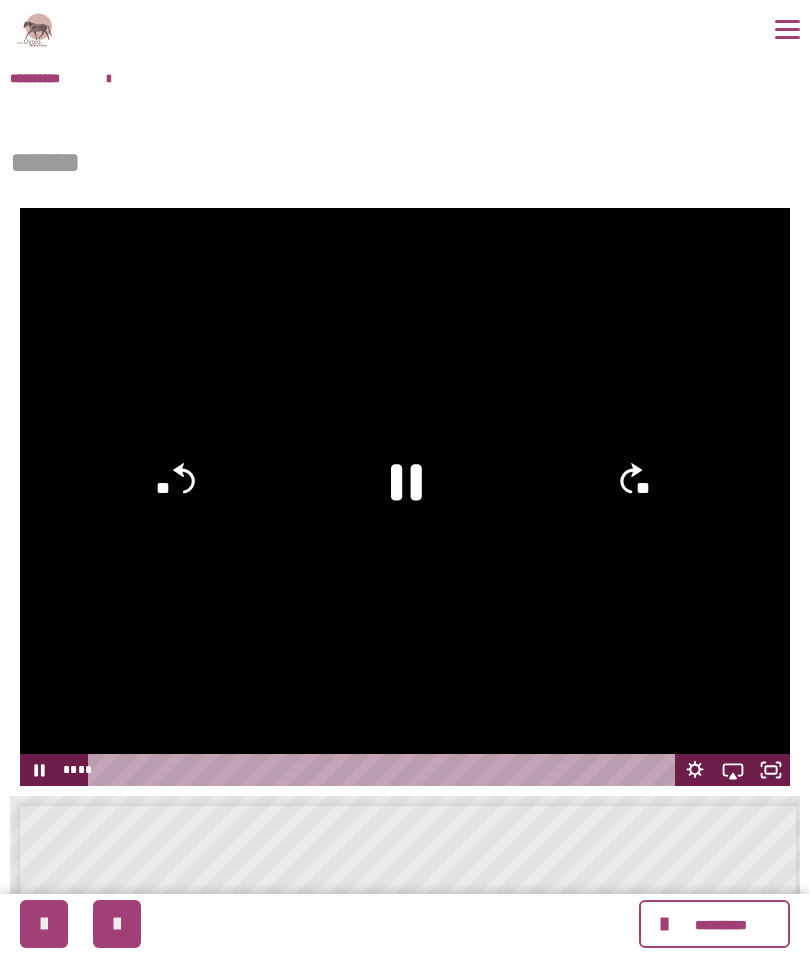 click on "**" 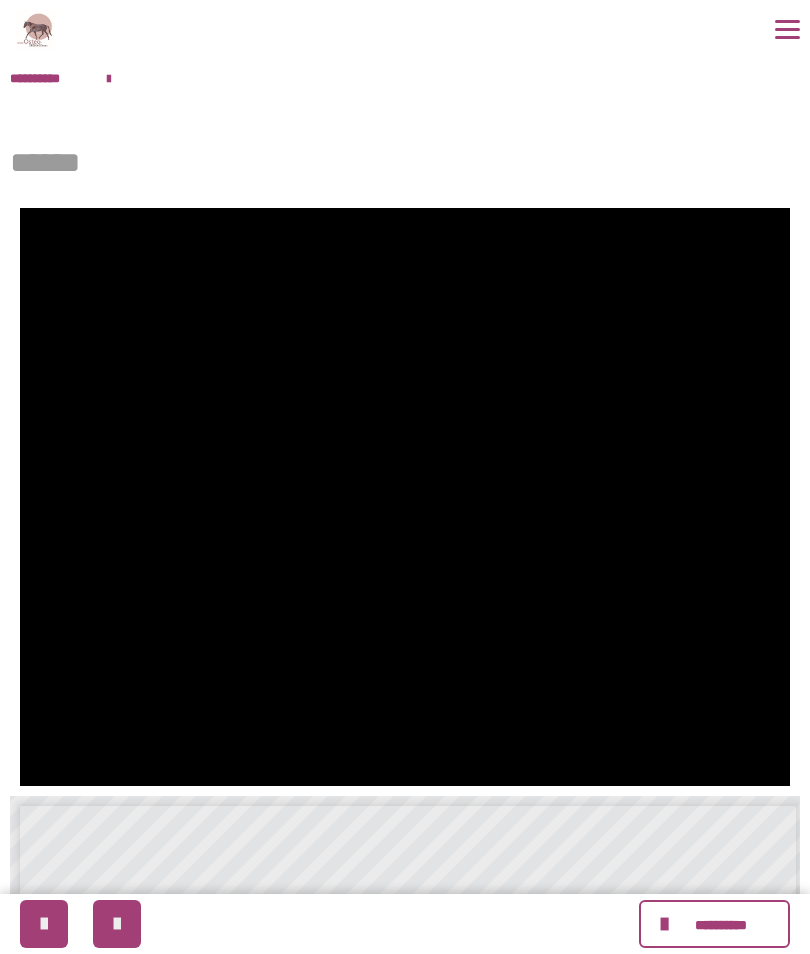 click at bounding box center (405, 497) 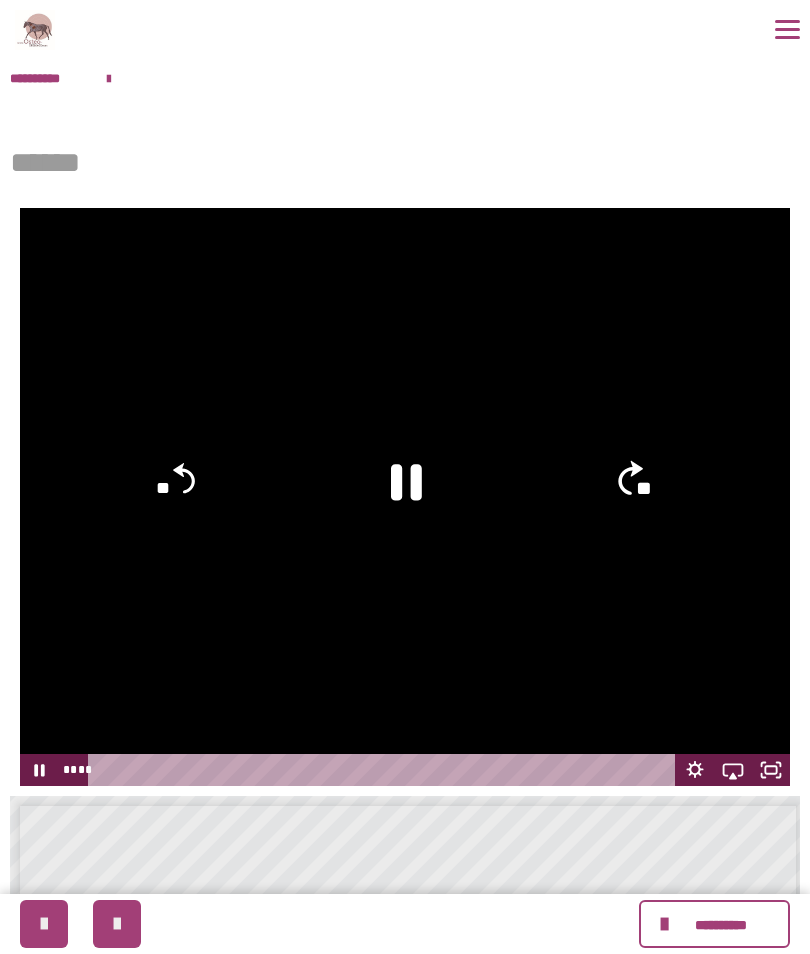 click on "**" 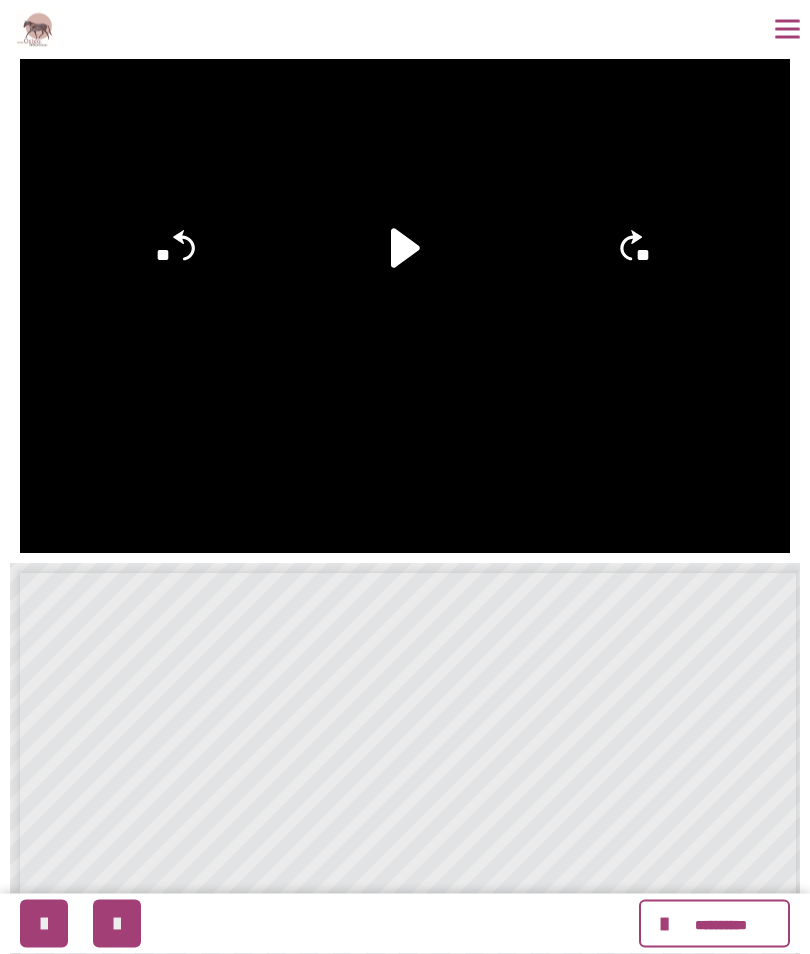 scroll, scrollTop: 244, scrollLeft: 0, axis: vertical 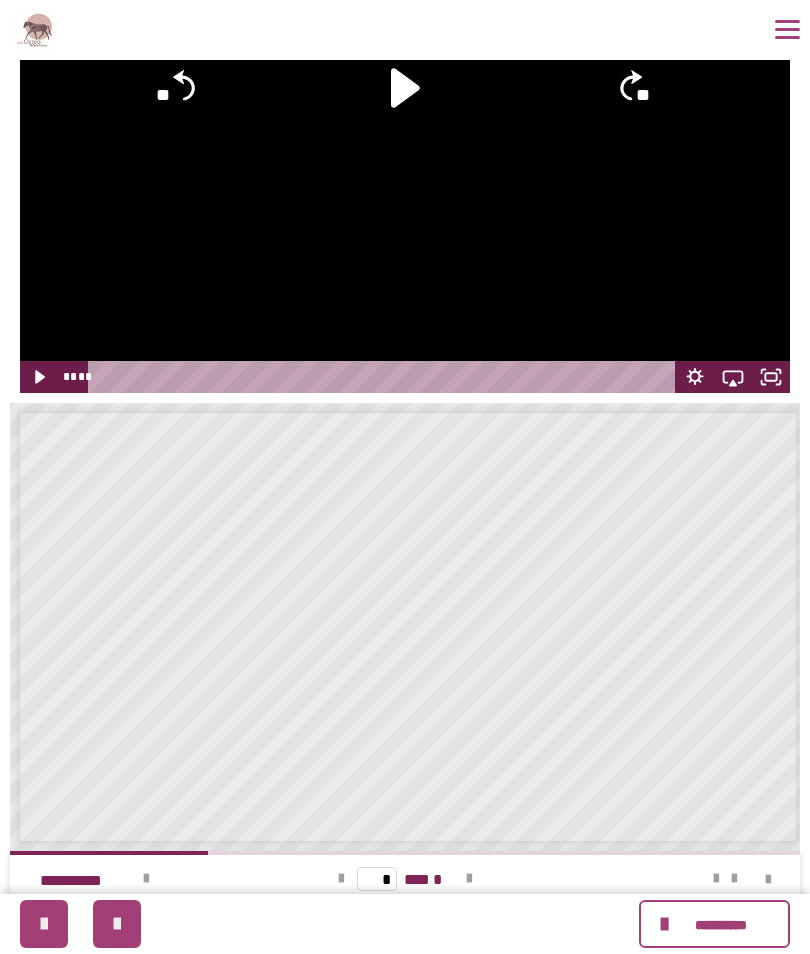 click at bounding box center (469, 879) 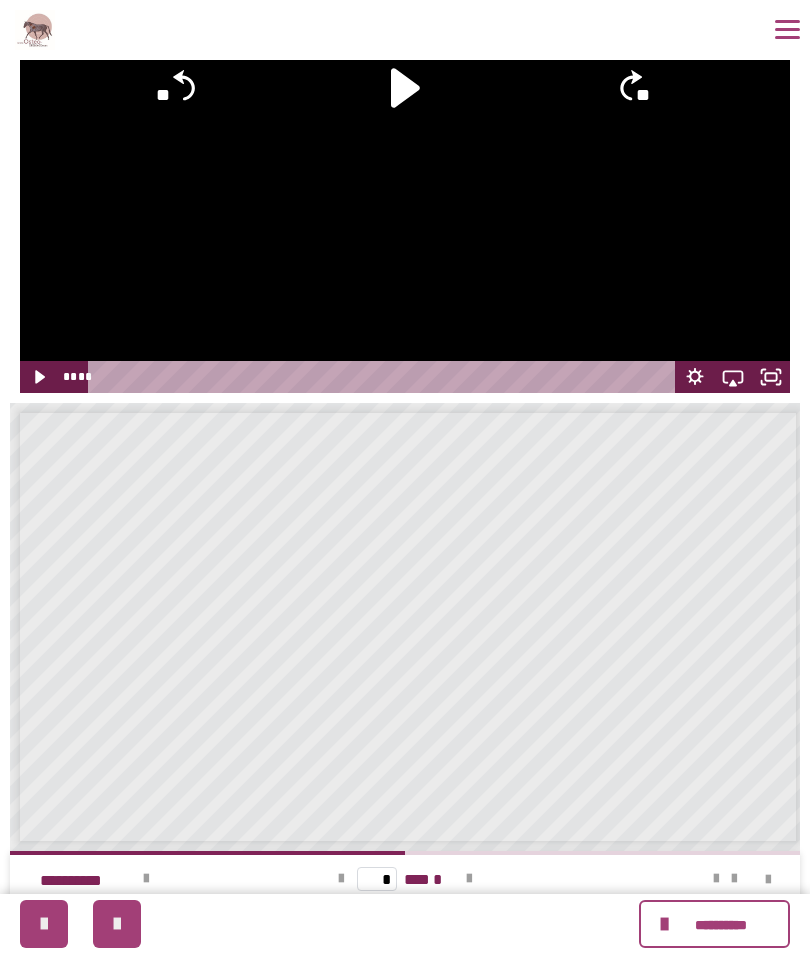 click at bounding box center (469, 879) 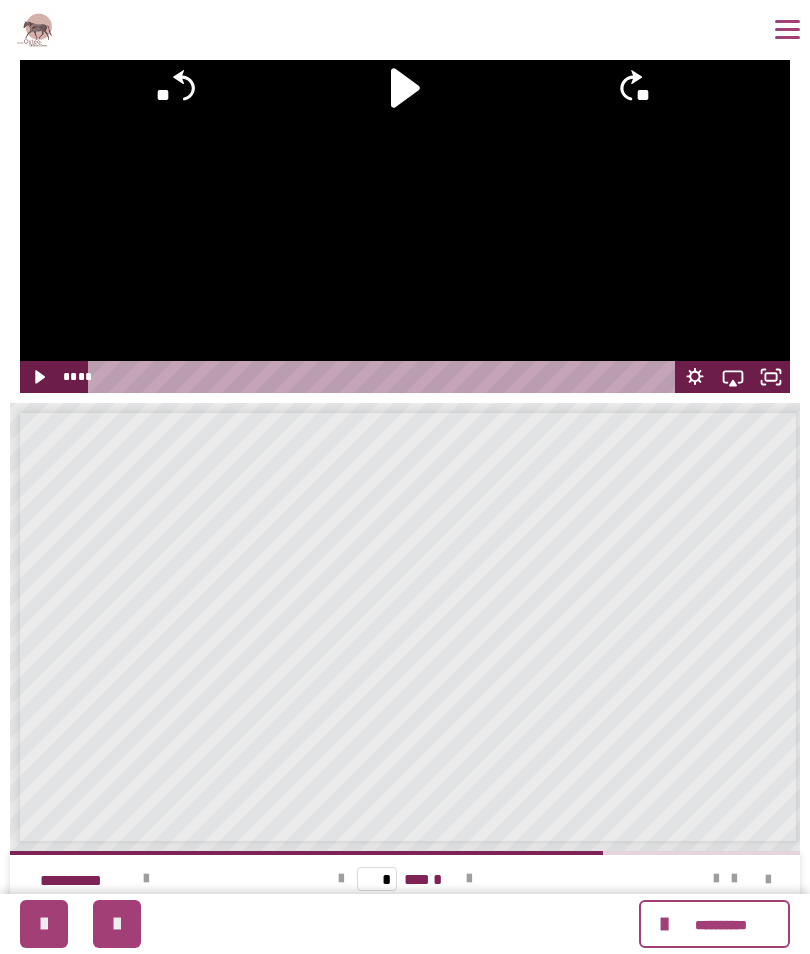click at bounding box center [469, 879] 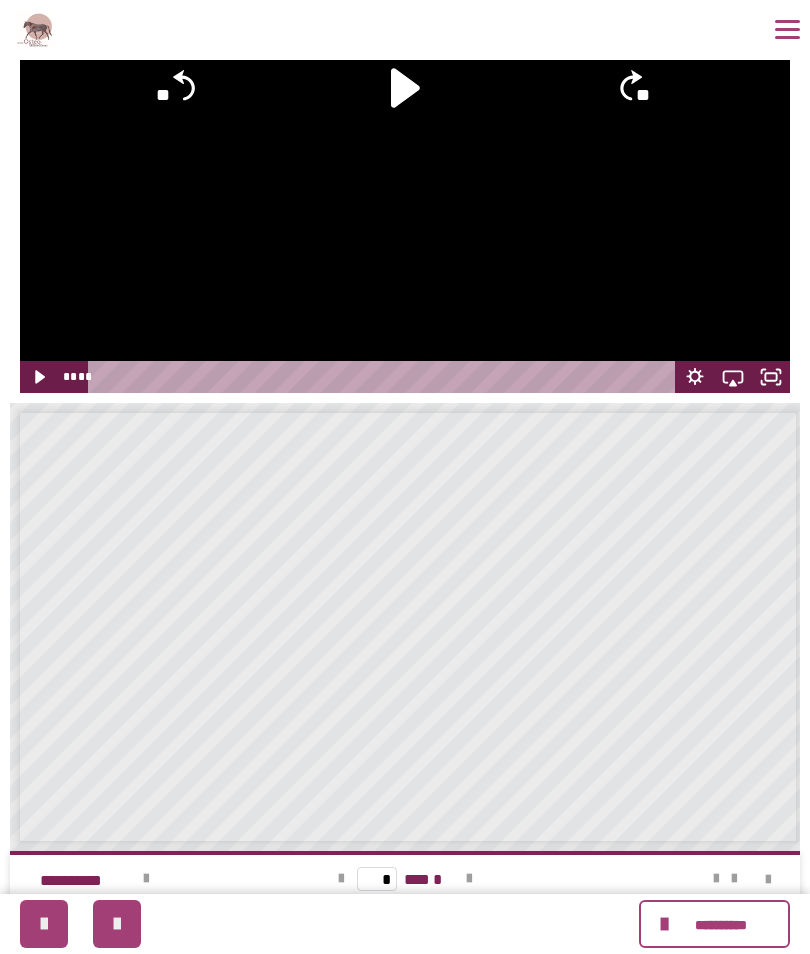 click at bounding box center [341, 879] 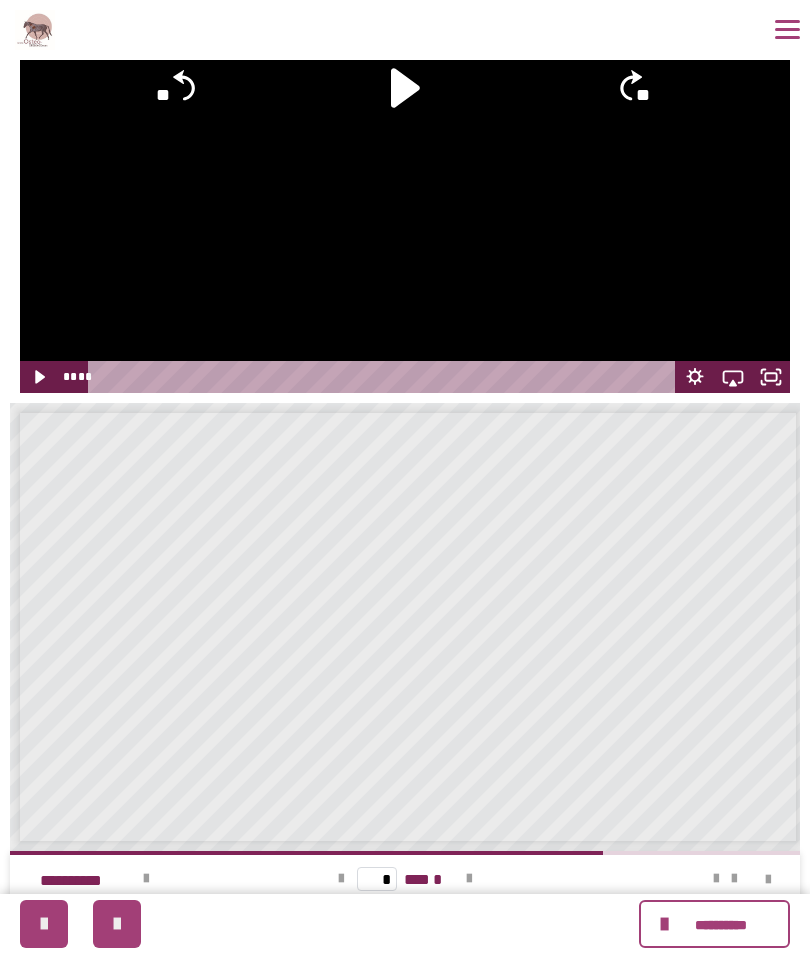 click at bounding box center [469, 879] 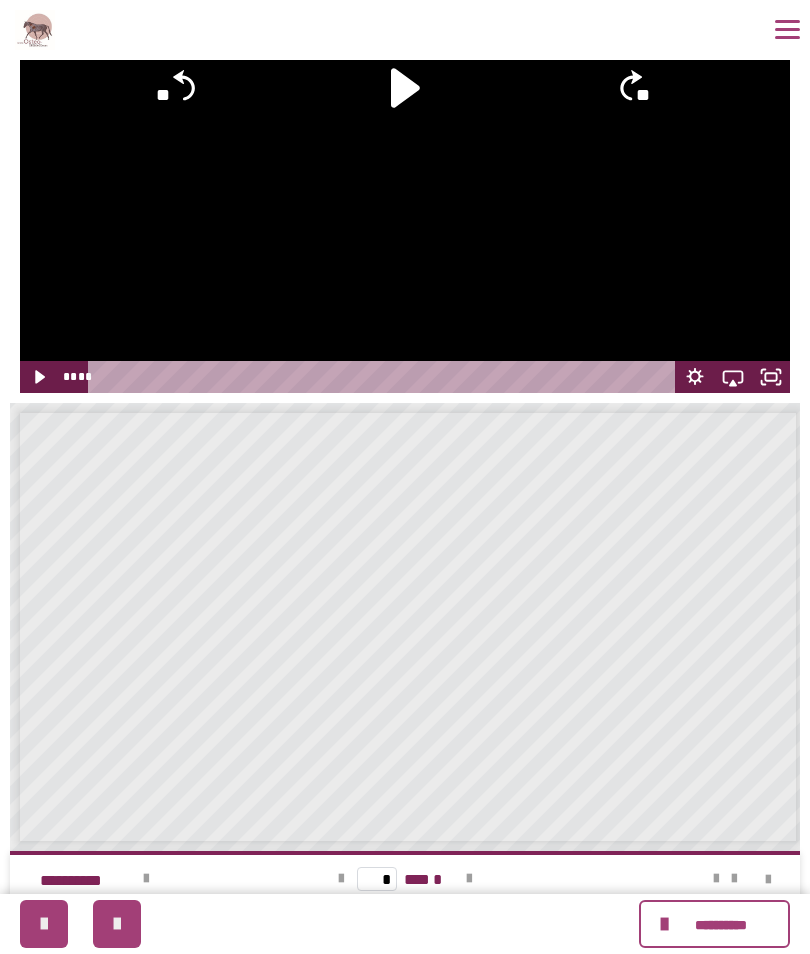 click at bounding box center [117, 924] 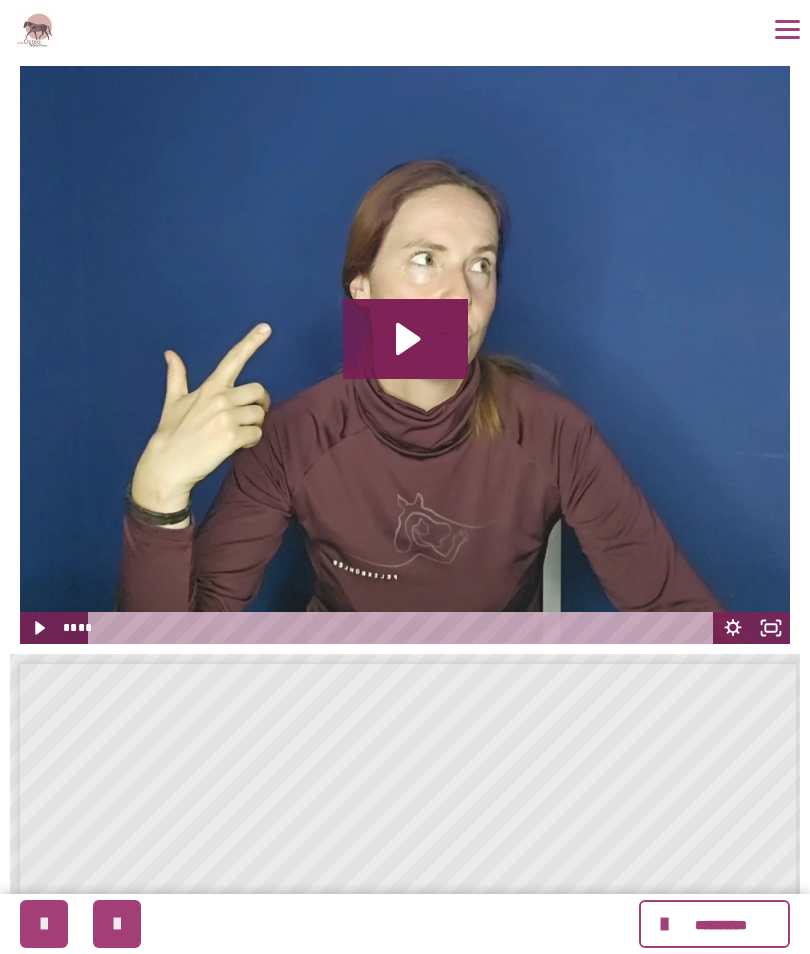 scroll, scrollTop: 159, scrollLeft: 0, axis: vertical 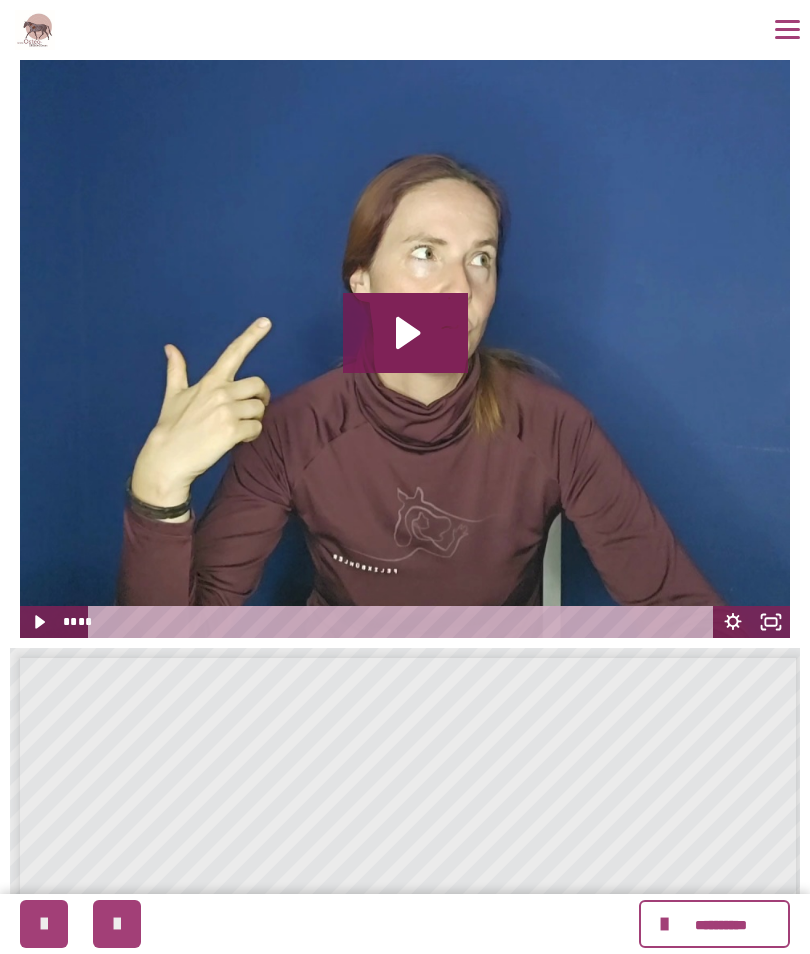 click 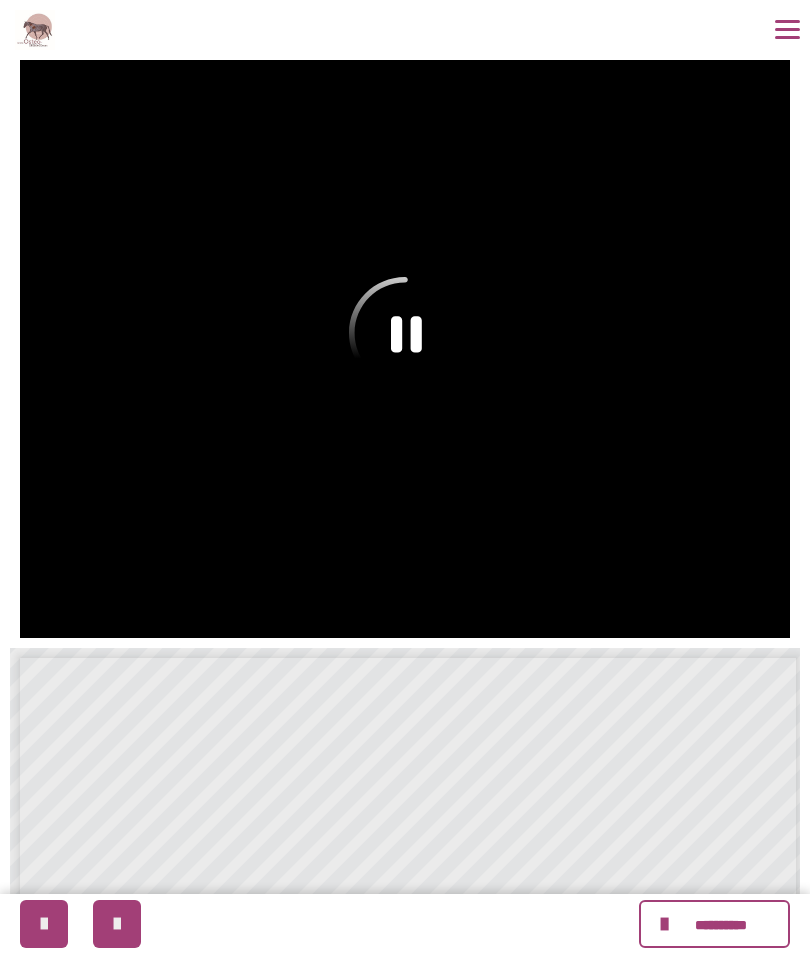click 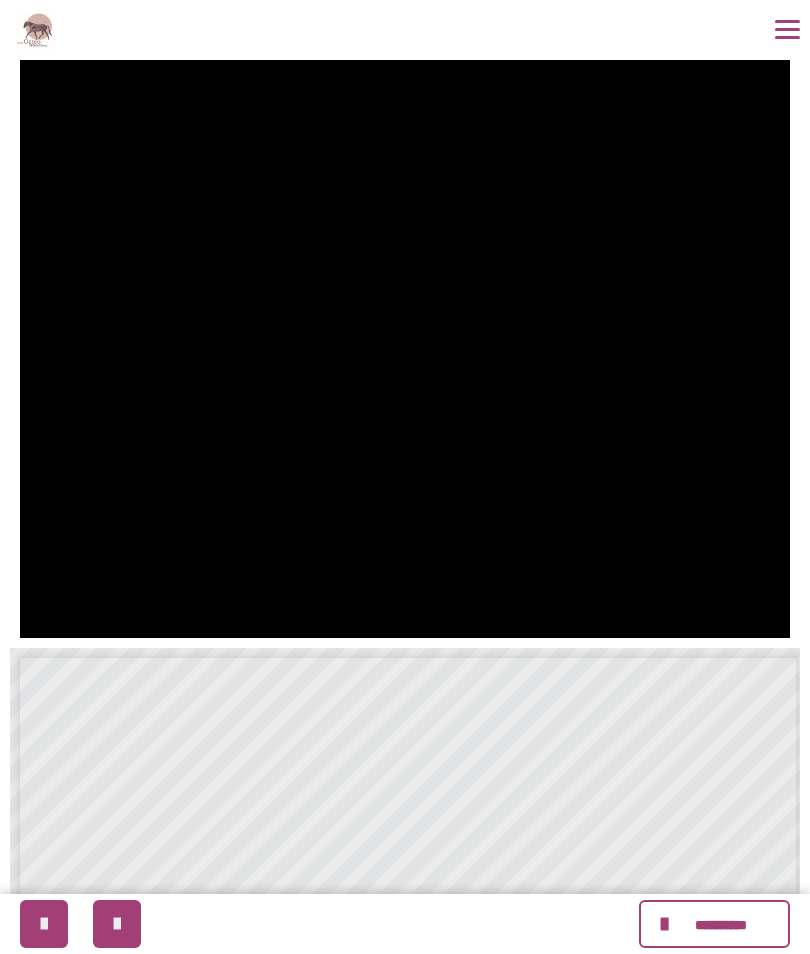 scroll, scrollTop: 246, scrollLeft: 0, axis: vertical 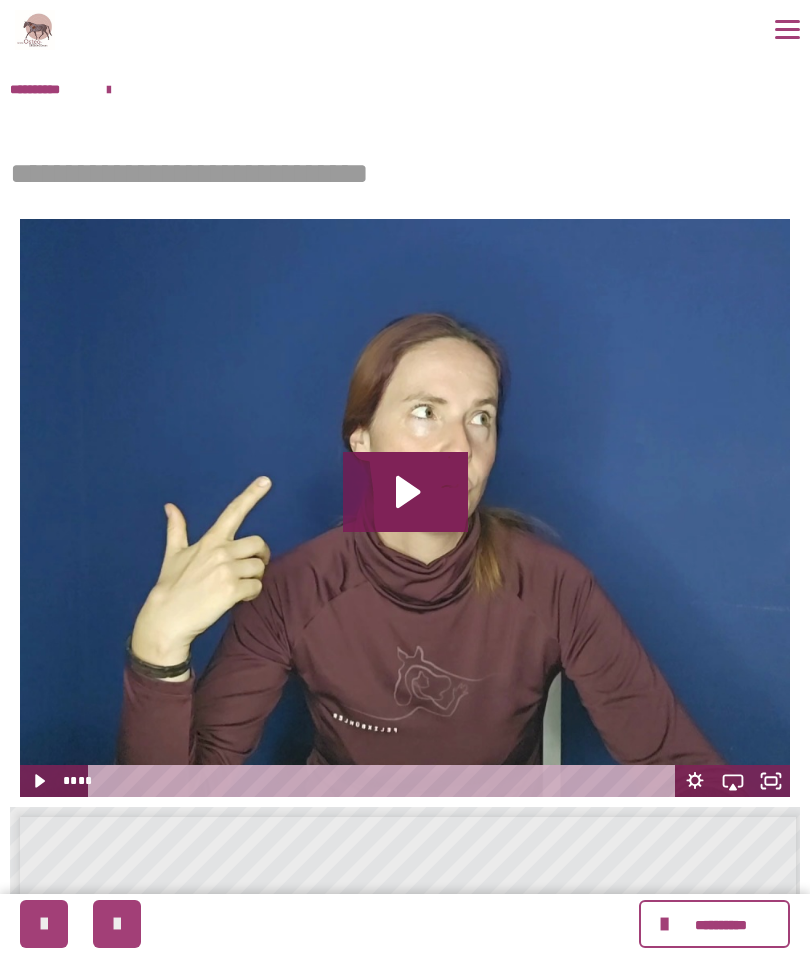 click 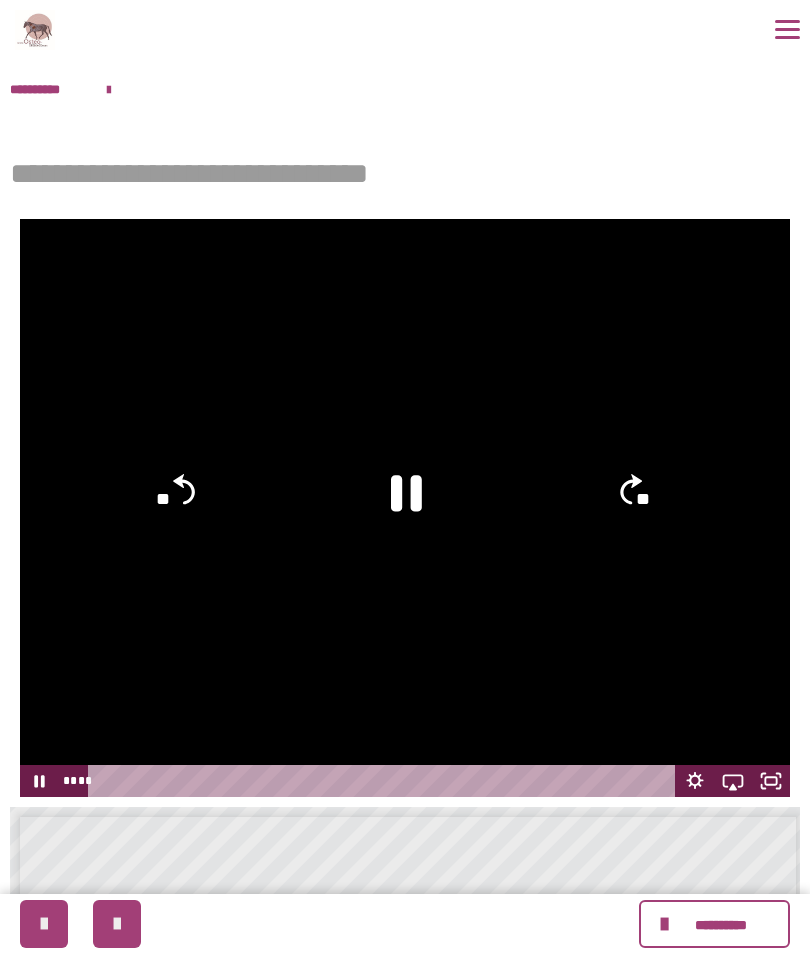 click on "**" 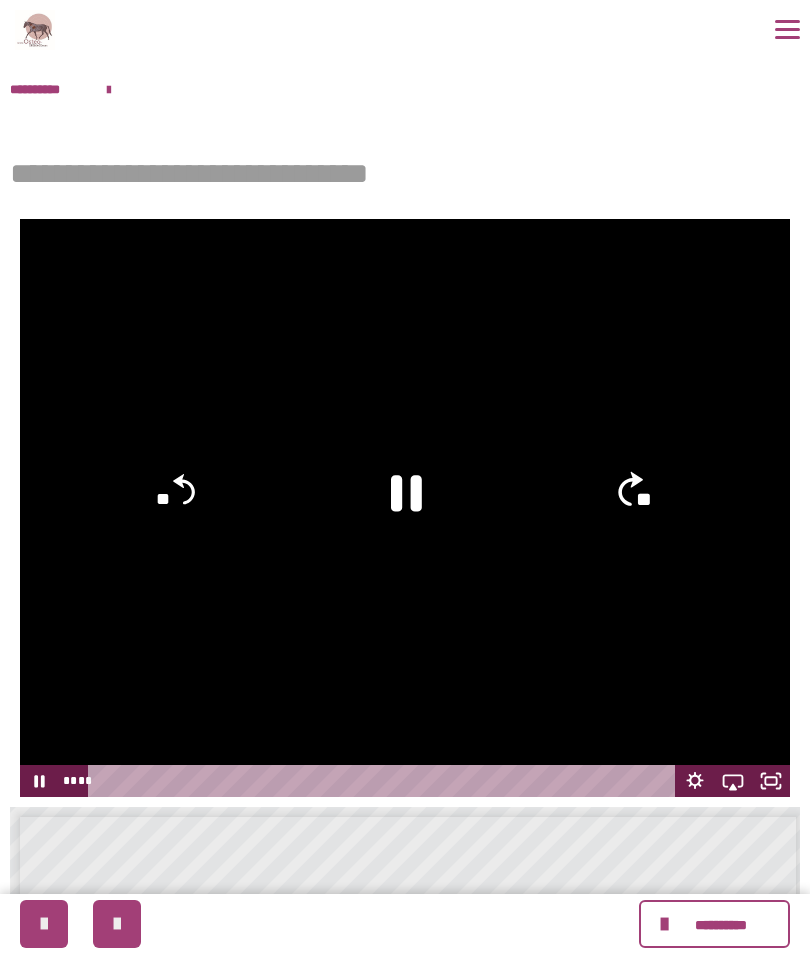 click on "**" 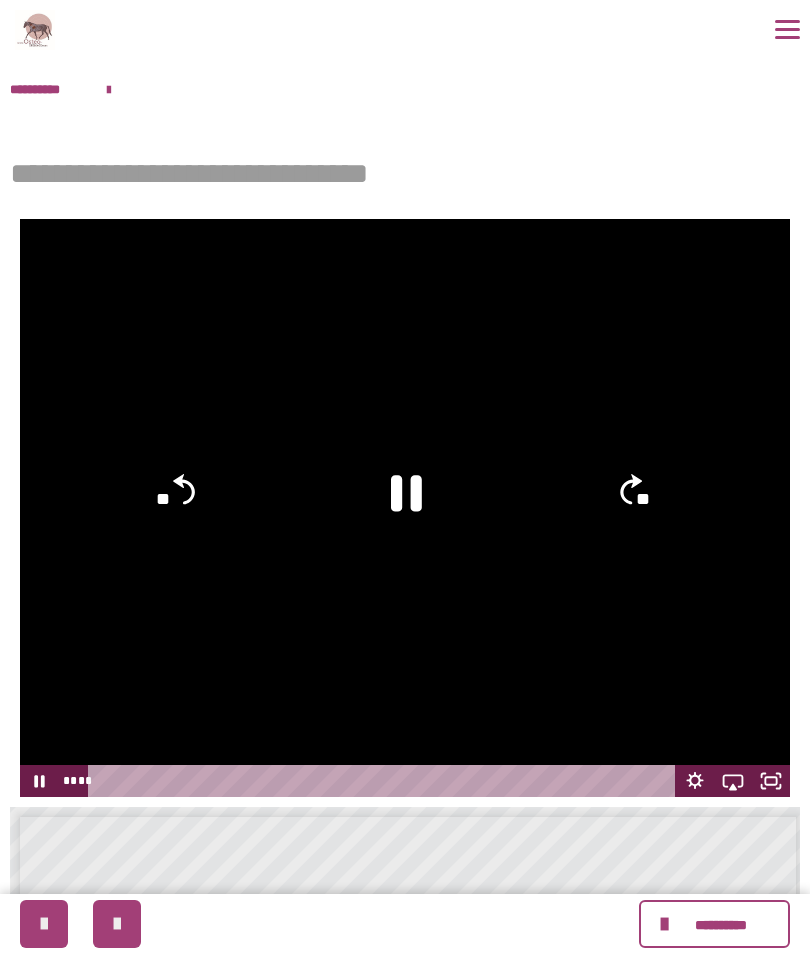 click on "**" 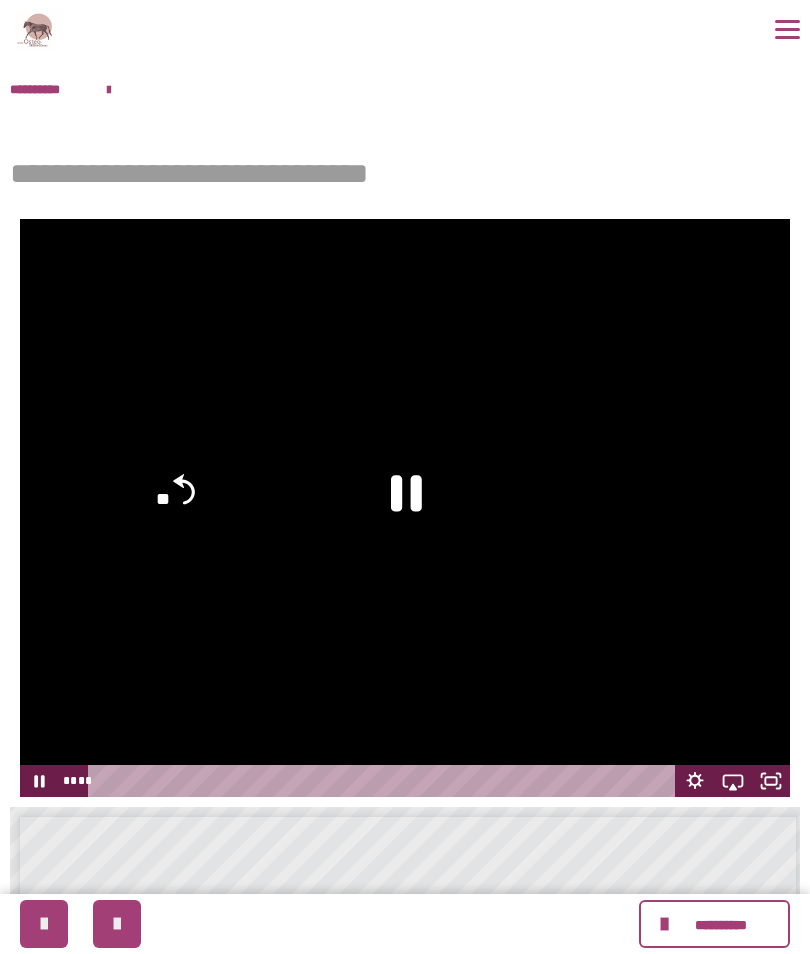 click on "**" 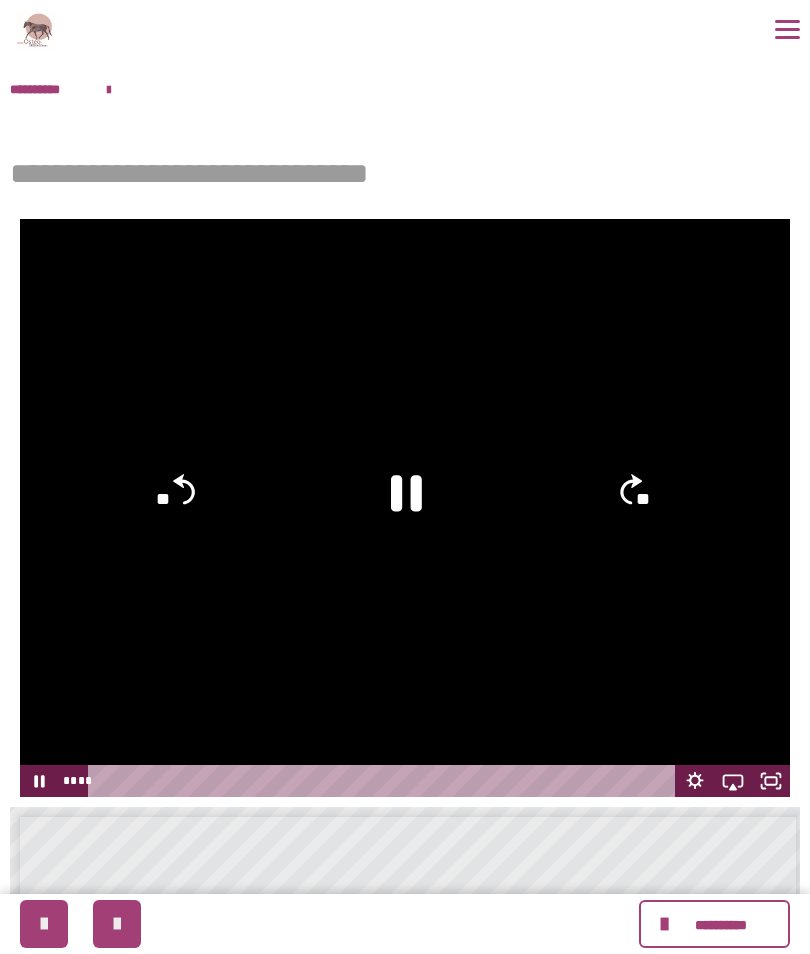 click on "**" 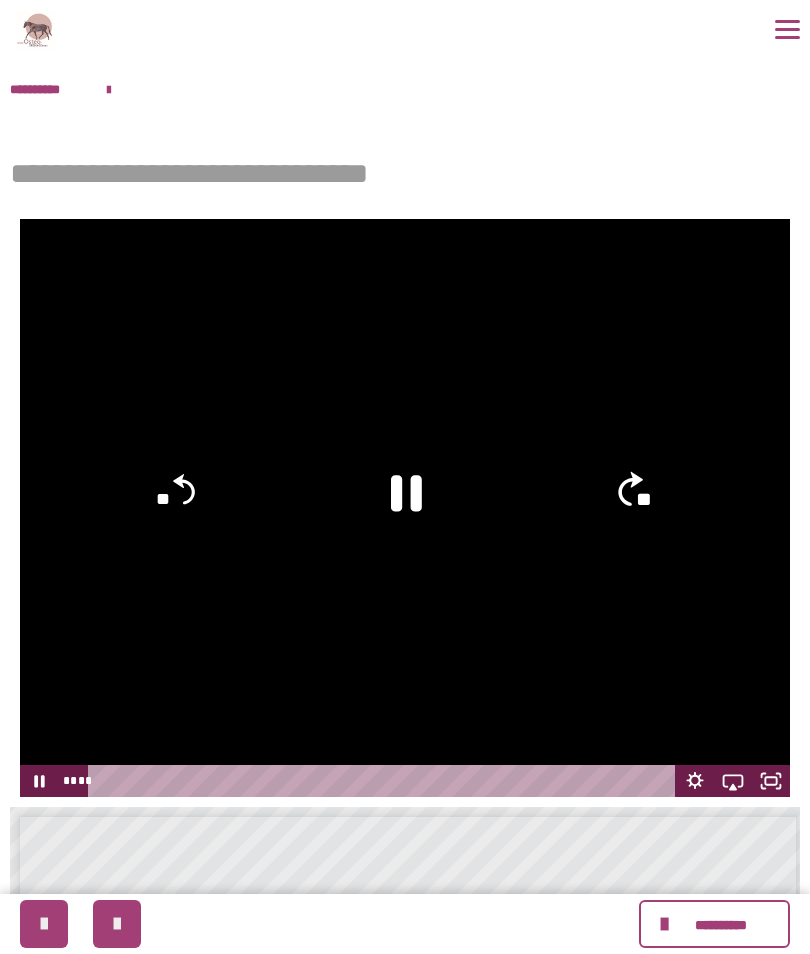 click on "**" 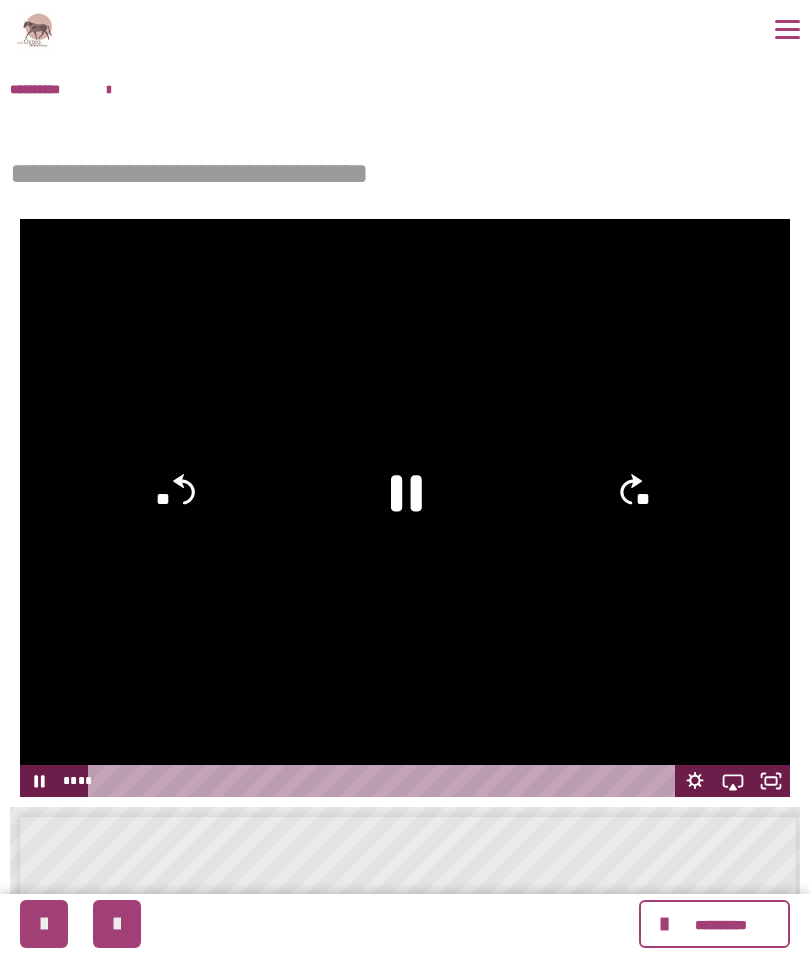 click 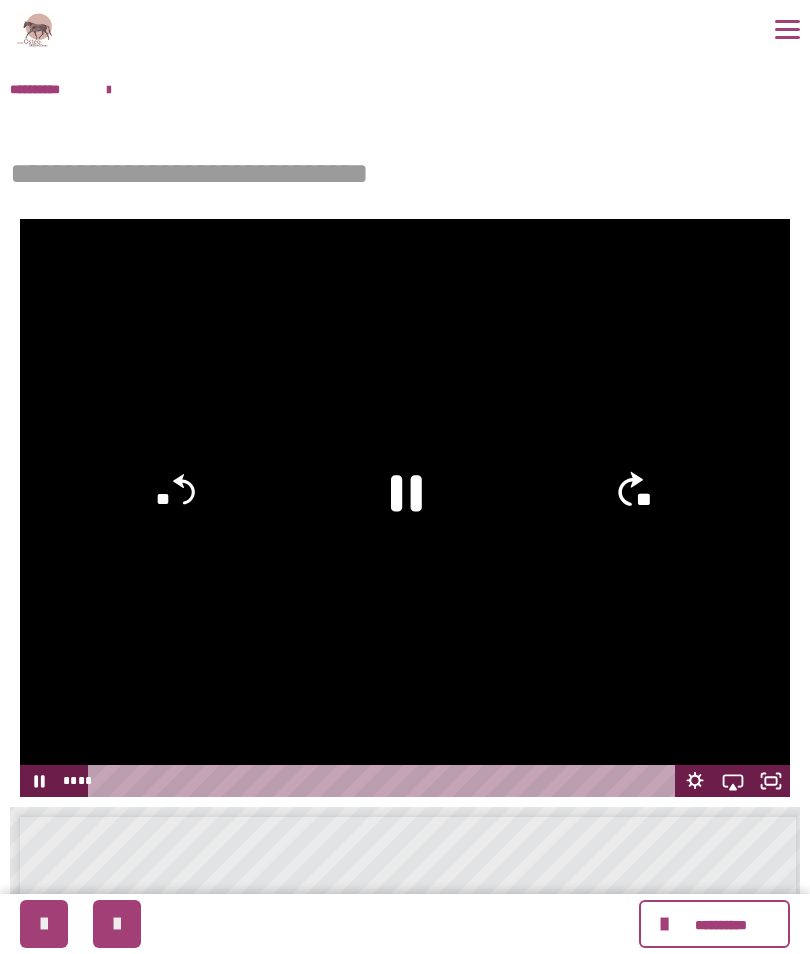 click on "**" 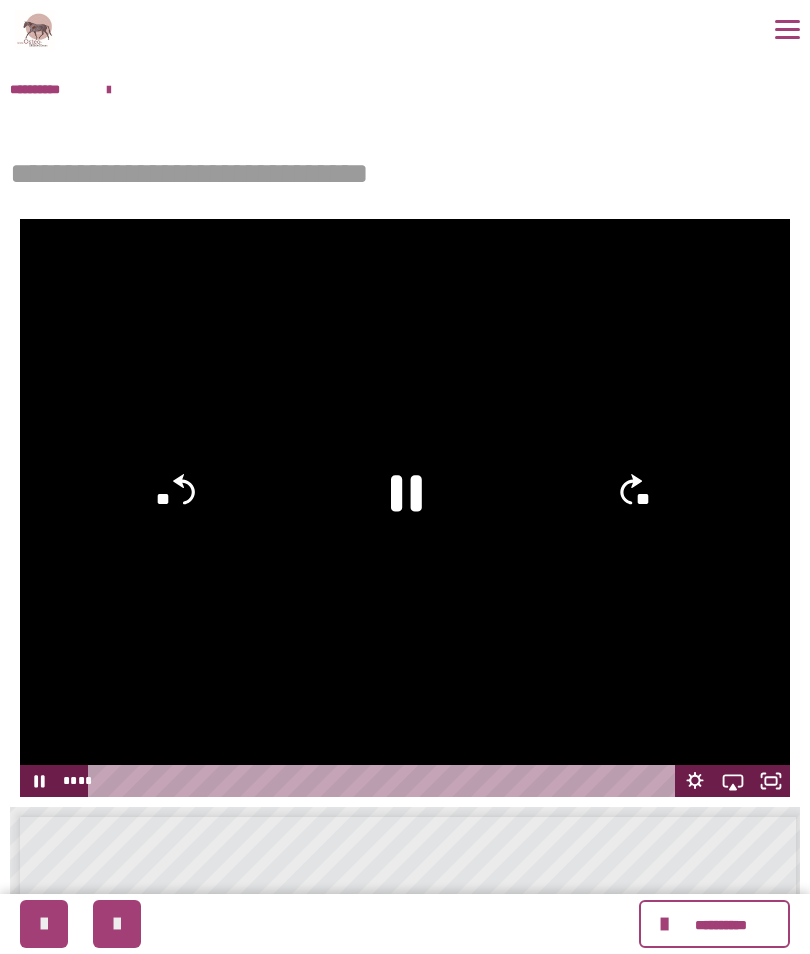 click on "**" 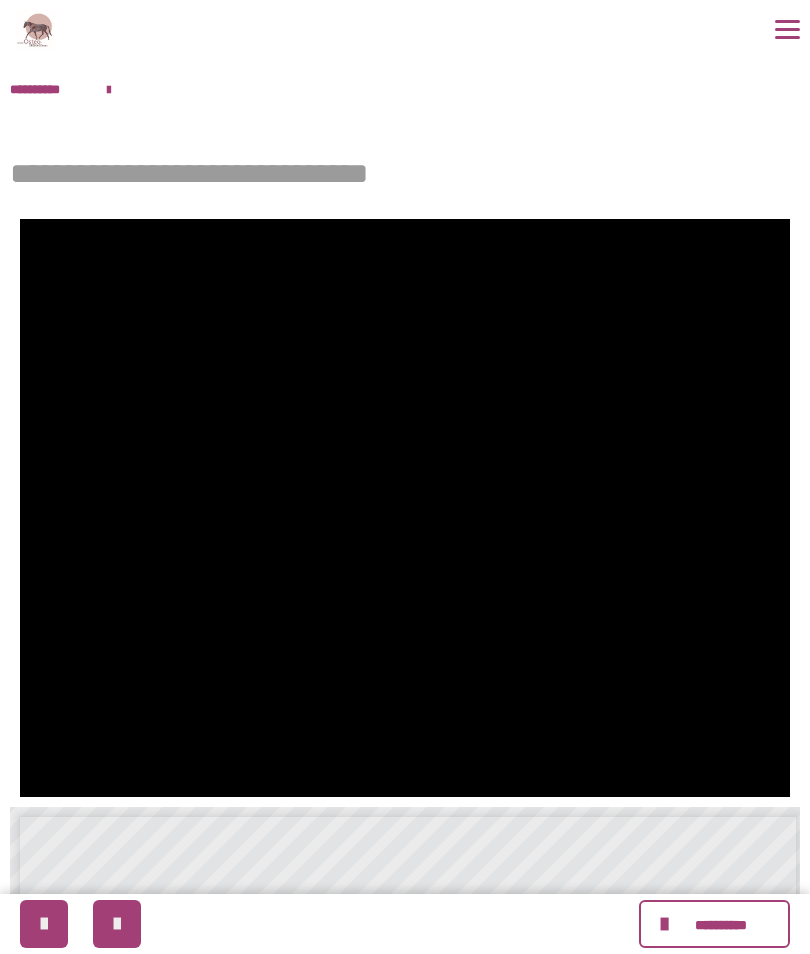 click at bounding box center (405, 508) 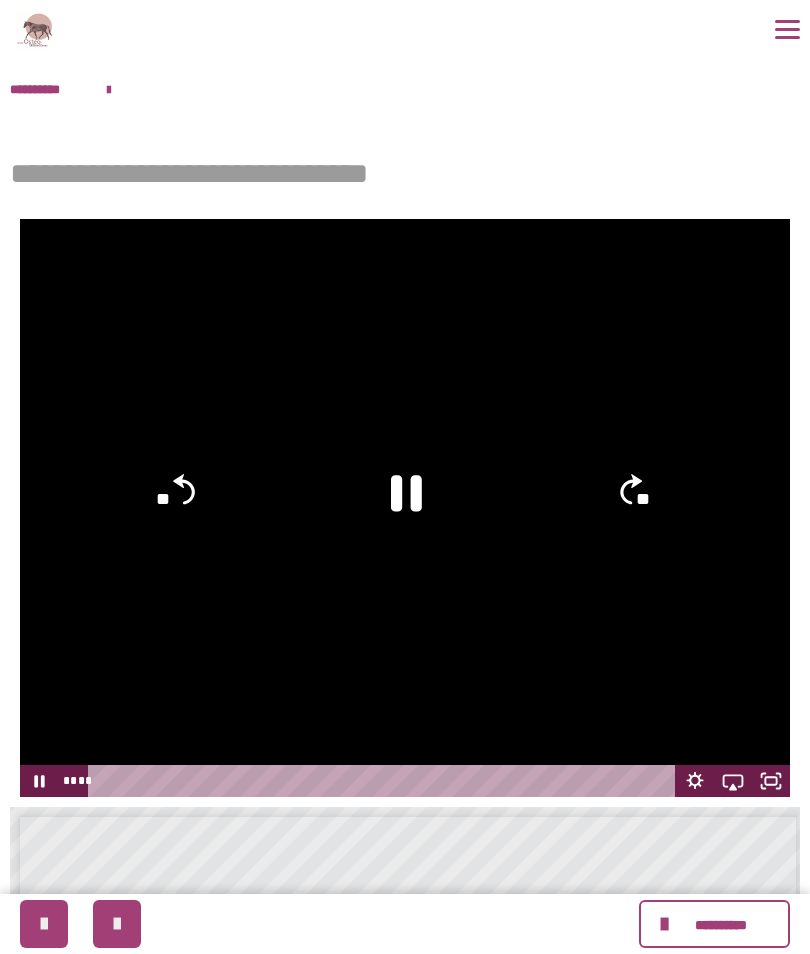 click on "**" 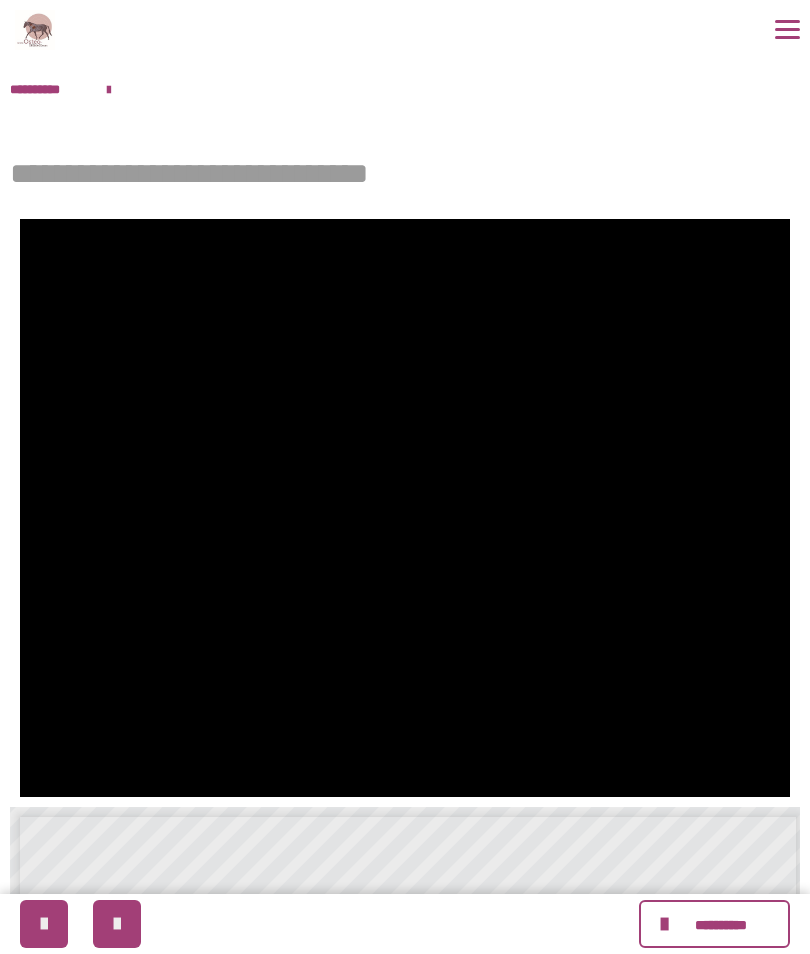 click at bounding box center (405, 508) 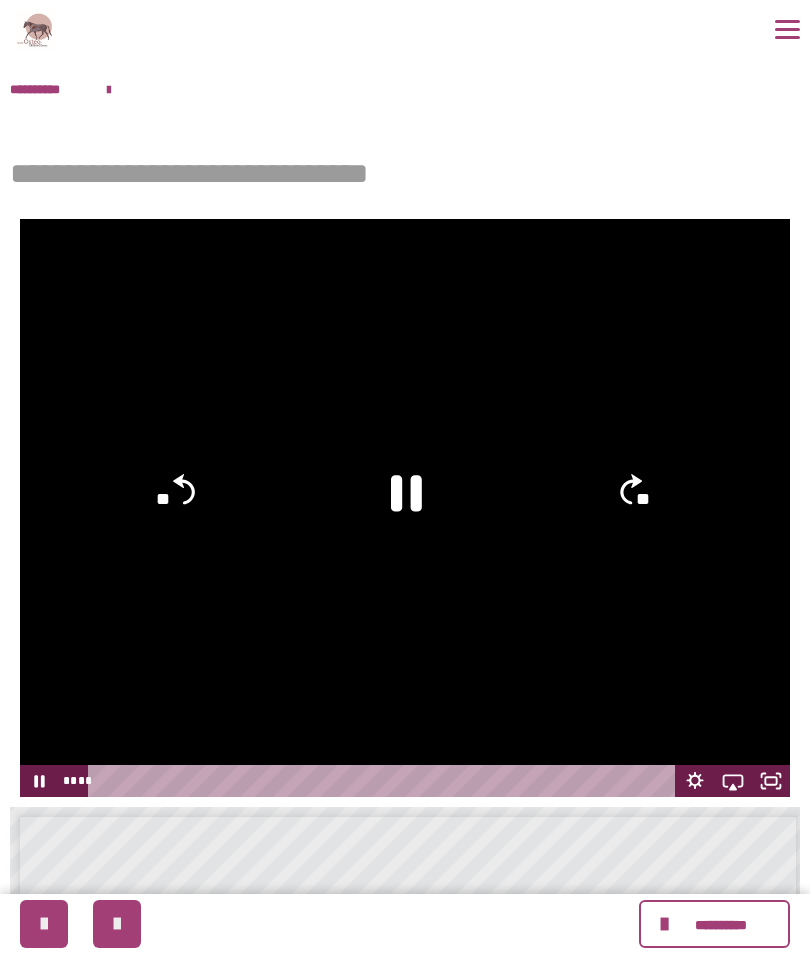 click on "**" 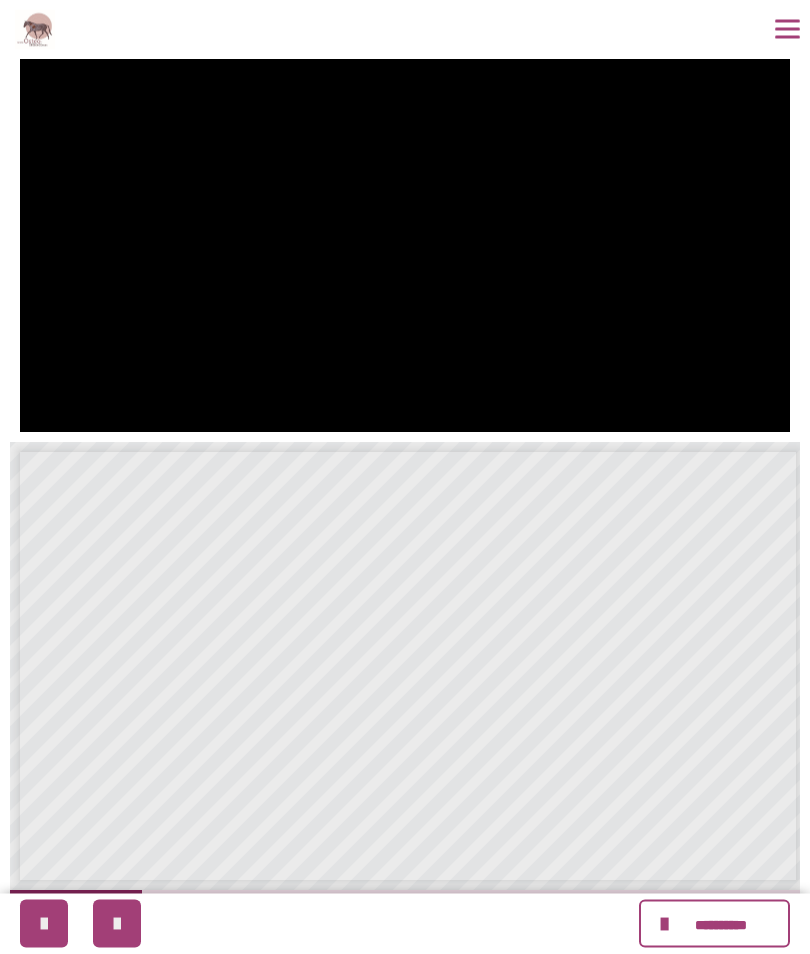 scroll, scrollTop: 404, scrollLeft: 0, axis: vertical 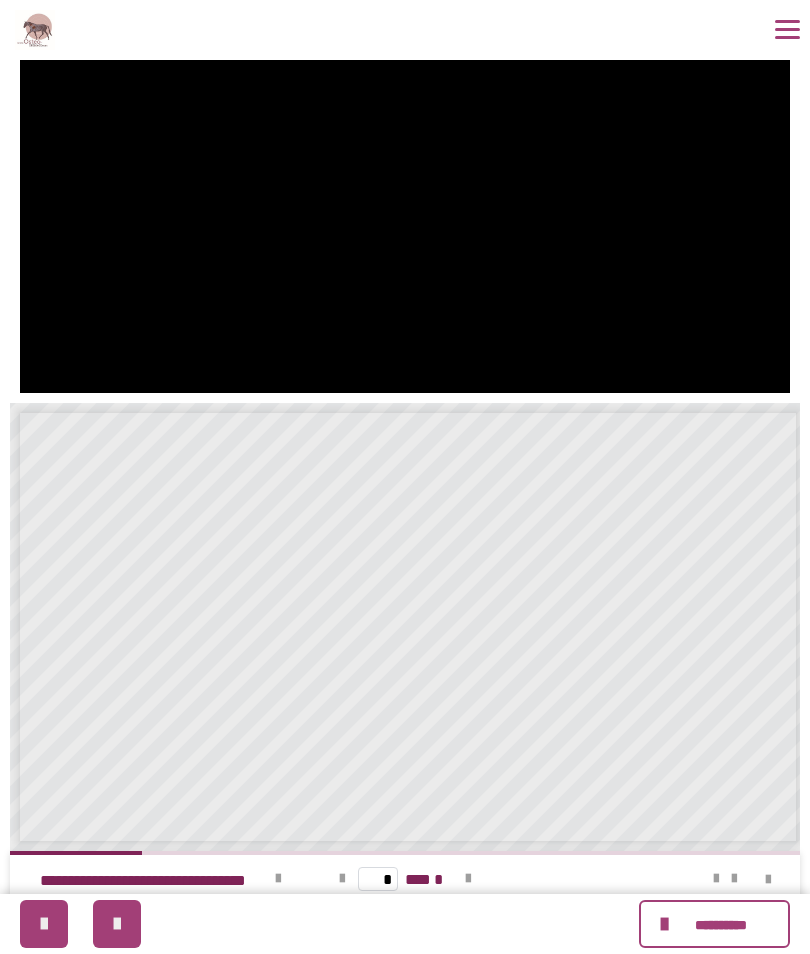 click at bounding box center [468, 879] 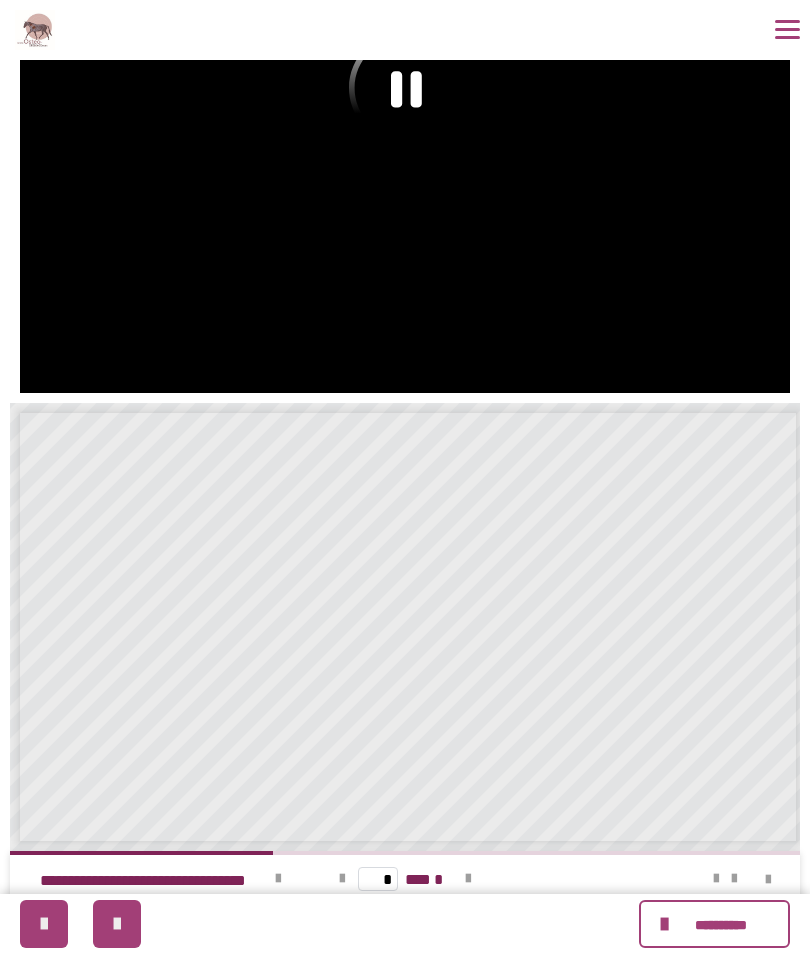 click at bounding box center [468, 879] 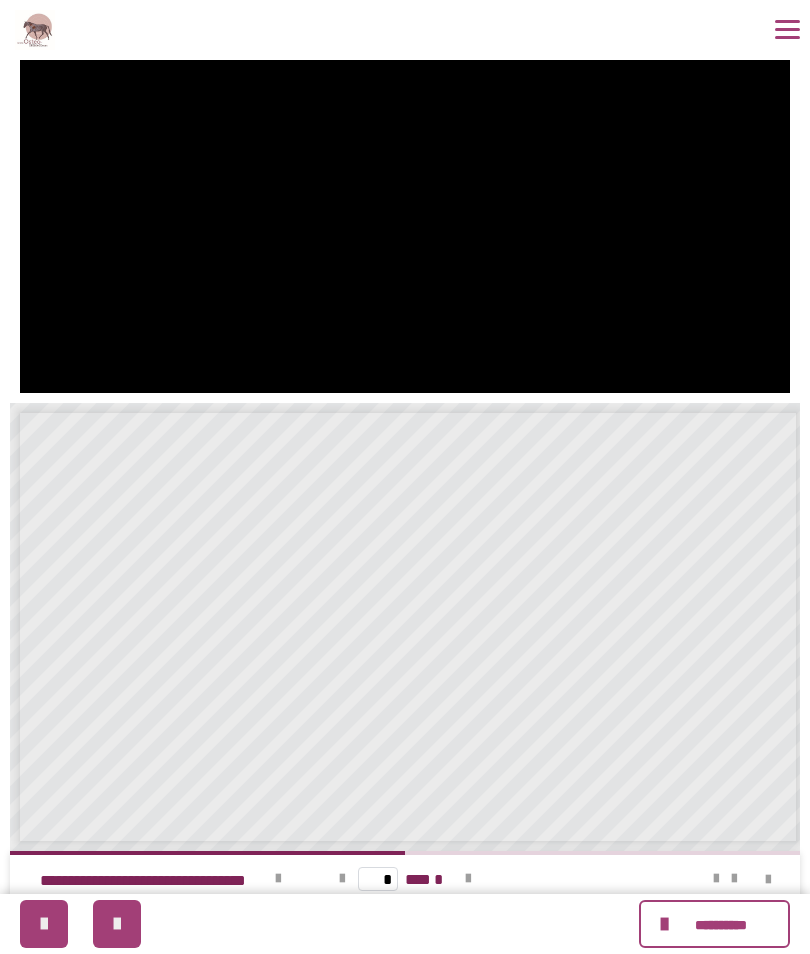 click at bounding box center (468, 879) 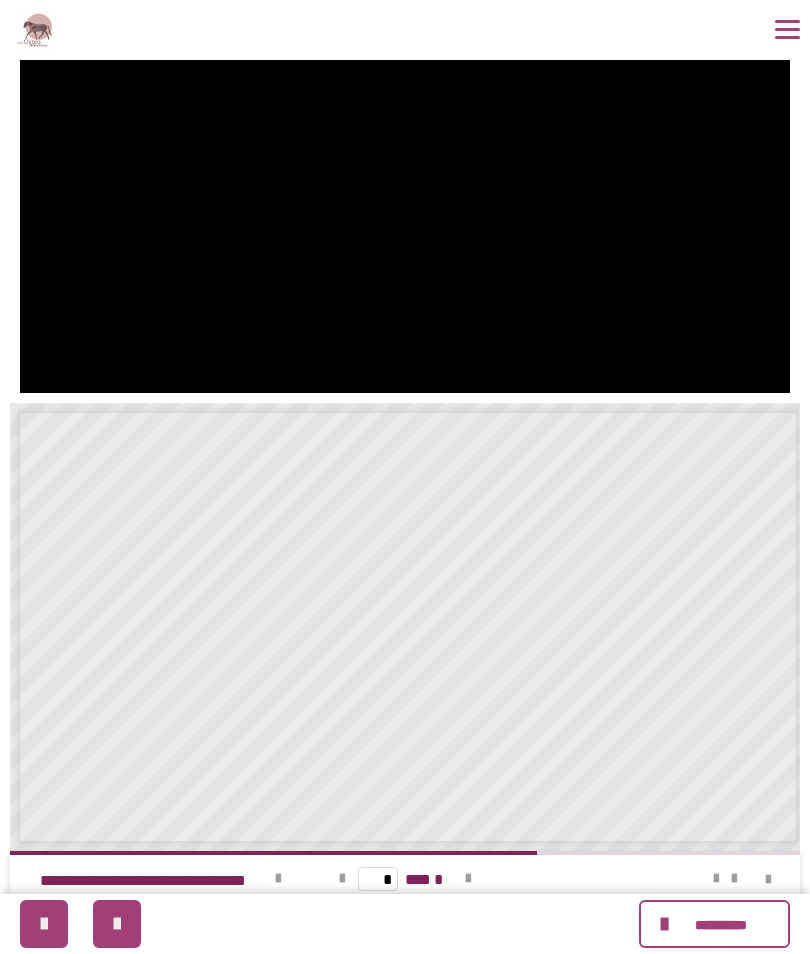 click at bounding box center [468, 879] 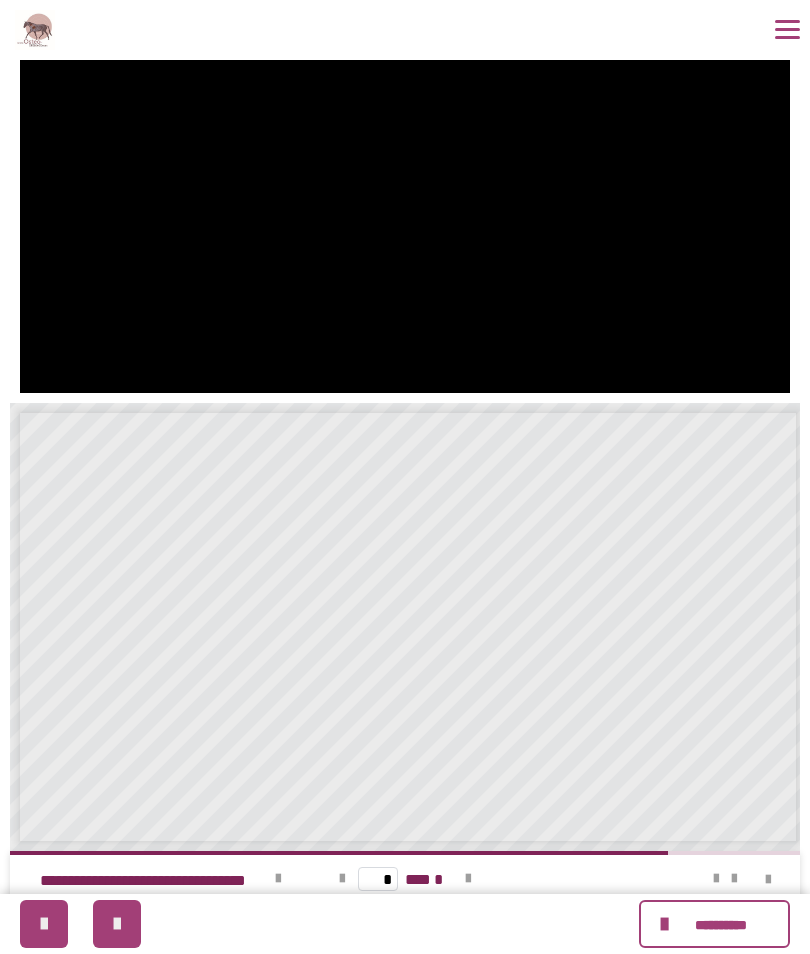 click at bounding box center [468, 879] 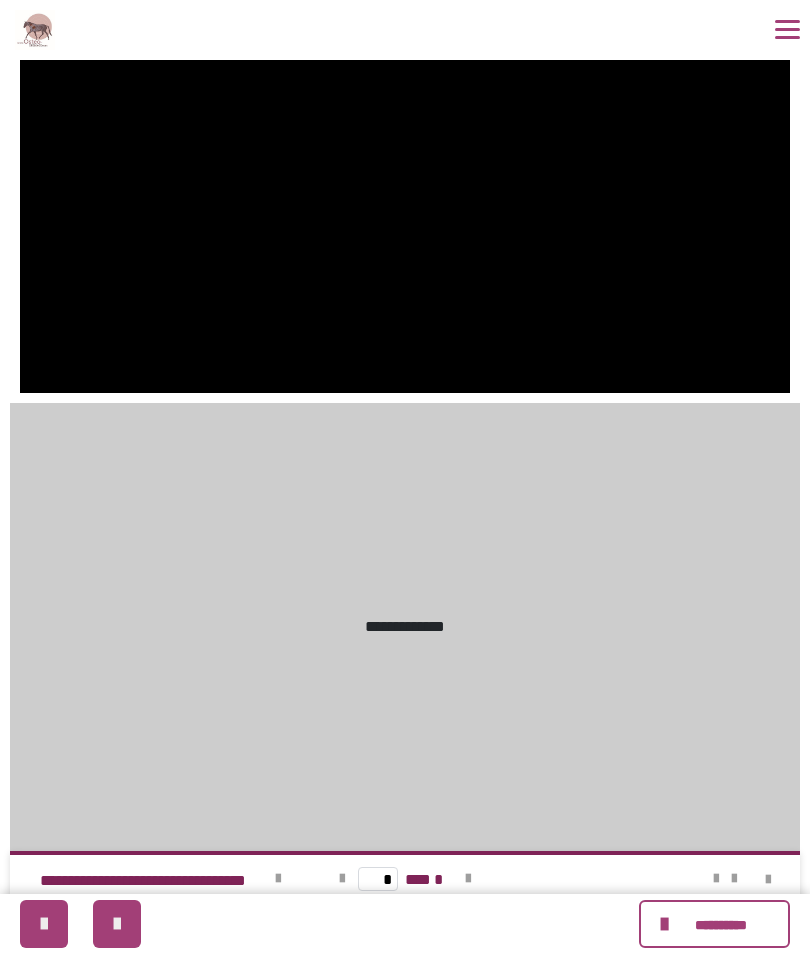 type on "*" 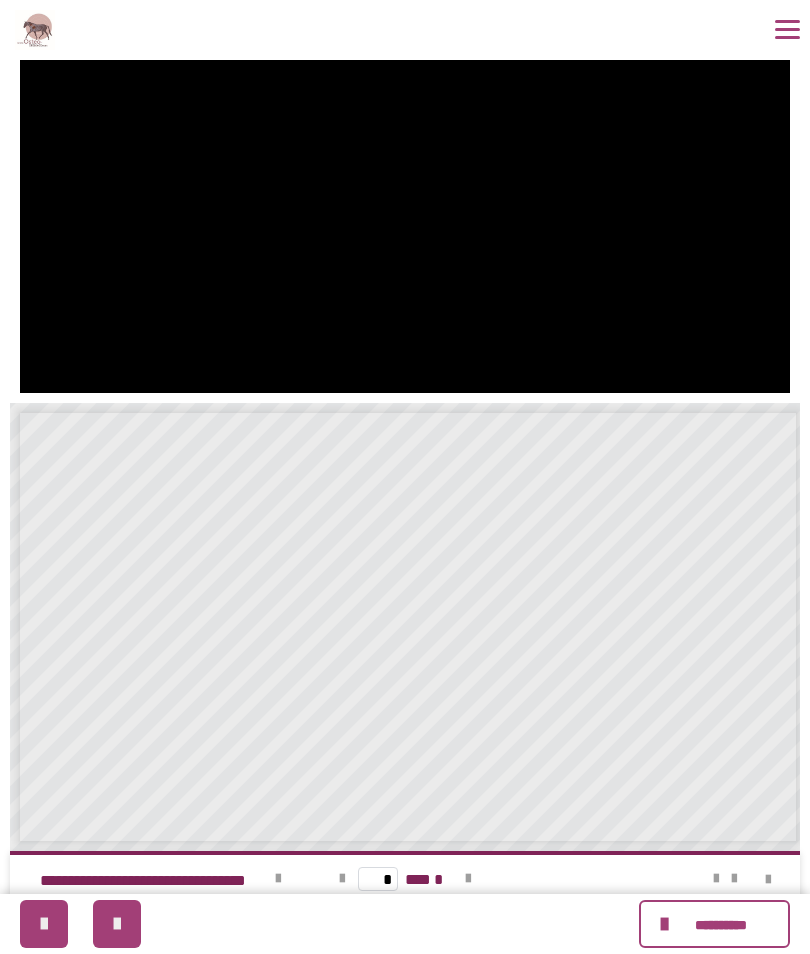 click on "* *** *" at bounding box center (405, 879) 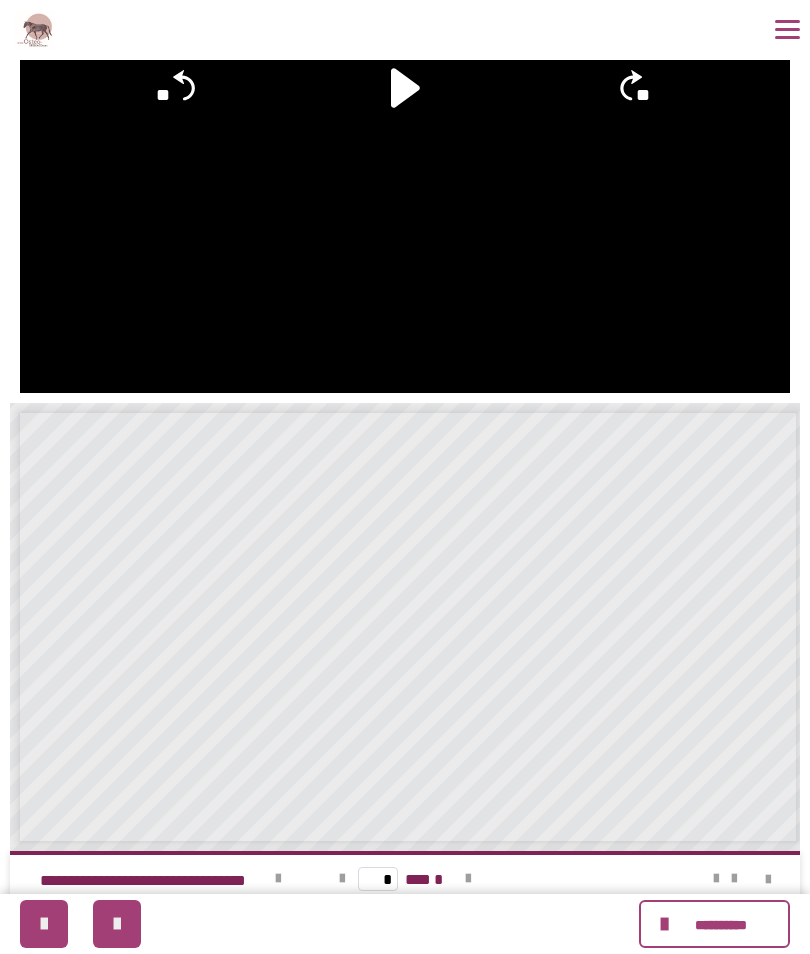 click at bounding box center (117, 924) 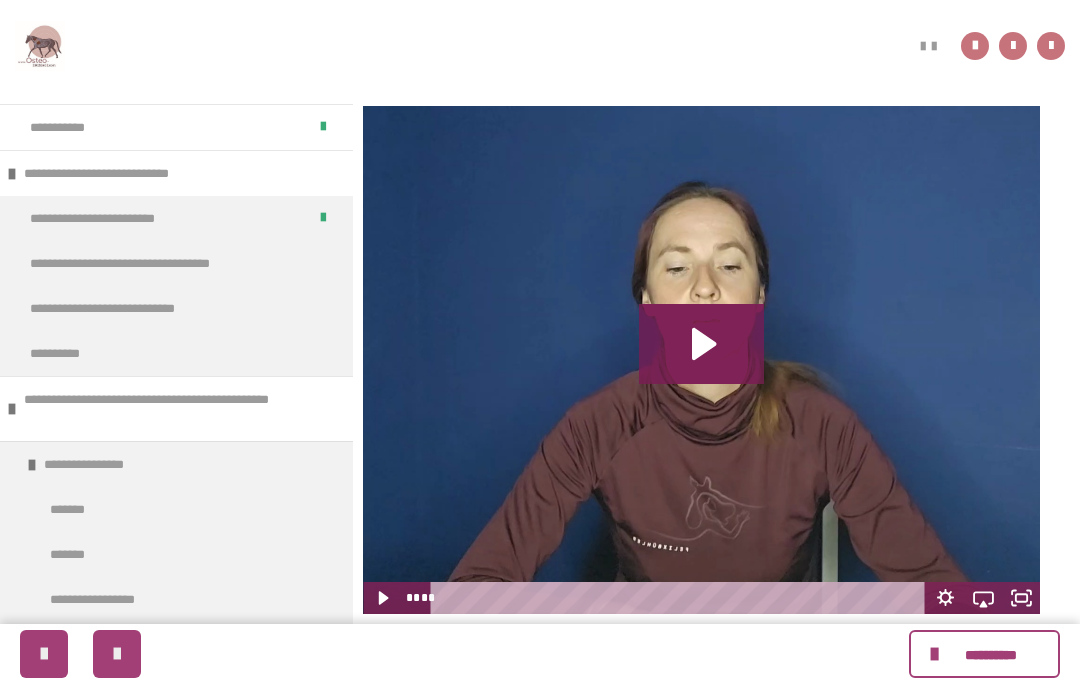 scroll, scrollTop: 235, scrollLeft: 0, axis: vertical 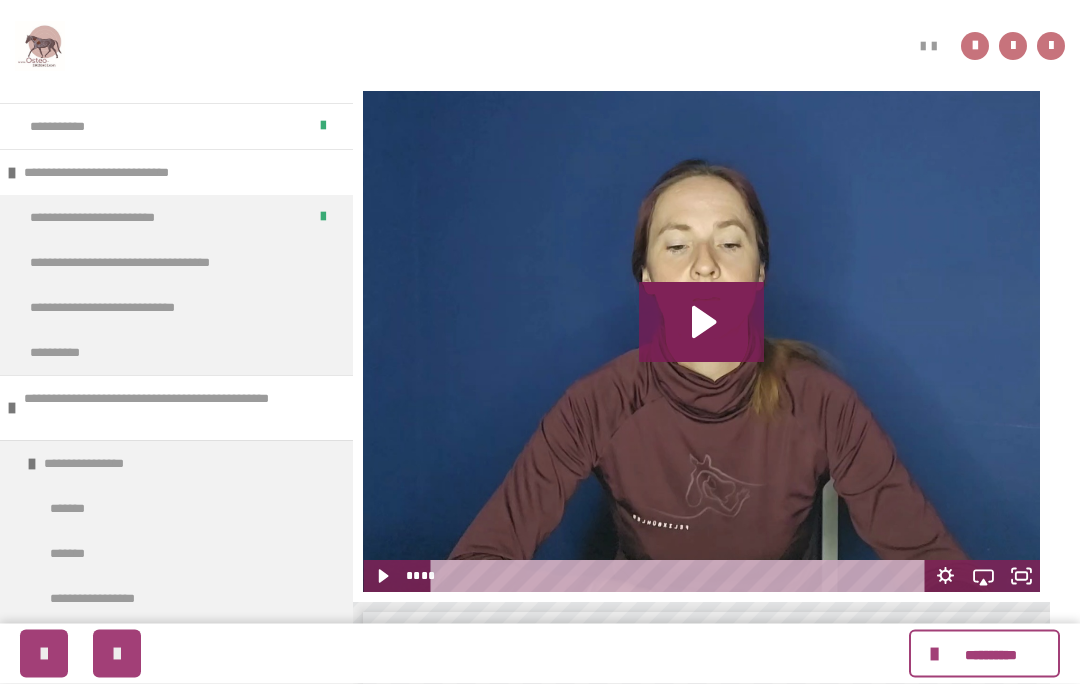 click 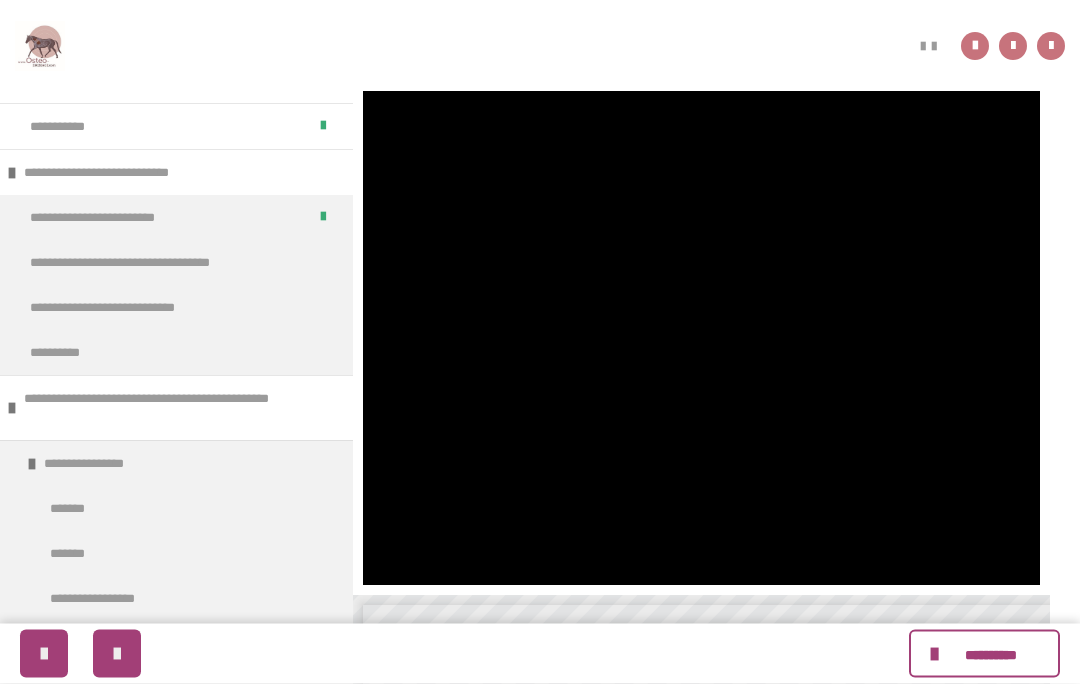 scroll, scrollTop: 245, scrollLeft: 0, axis: vertical 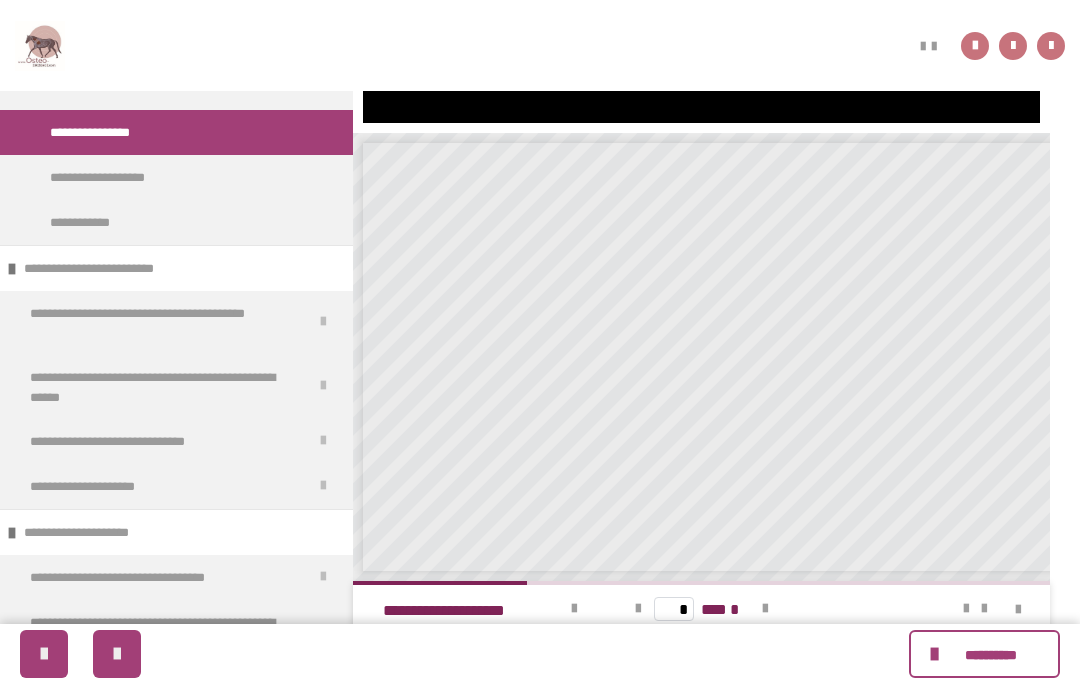 click at bounding box center (117, 654) 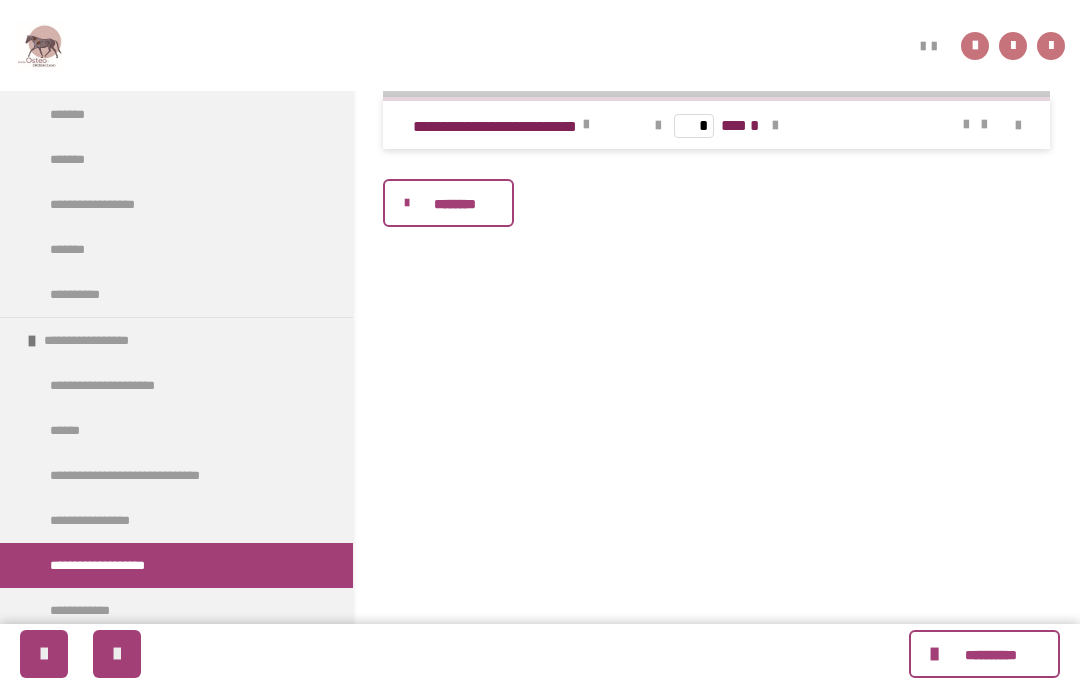 scroll, scrollTop: 0, scrollLeft: 0, axis: both 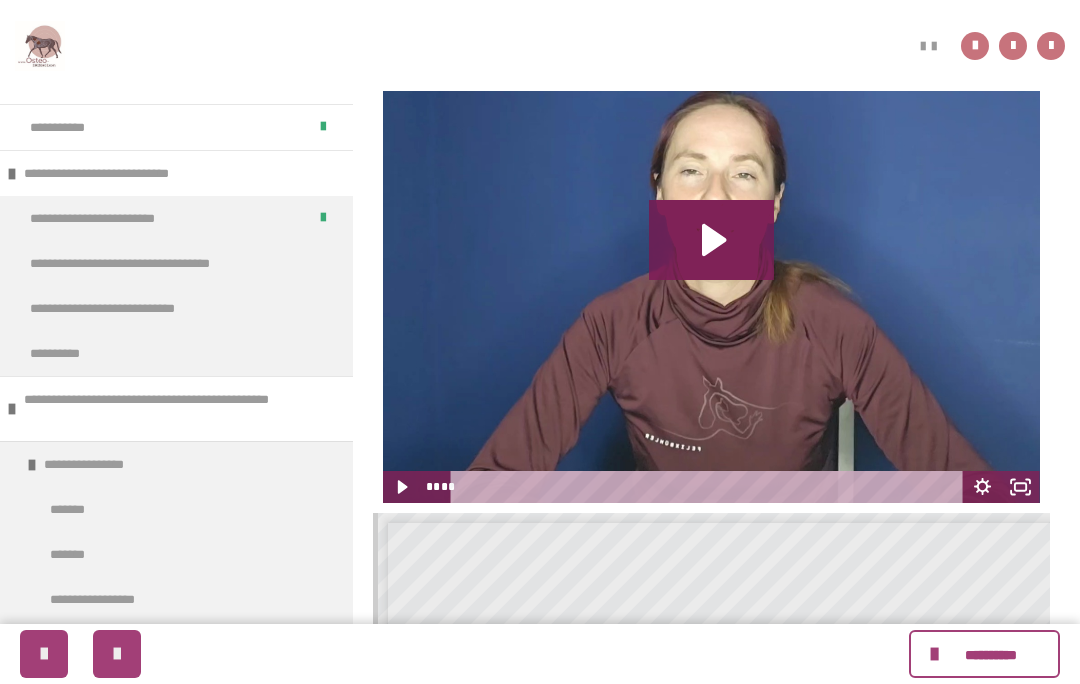 click 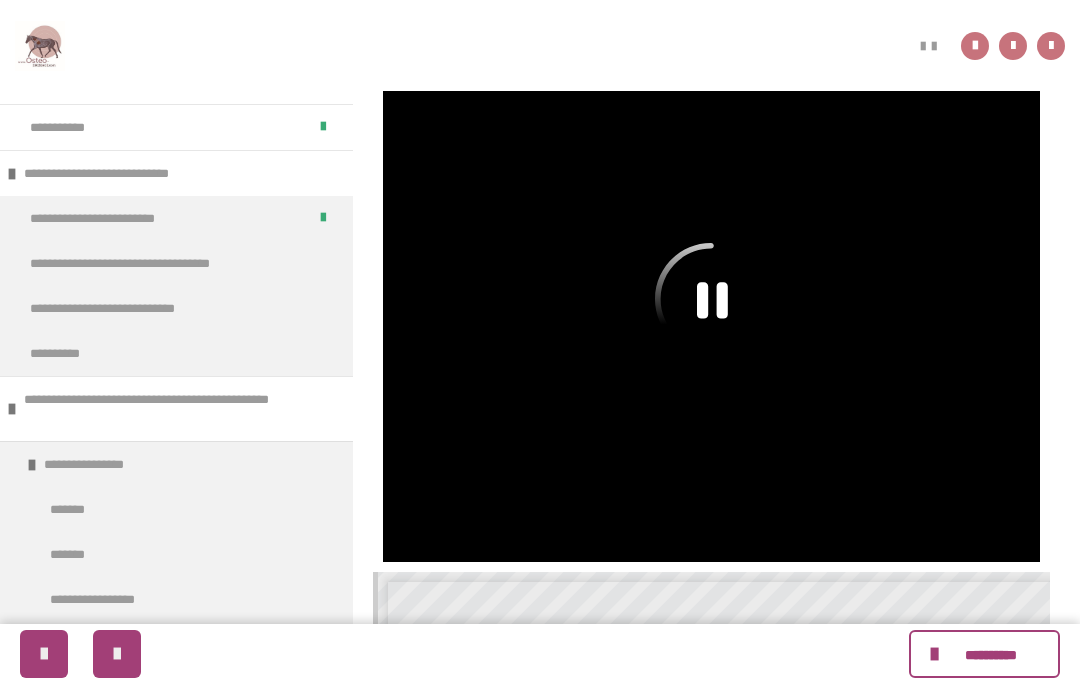 scroll, scrollTop: 338, scrollLeft: 0, axis: vertical 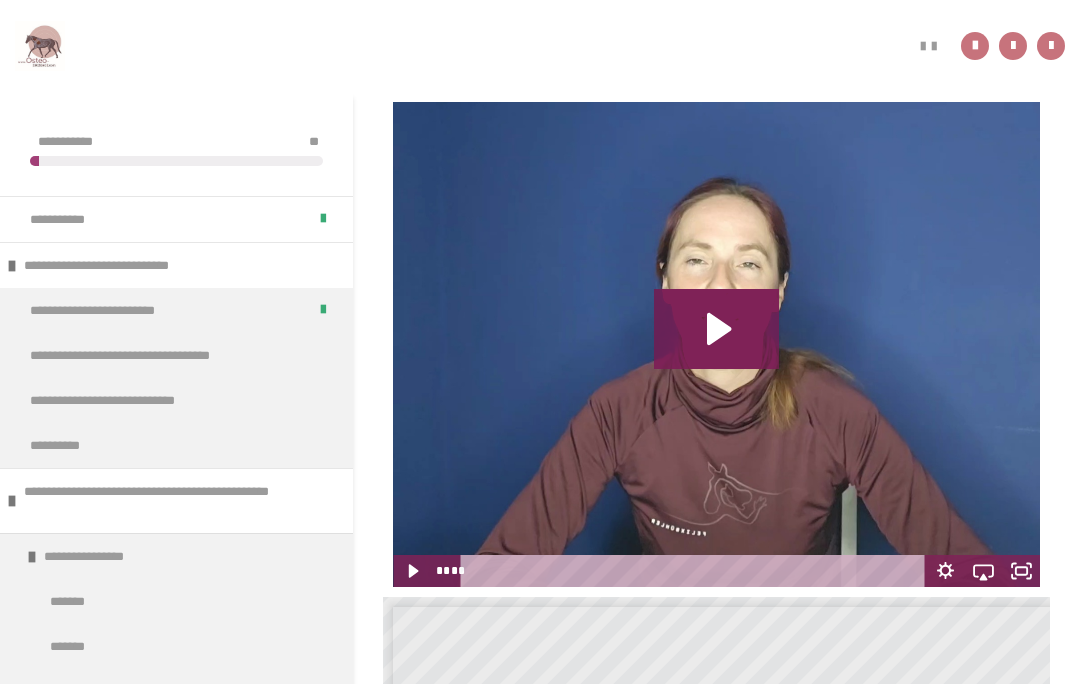 click 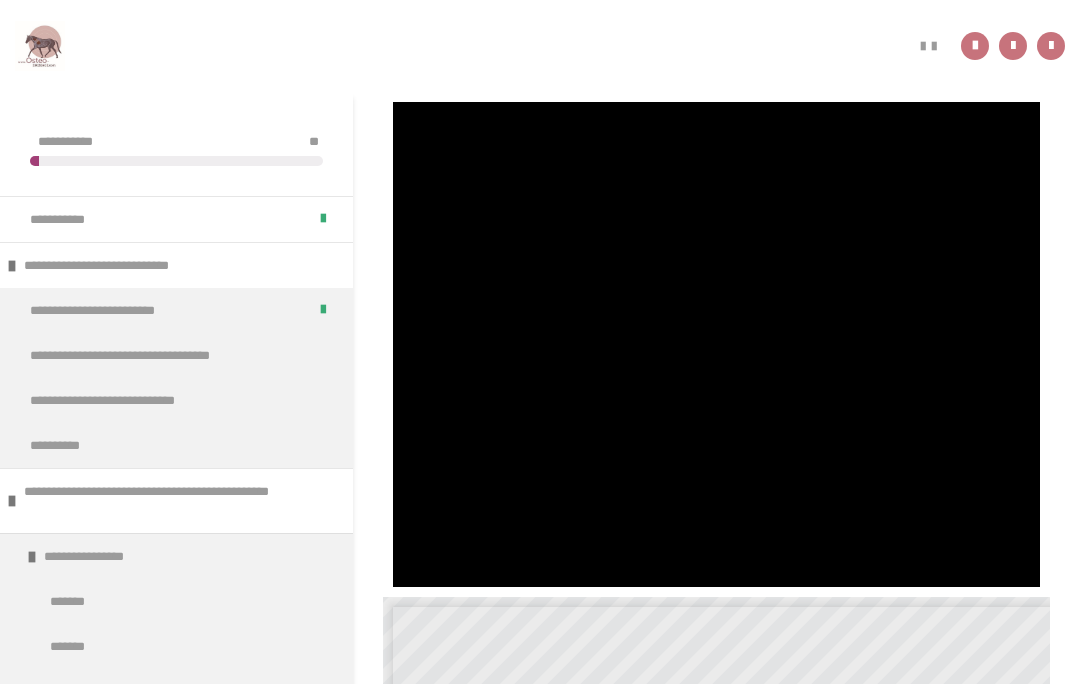 click at bounding box center (716, 344) 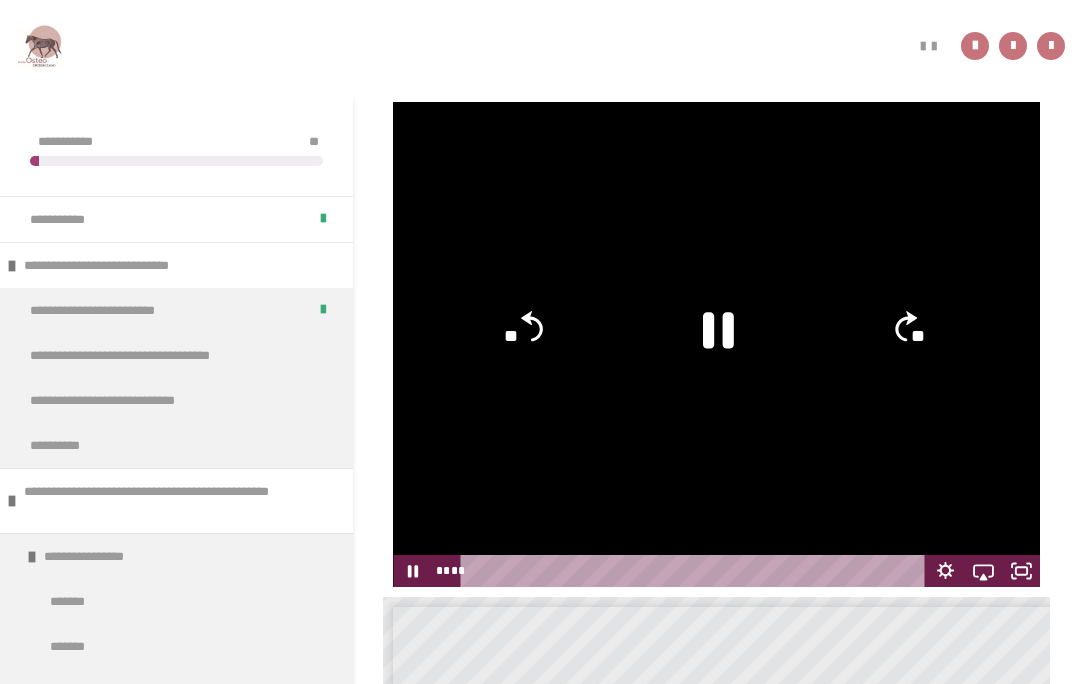 click on "**" 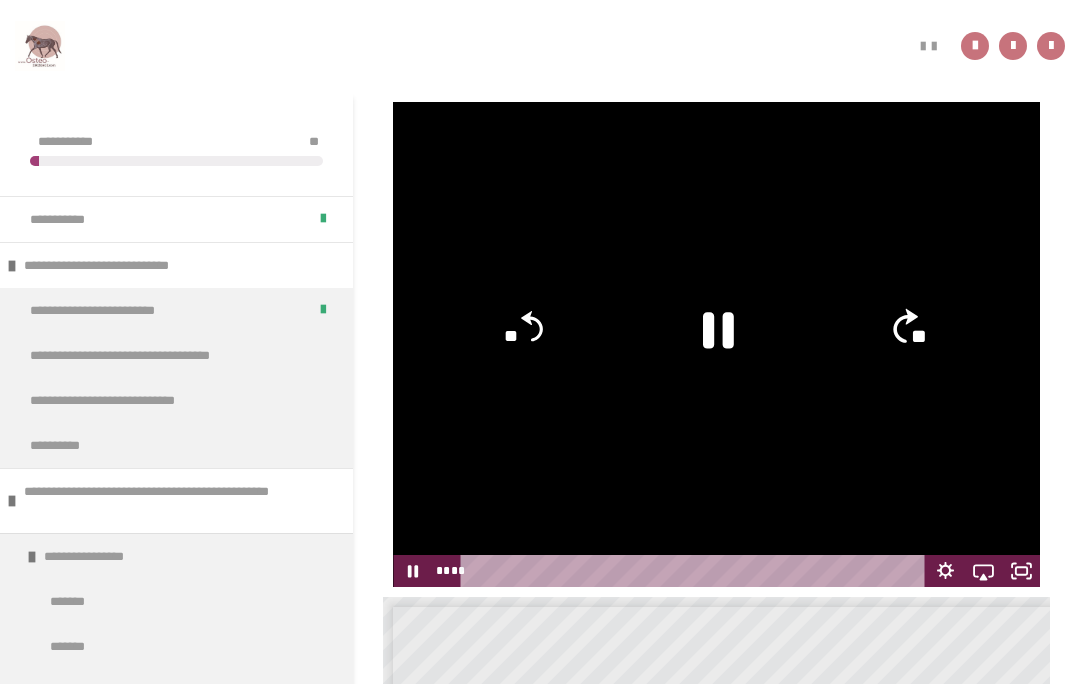 click 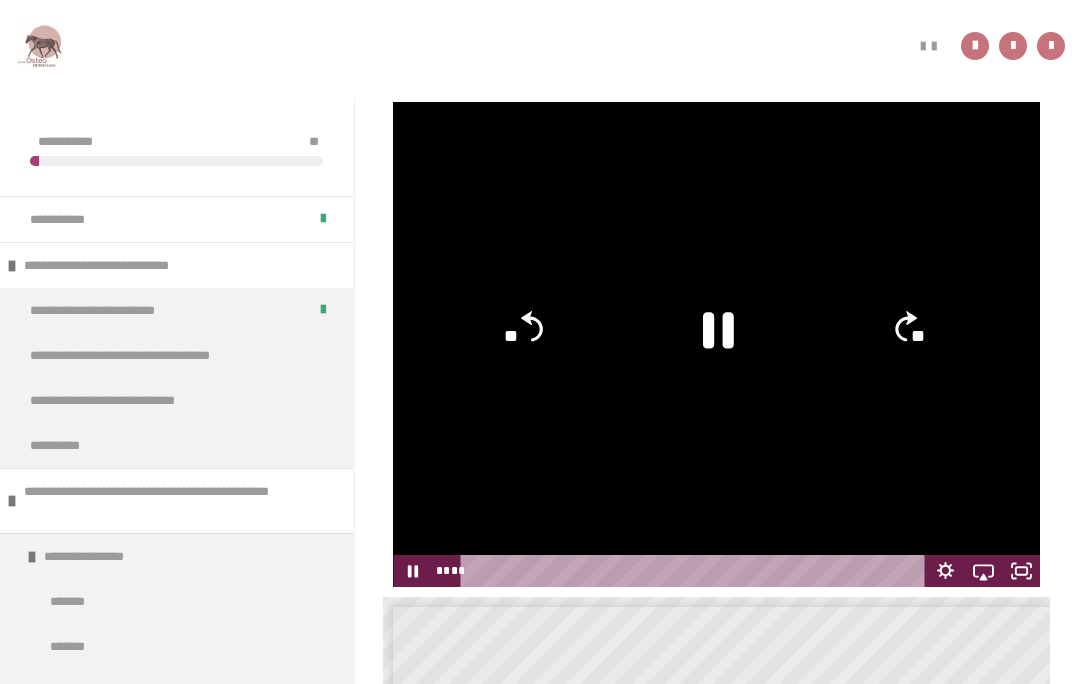 click on "**" 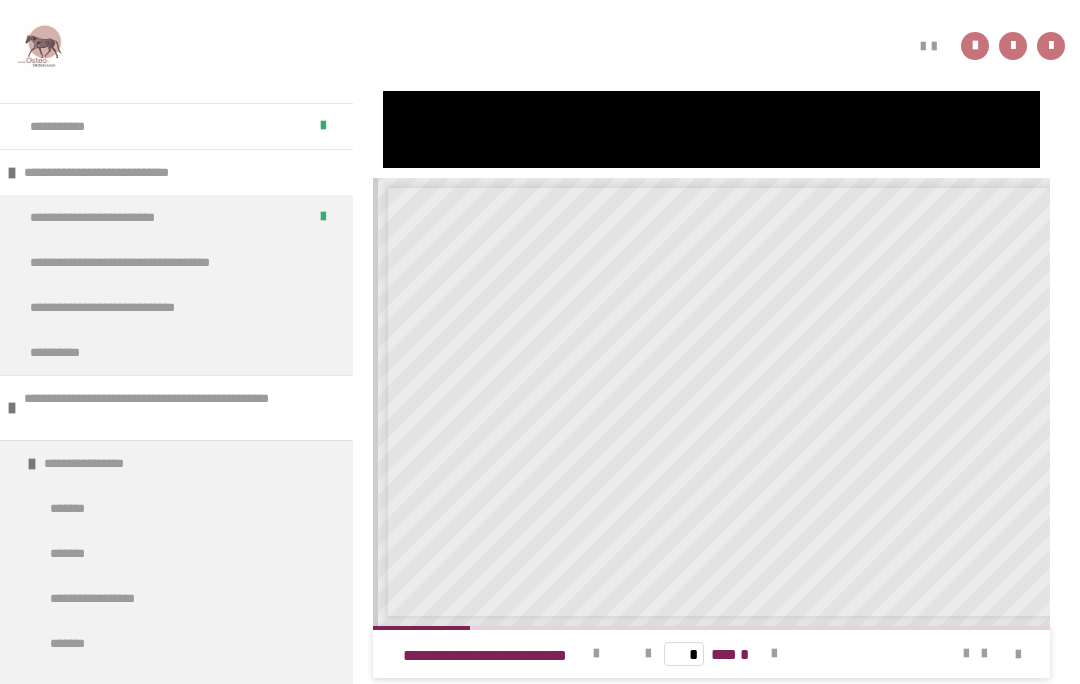 scroll, scrollTop: 690, scrollLeft: 0, axis: vertical 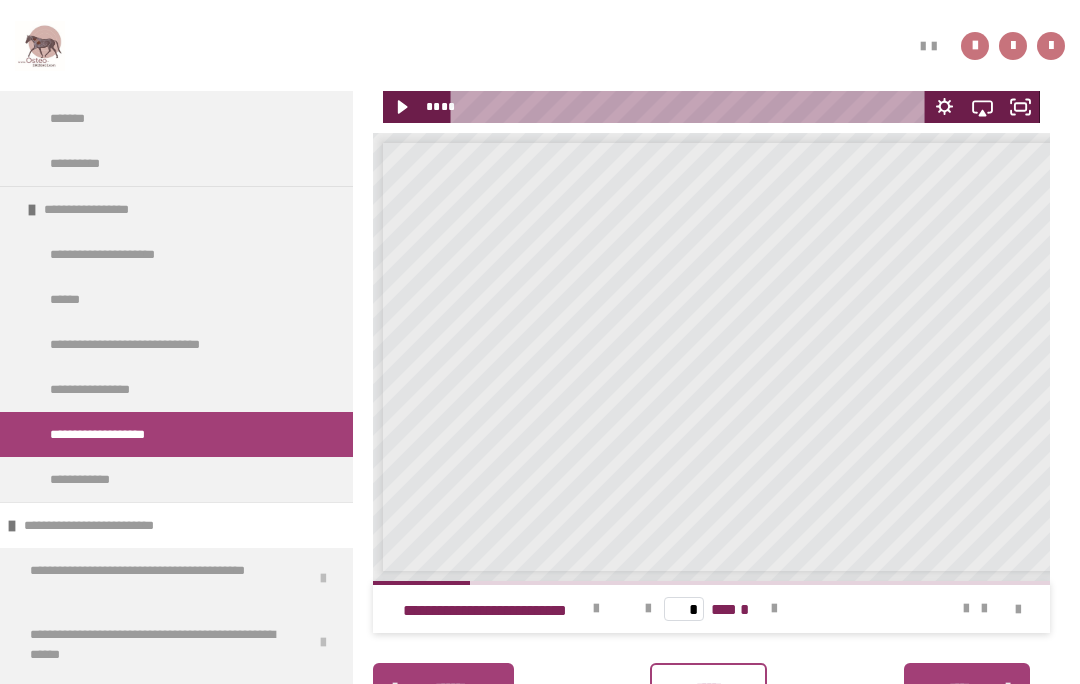 click at bounding box center [774, 609] 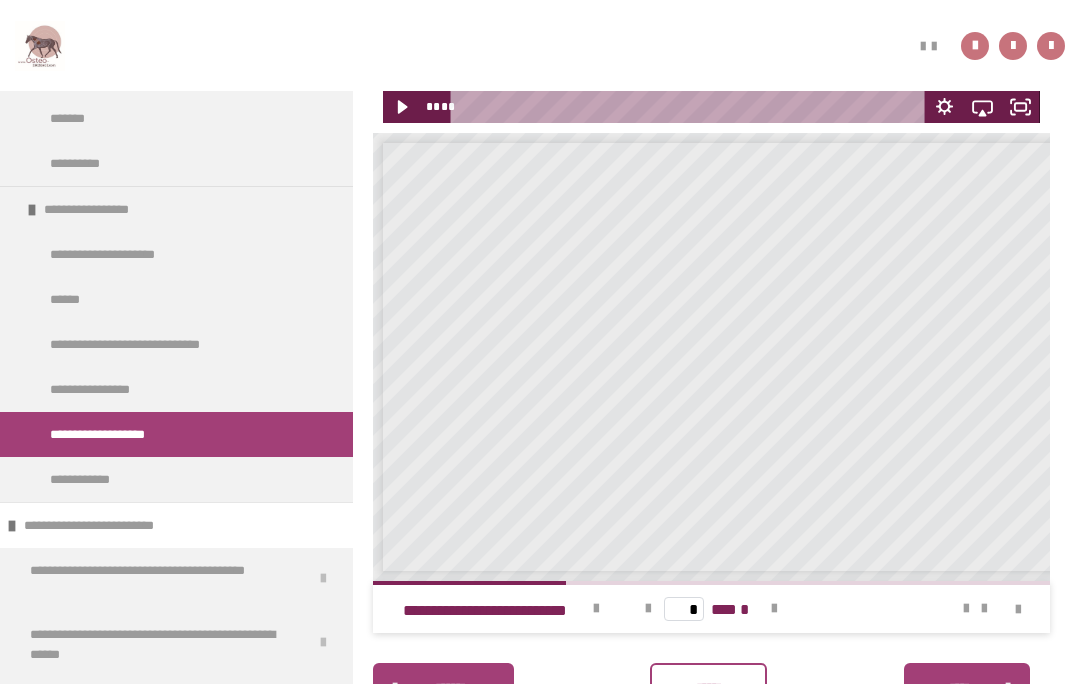 click at bounding box center [774, 609] 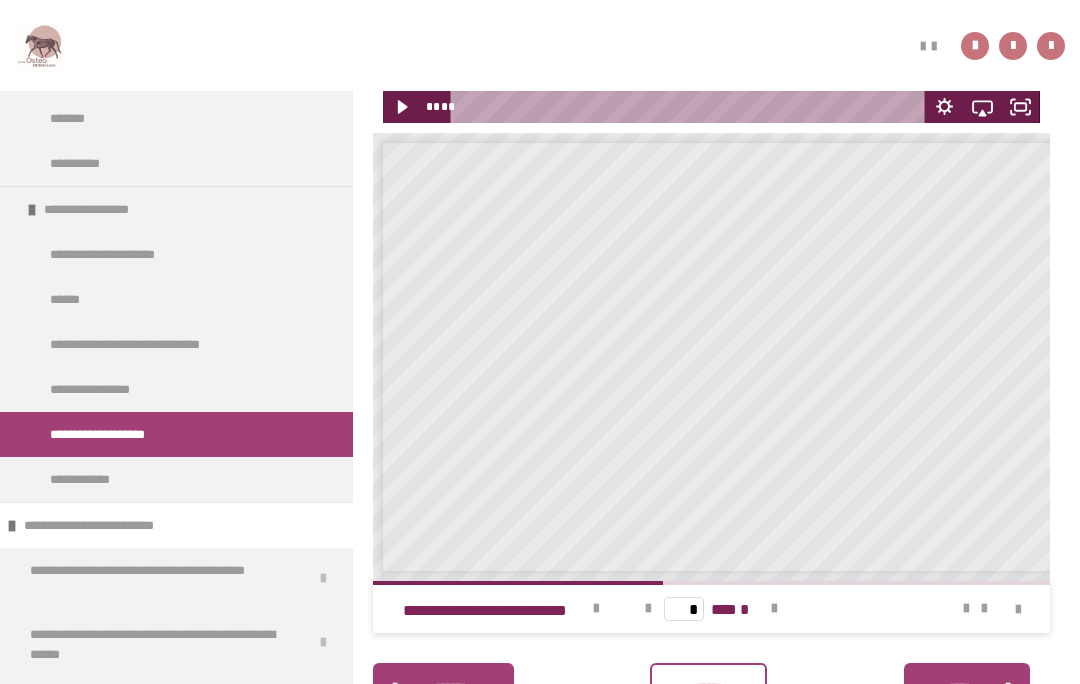 click at bounding box center [774, 609] 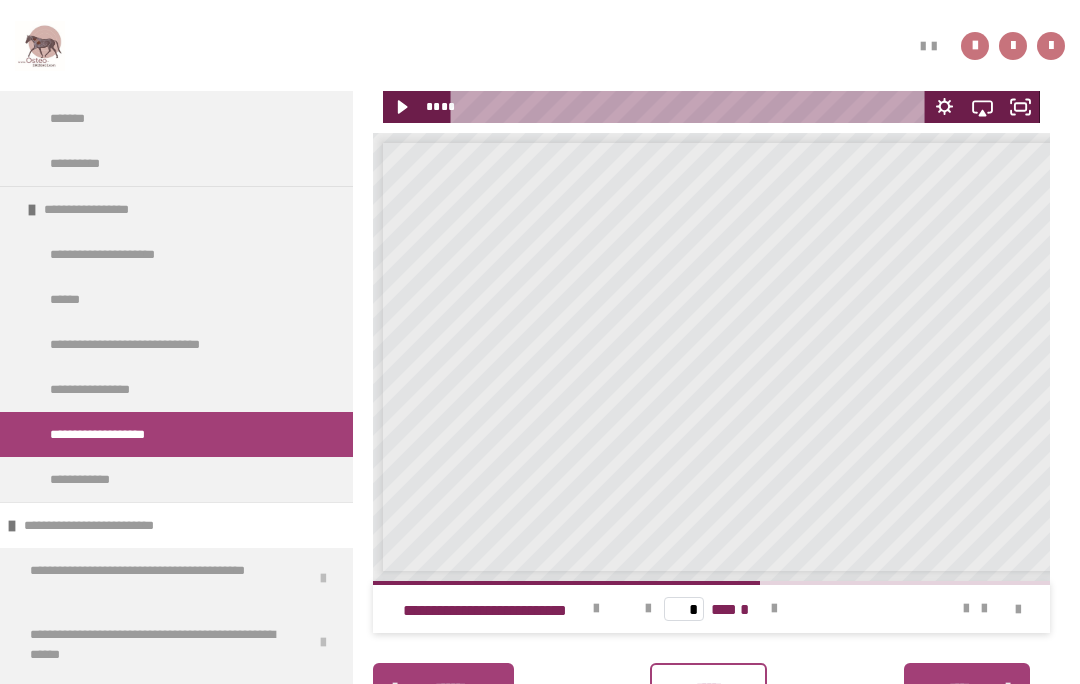 click at bounding box center (774, 609) 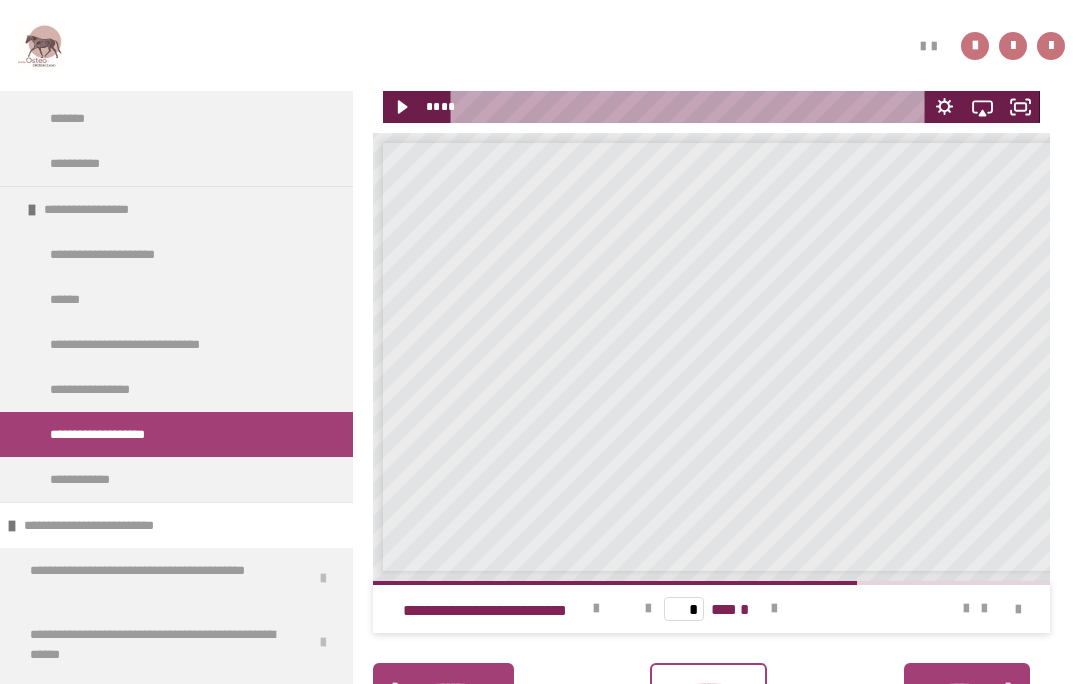 click at bounding box center (774, 609) 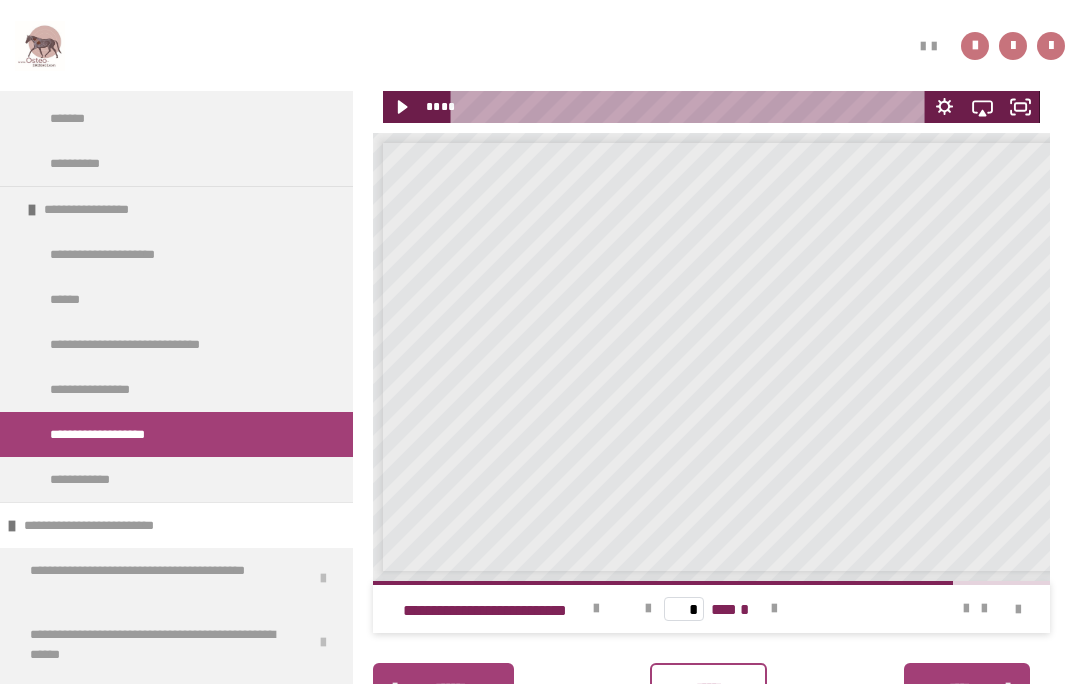 click at bounding box center (774, 609) 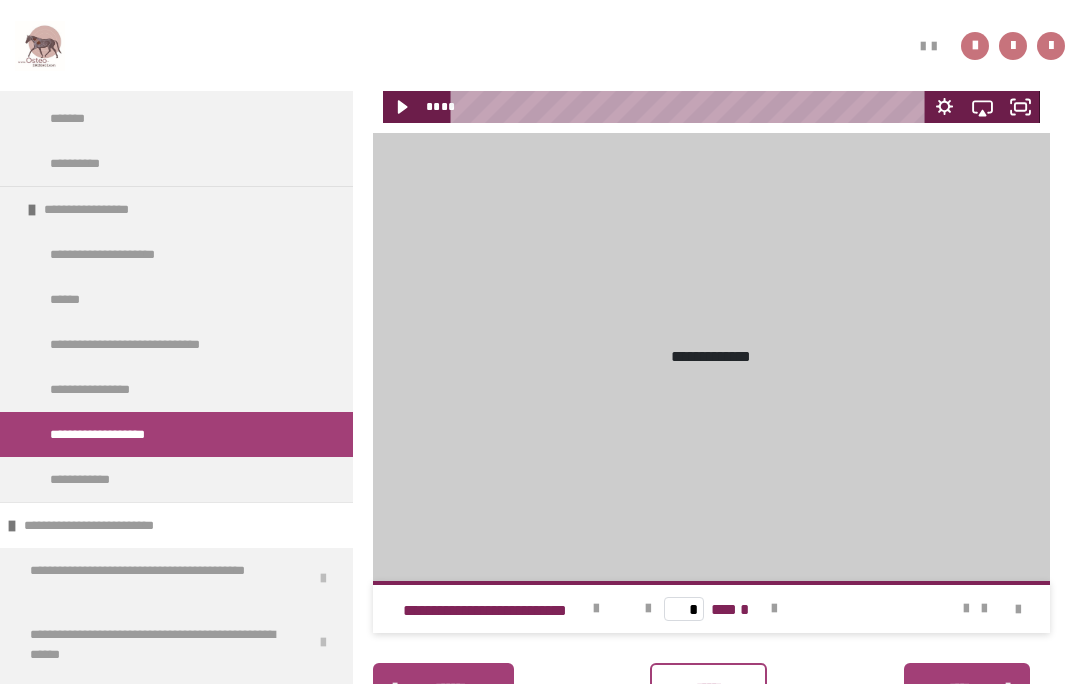 type on "*" 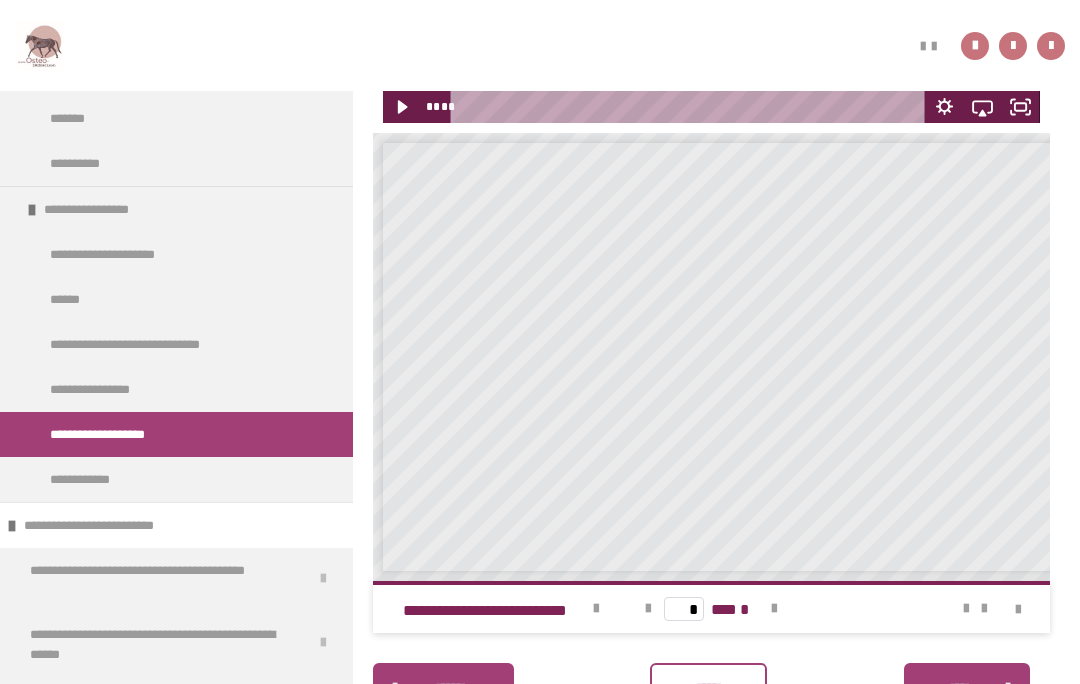 click on "* *** *" at bounding box center [711, 609] 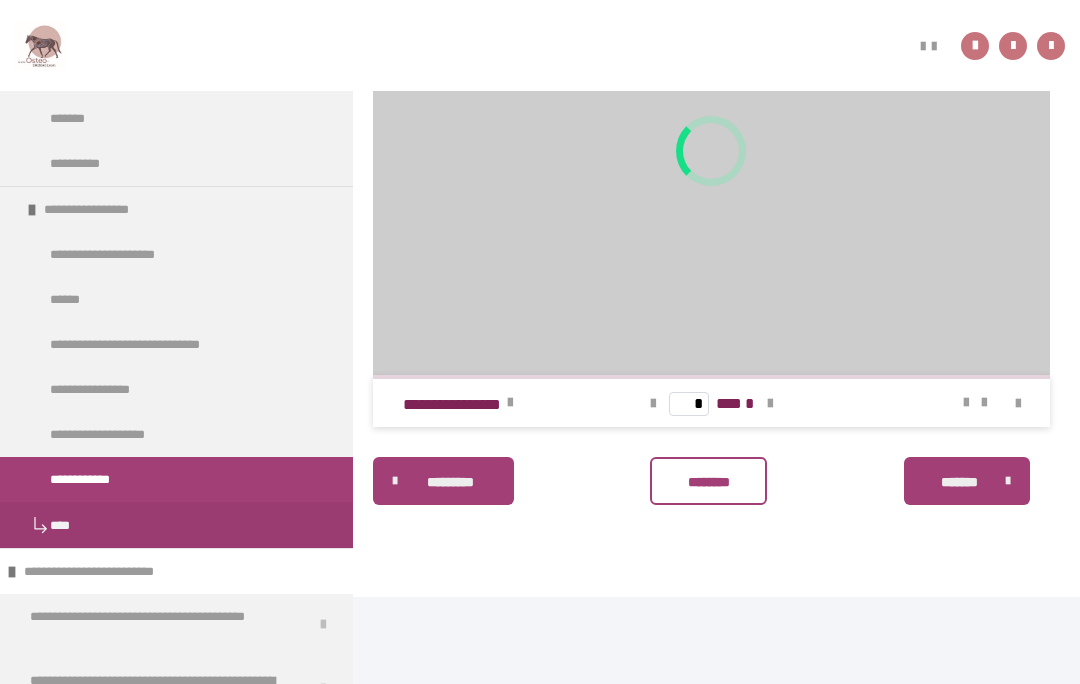scroll, scrollTop: 340, scrollLeft: 0, axis: vertical 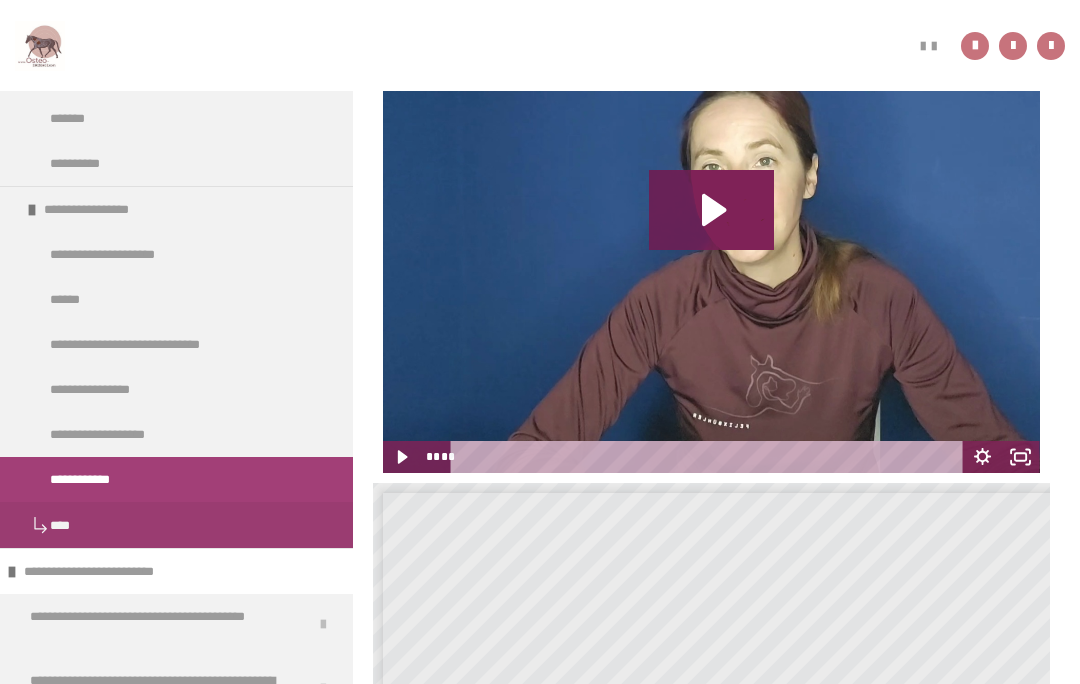 click 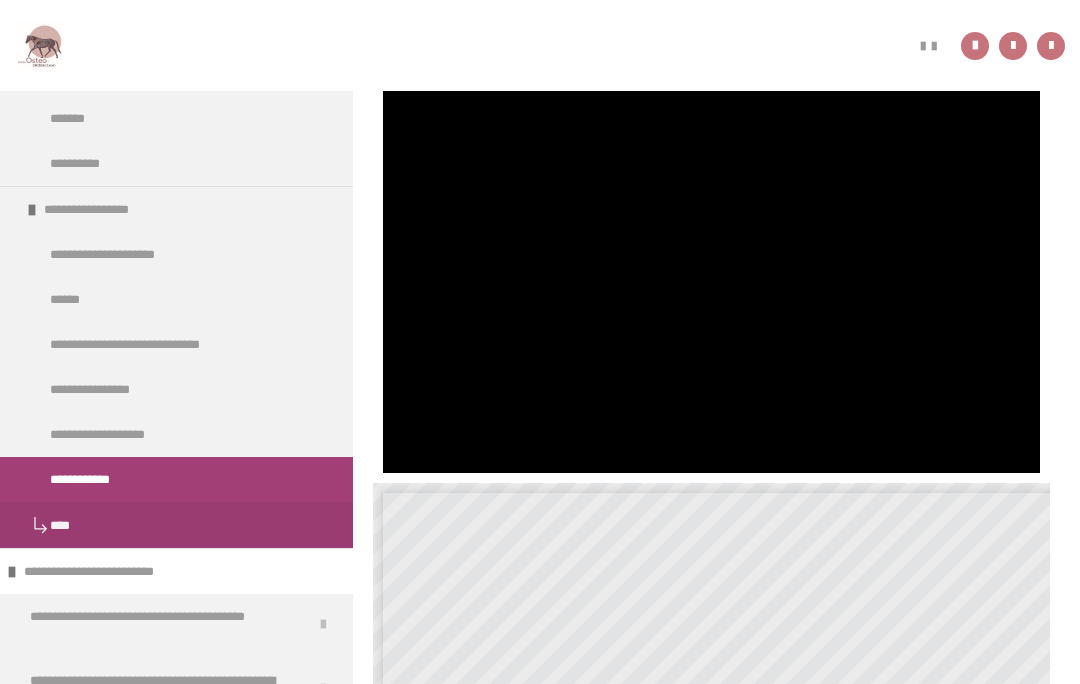 click at bounding box center (711, 226) 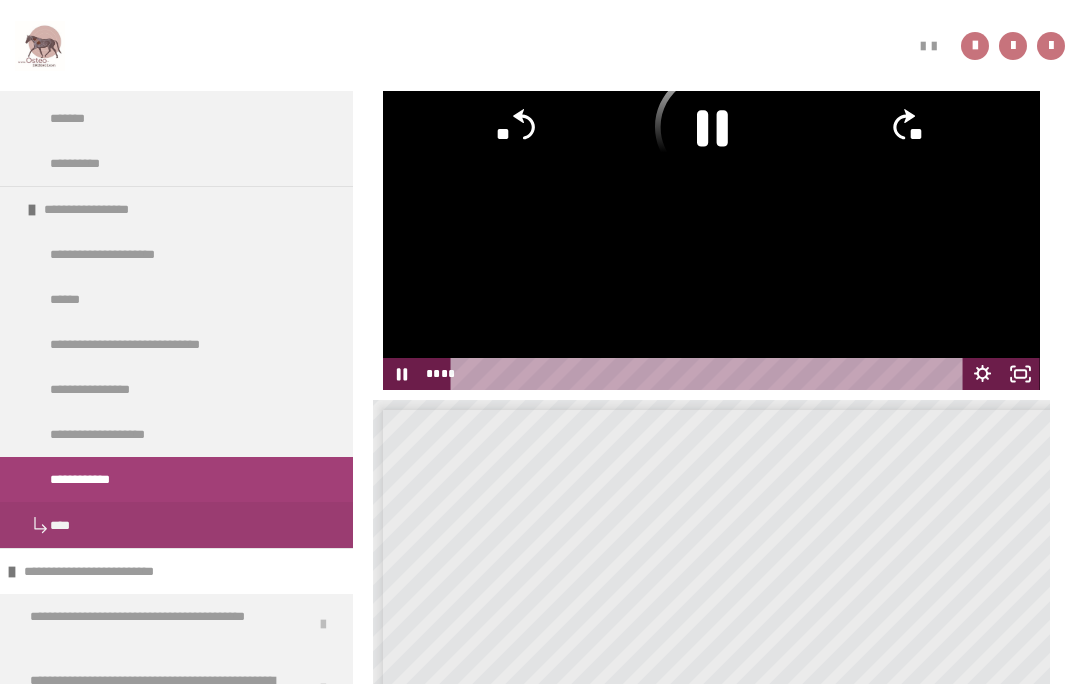 scroll, scrollTop: 427, scrollLeft: 0, axis: vertical 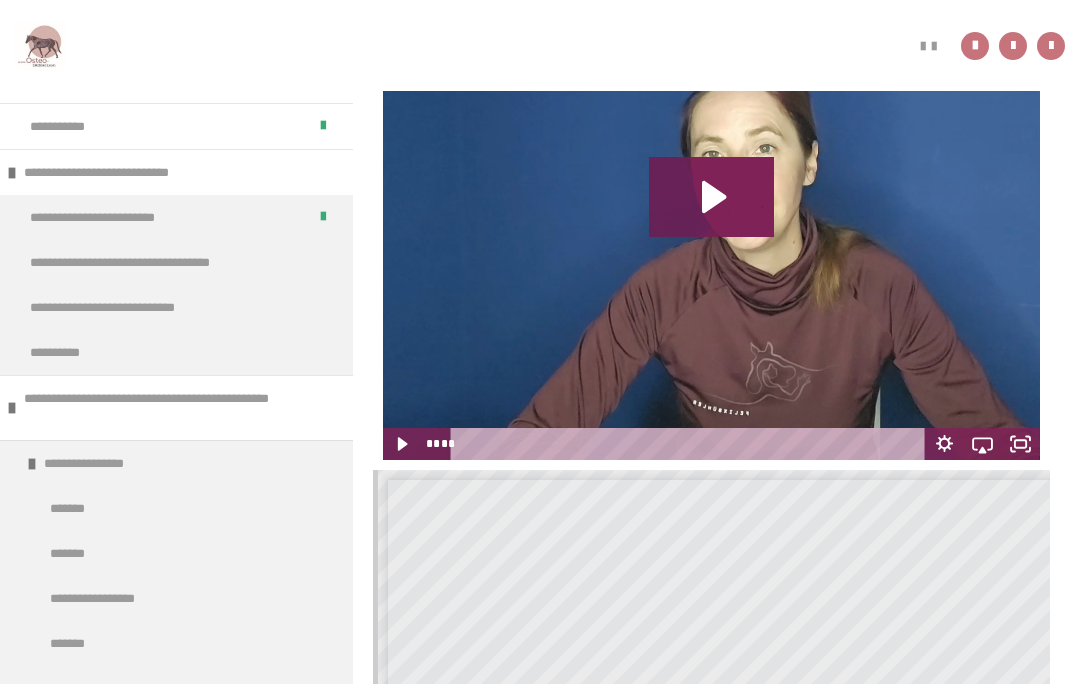 click 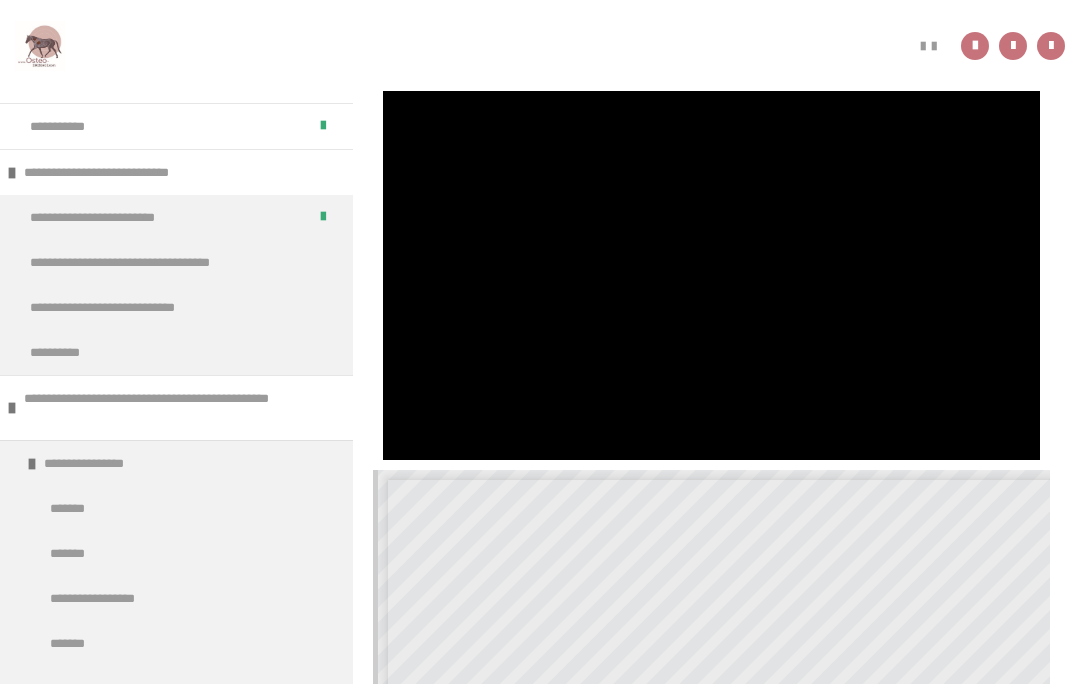 scroll, scrollTop: 353, scrollLeft: 0, axis: vertical 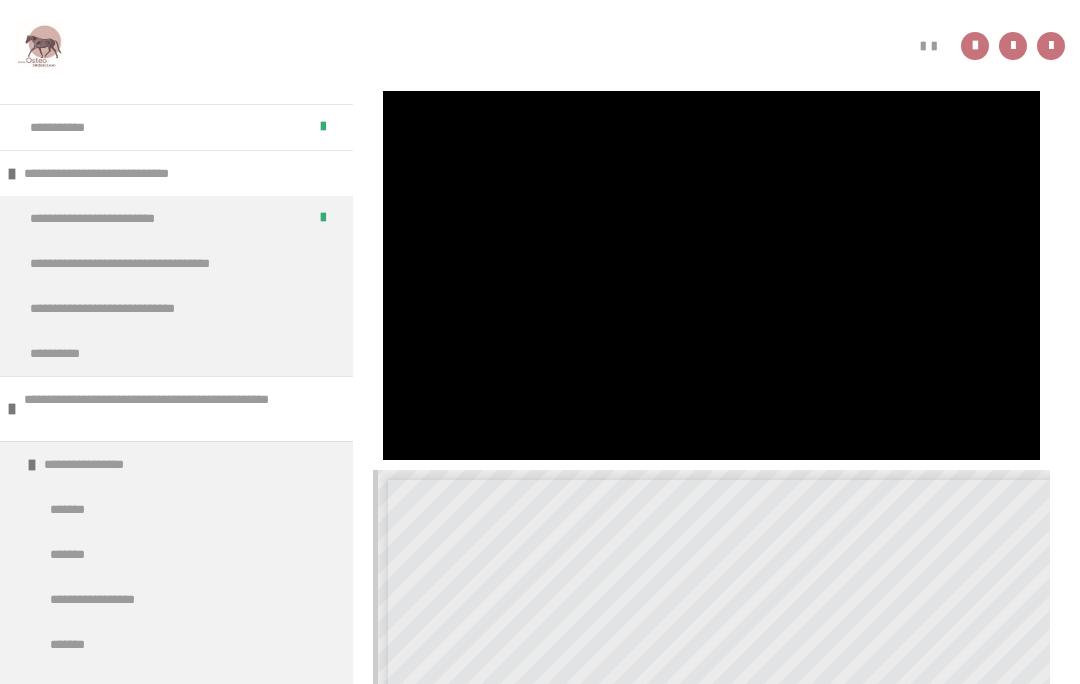 click at bounding box center (711, 213) 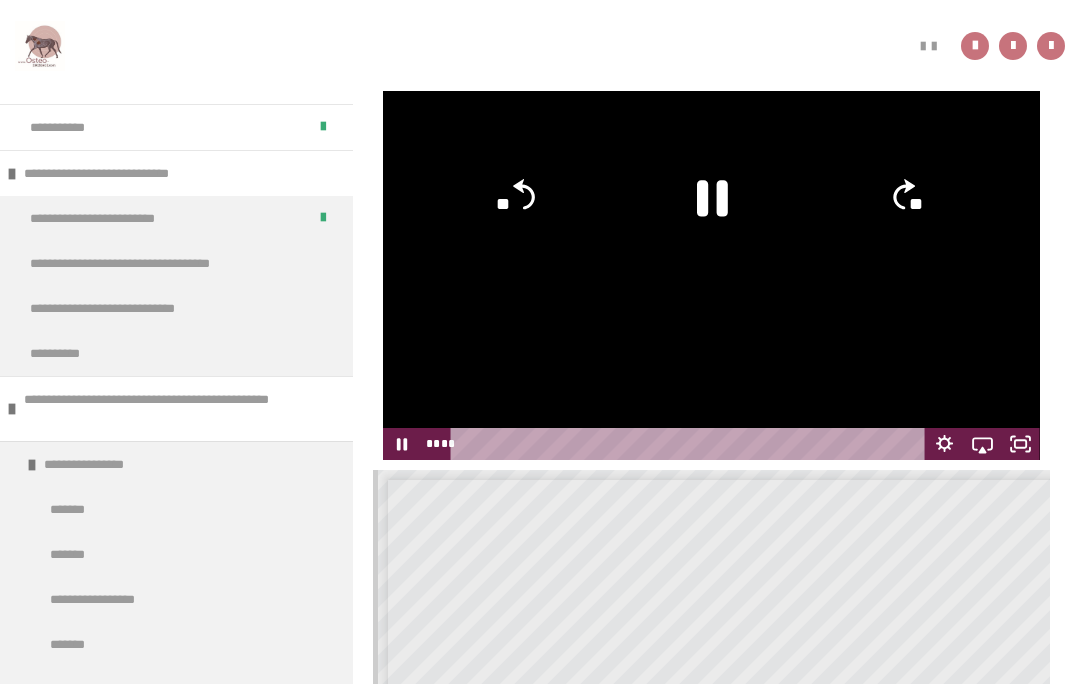 click on "**" 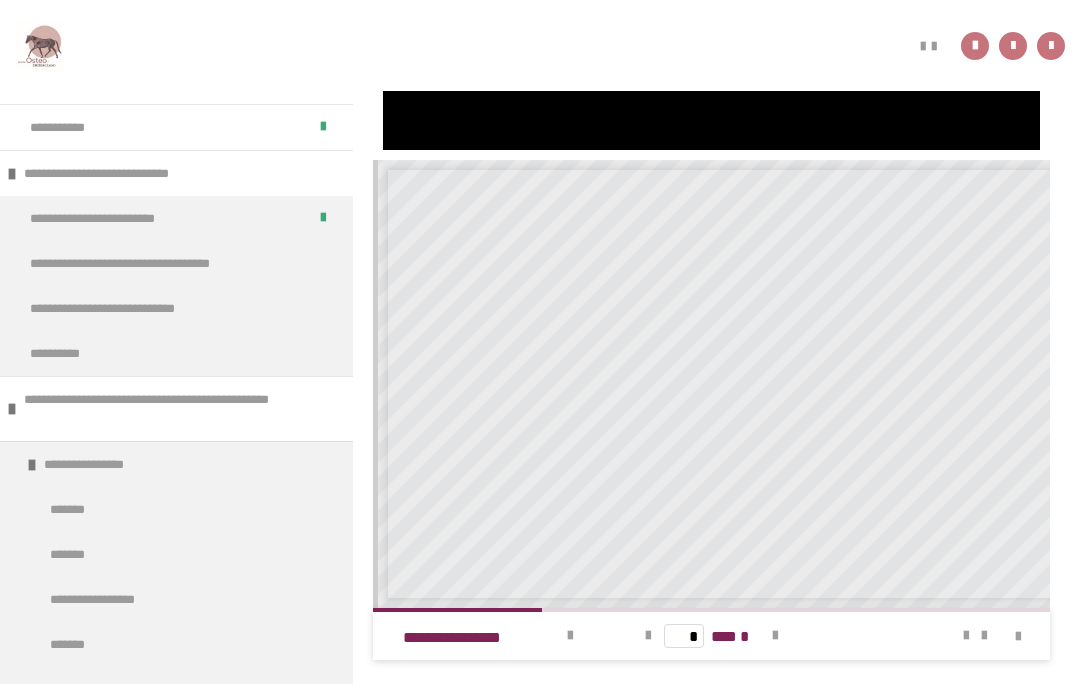scroll, scrollTop: 690, scrollLeft: 0, axis: vertical 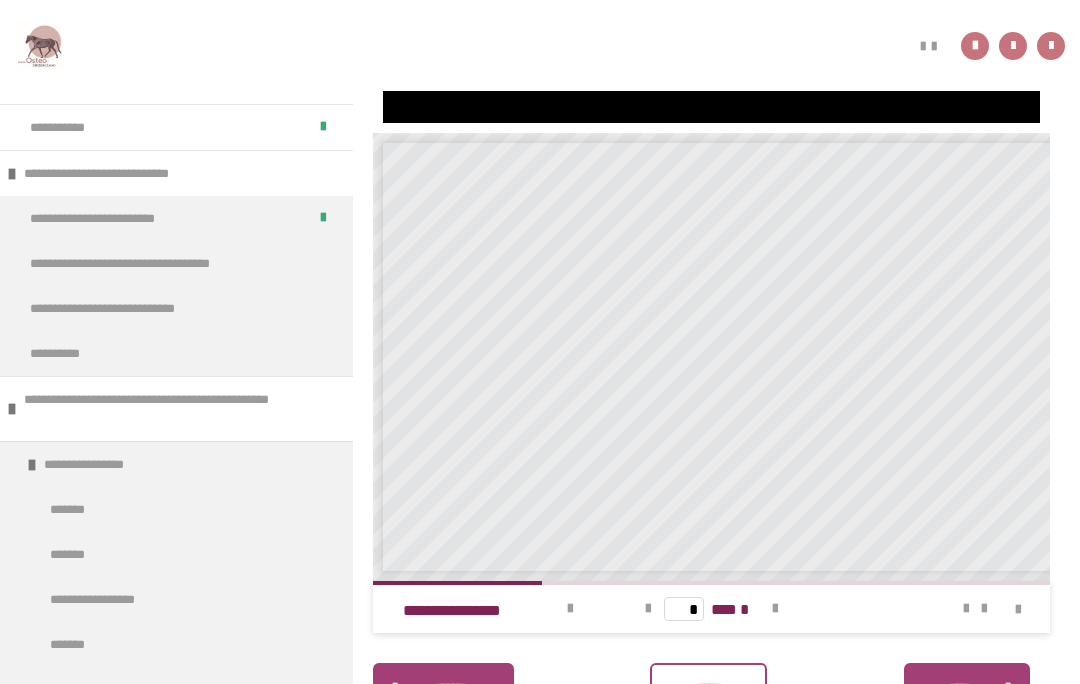 click at bounding box center (775, 609) 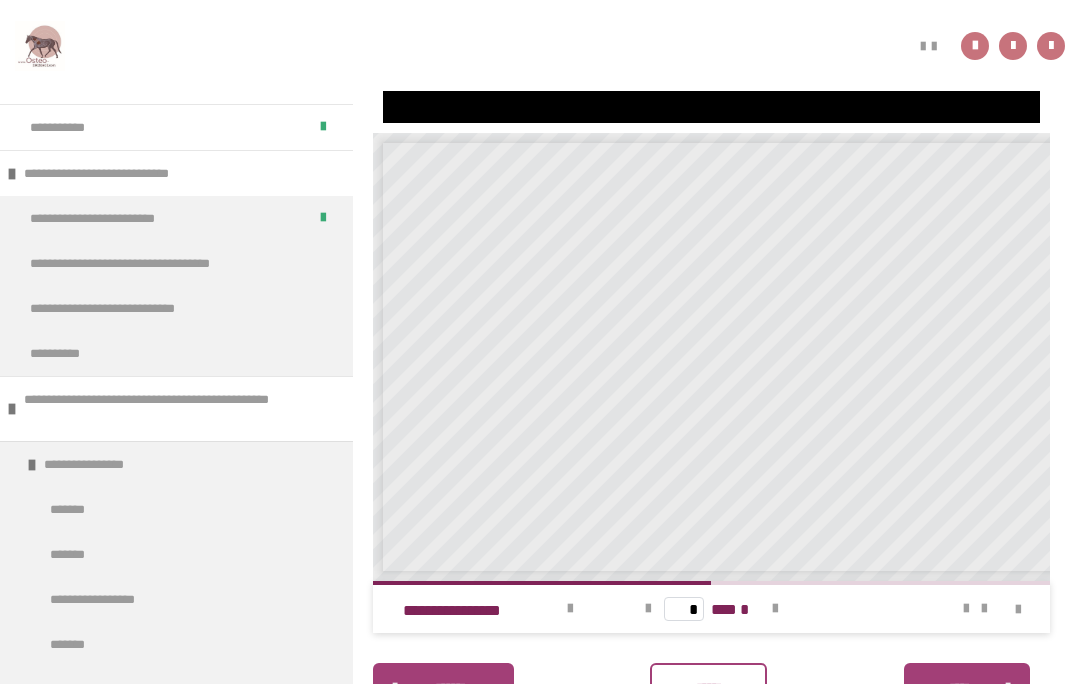 click at bounding box center [775, 609] 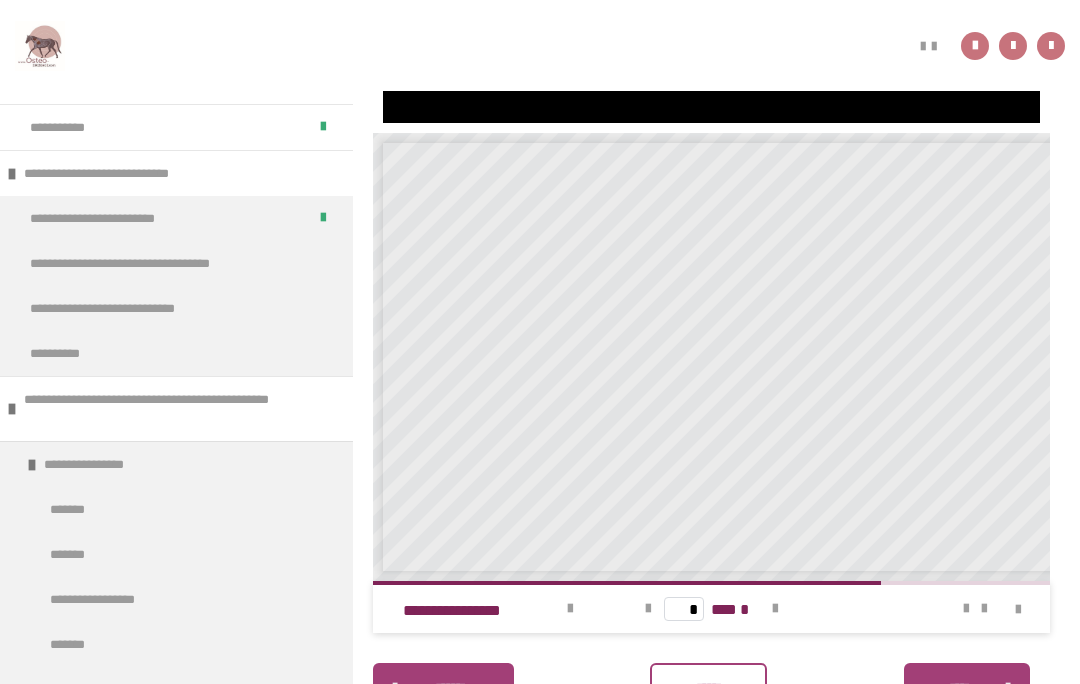 click at bounding box center (775, 609) 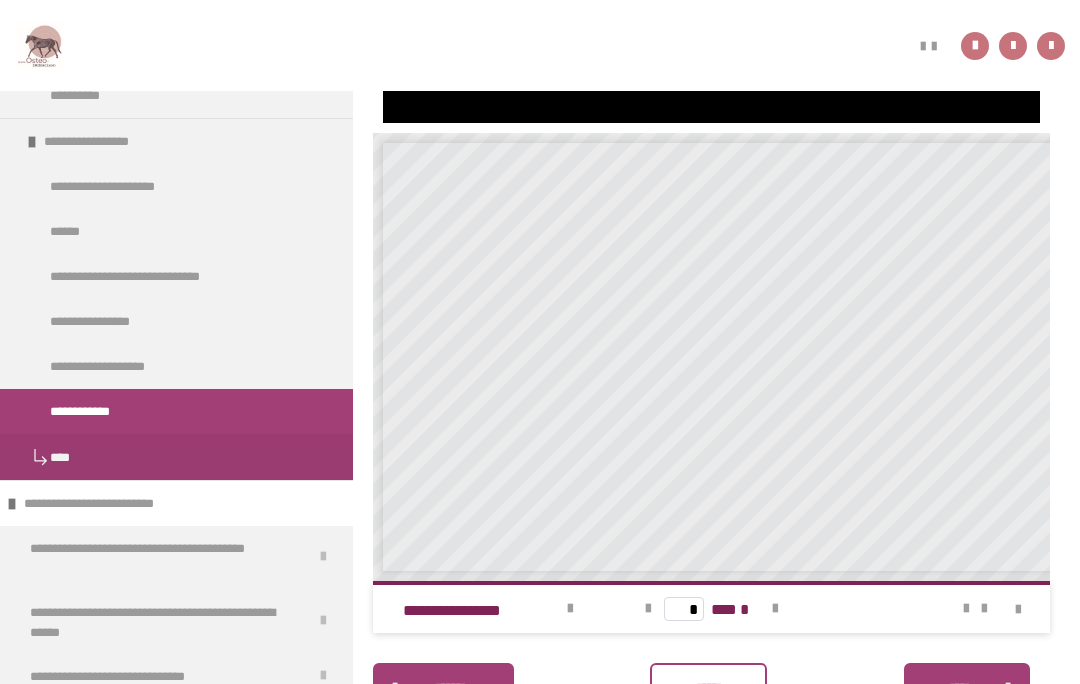 scroll, scrollTop: 598, scrollLeft: 0, axis: vertical 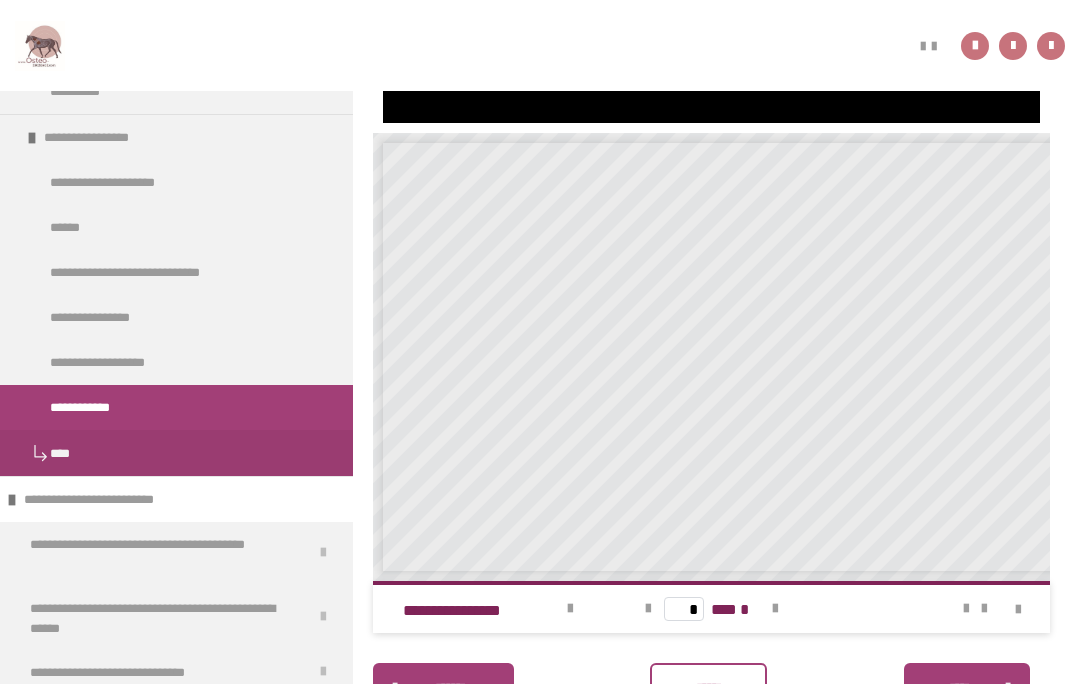 click on "*******" at bounding box center (960, 688) 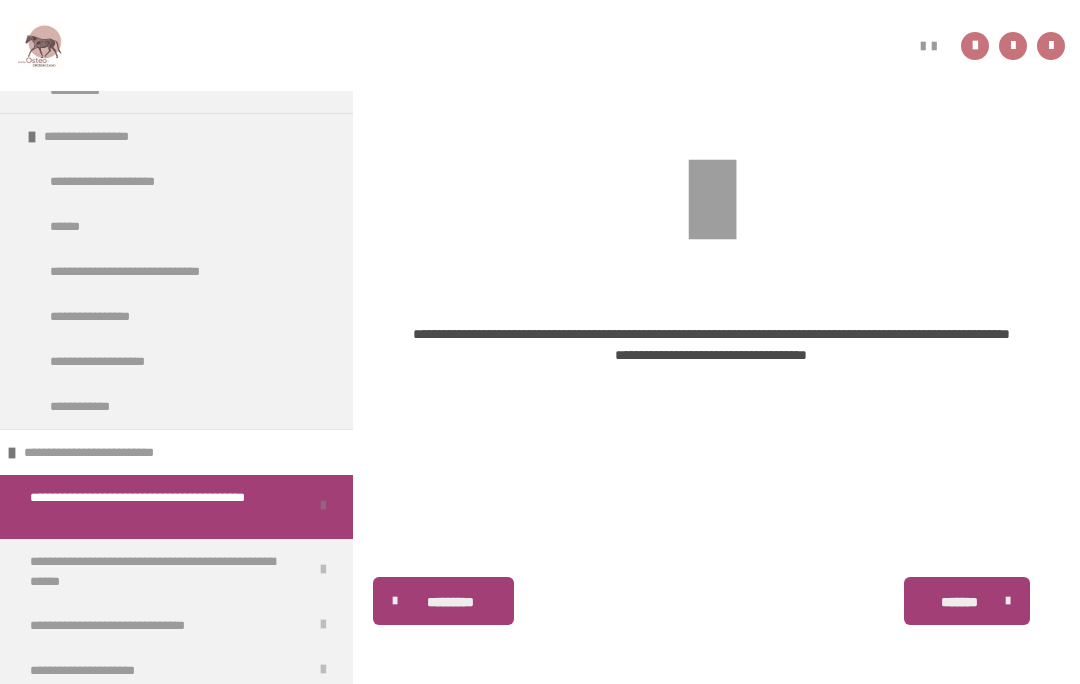 scroll, scrollTop: 254, scrollLeft: 0, axis: vertical 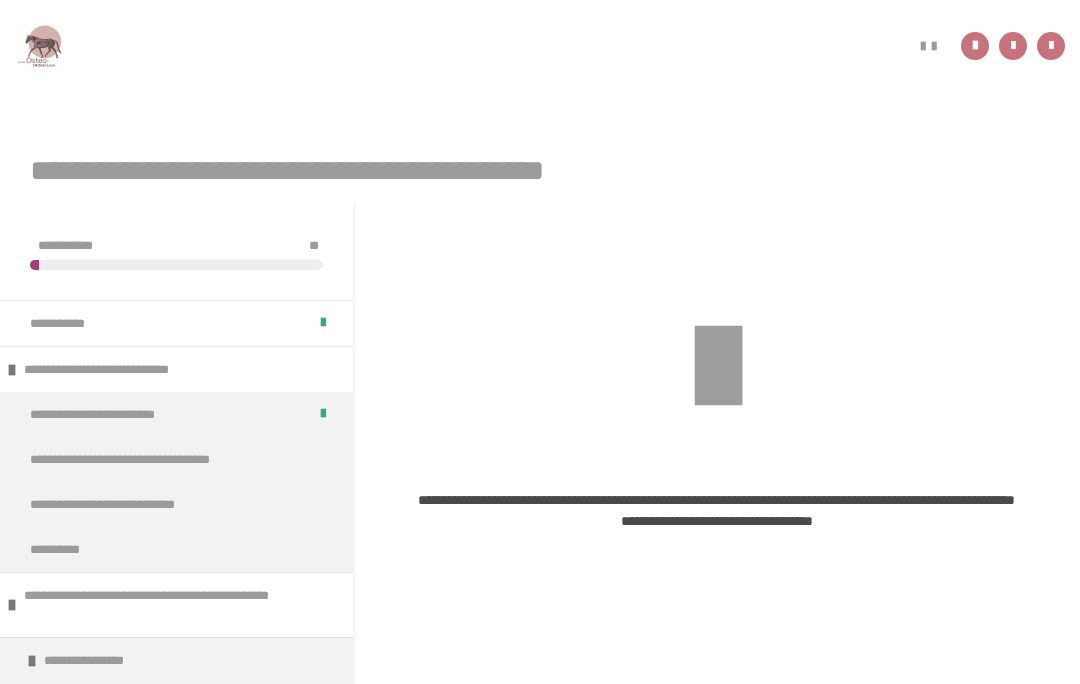 click on "**********" at bounding box center [162, 459] 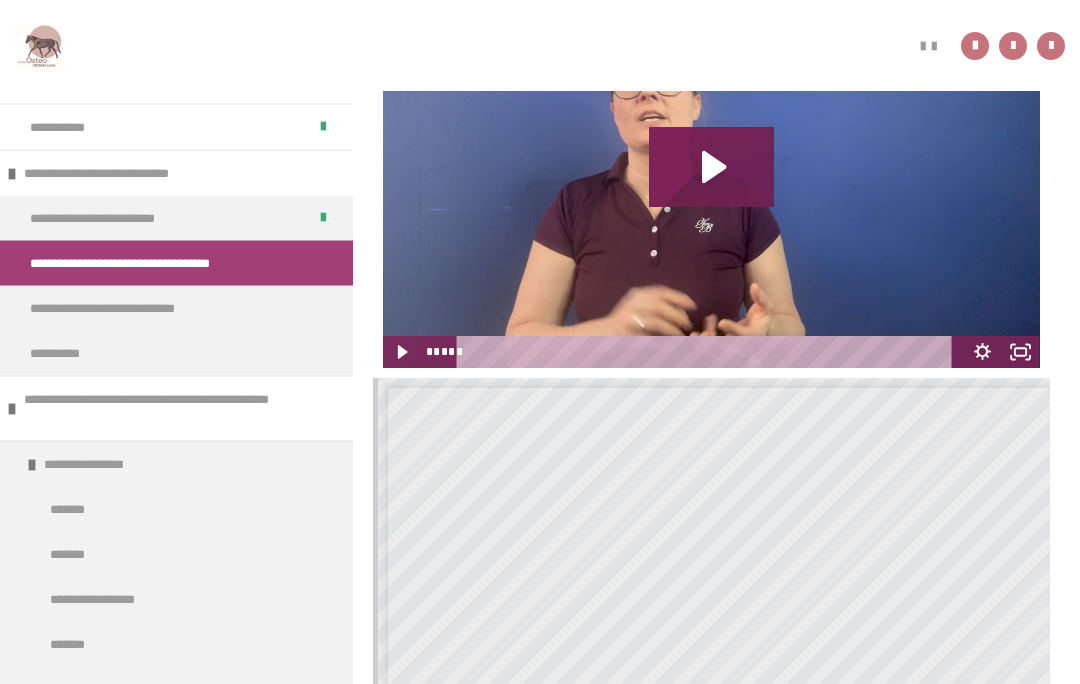 scroll, scrollTop: 567, scrollLeft: 0, axis: vertical 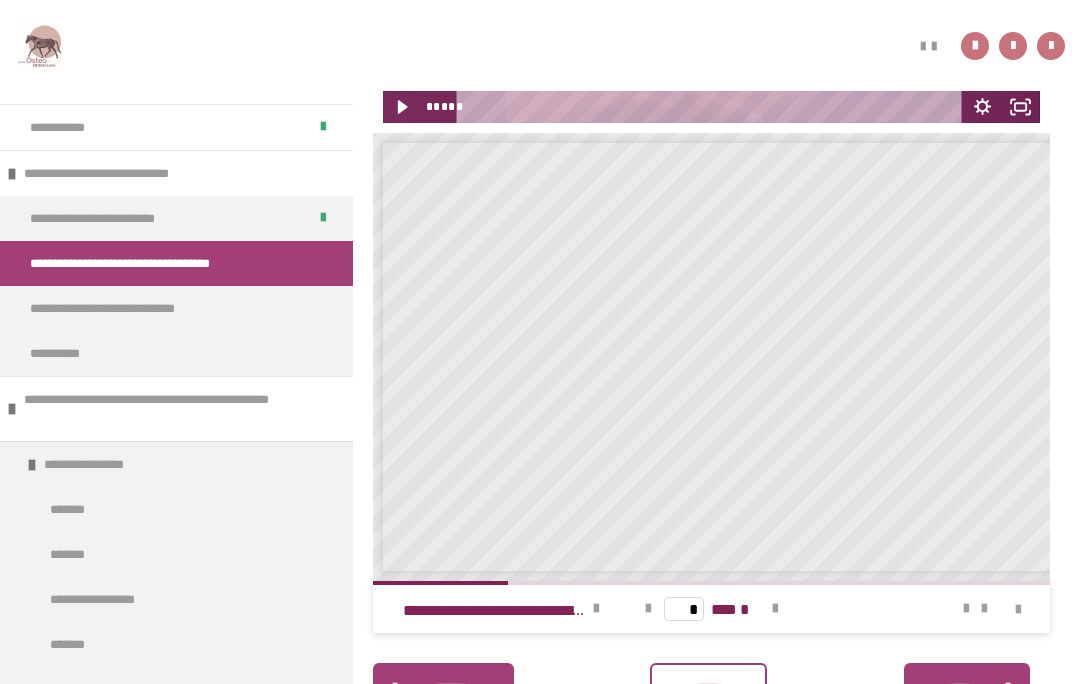 click on "********" at bounding box center [708, 688] 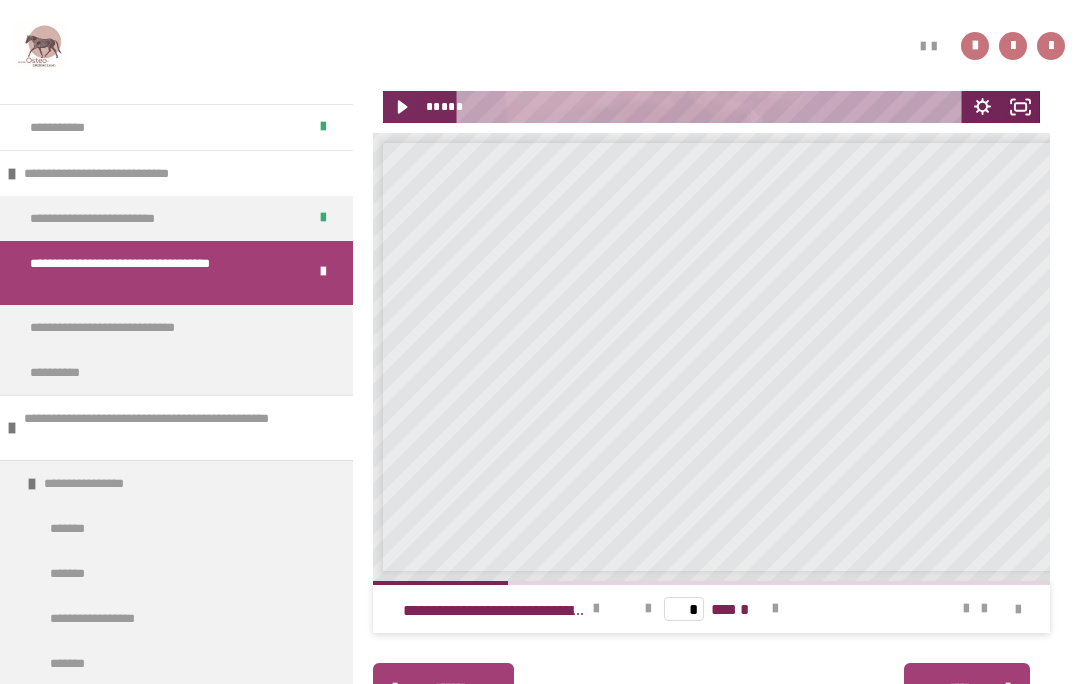 click on "*******" at bounding box center (960, 688) 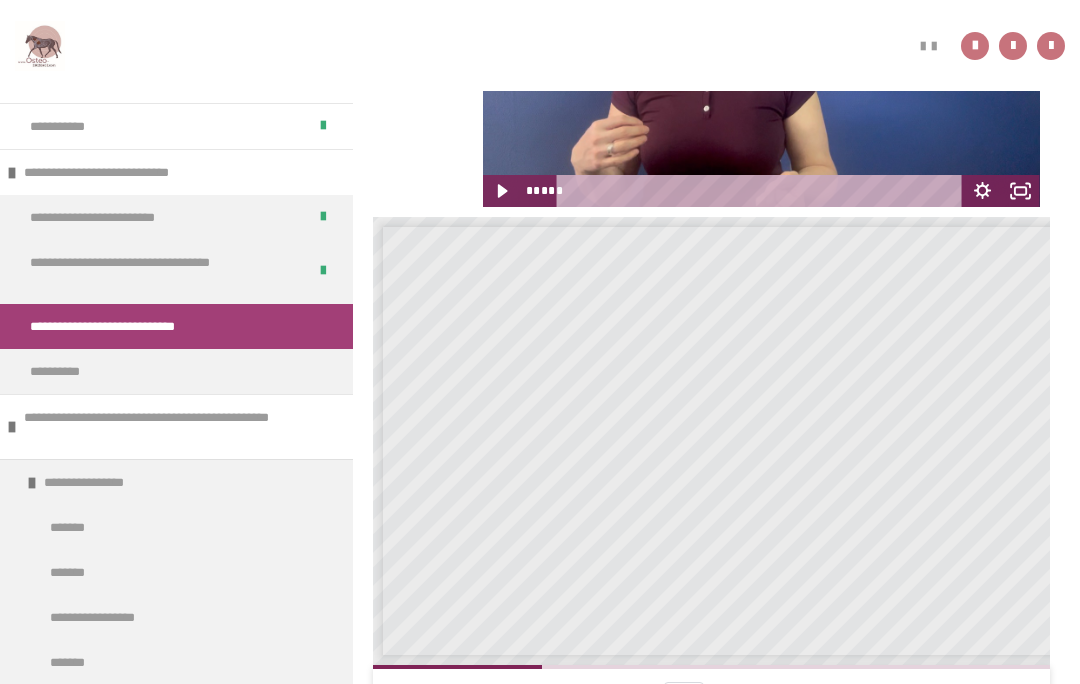 scroll, scrollTop: 510, scrollLeft: 0, axis: vertical 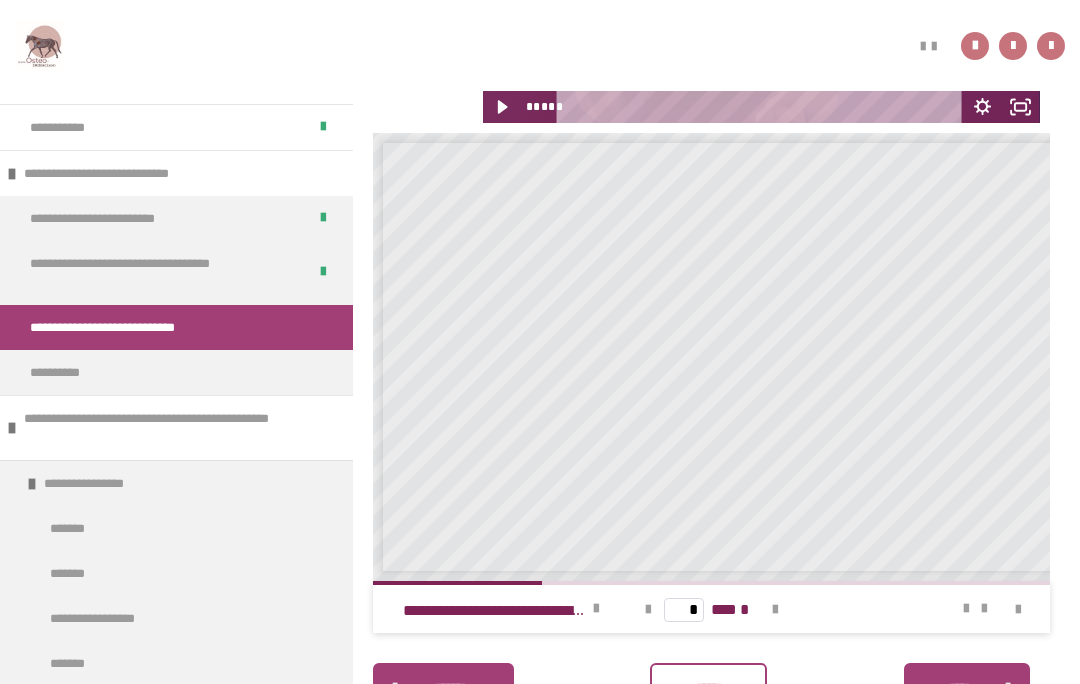 click on "********" at bounding box center [708, 688] 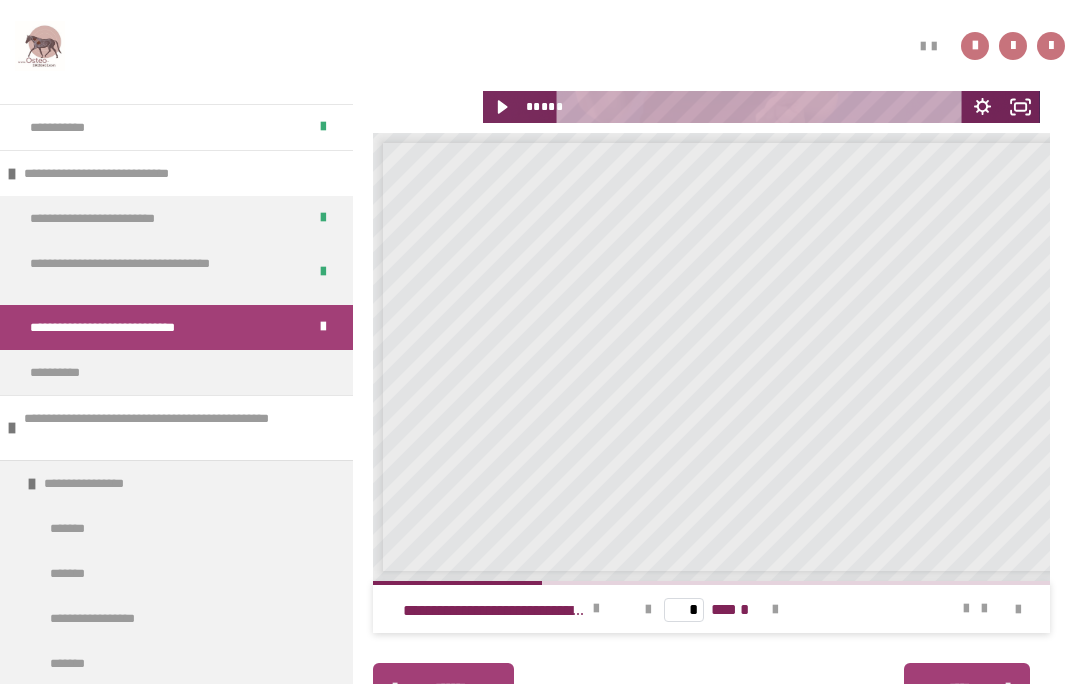 click on "*******" at bounding box center (960, 688) 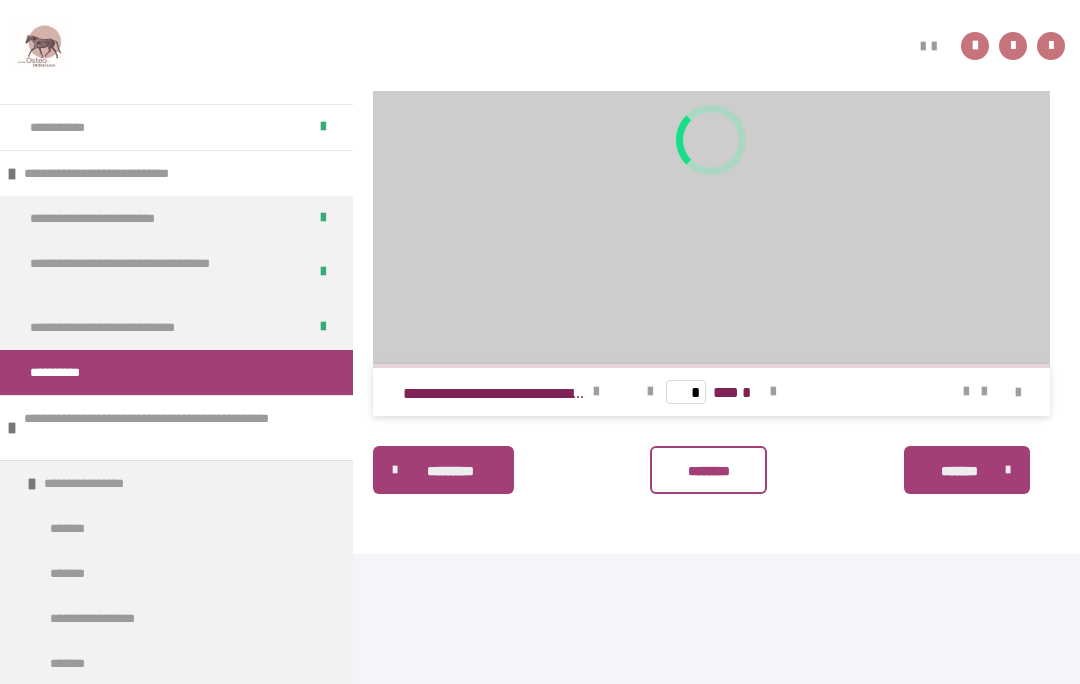 scroll, scrollTop: 340, scrollLeft: 0, axis: vertical 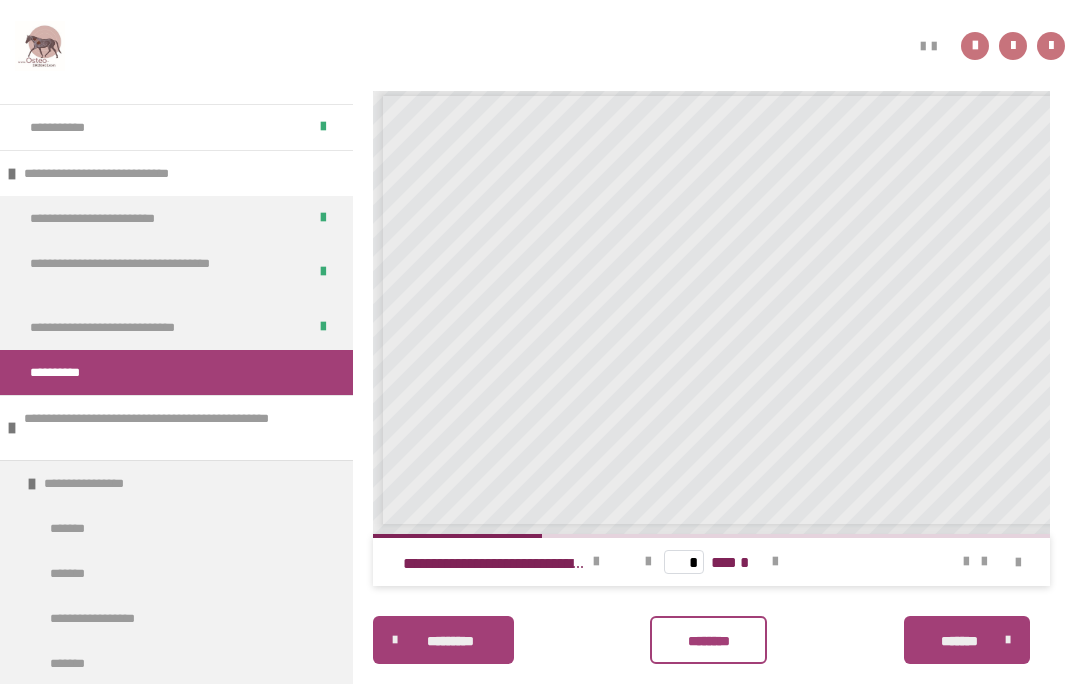 click on "********" at bounding box center (708, 640) 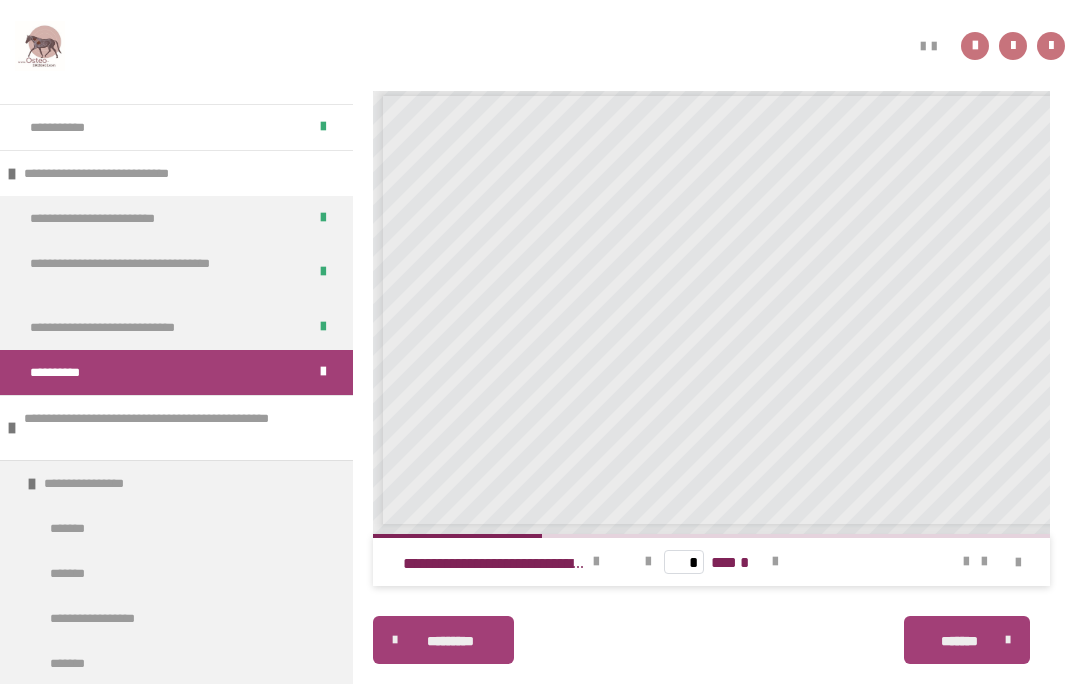 click on "*******" at bounding box center [967, 640] 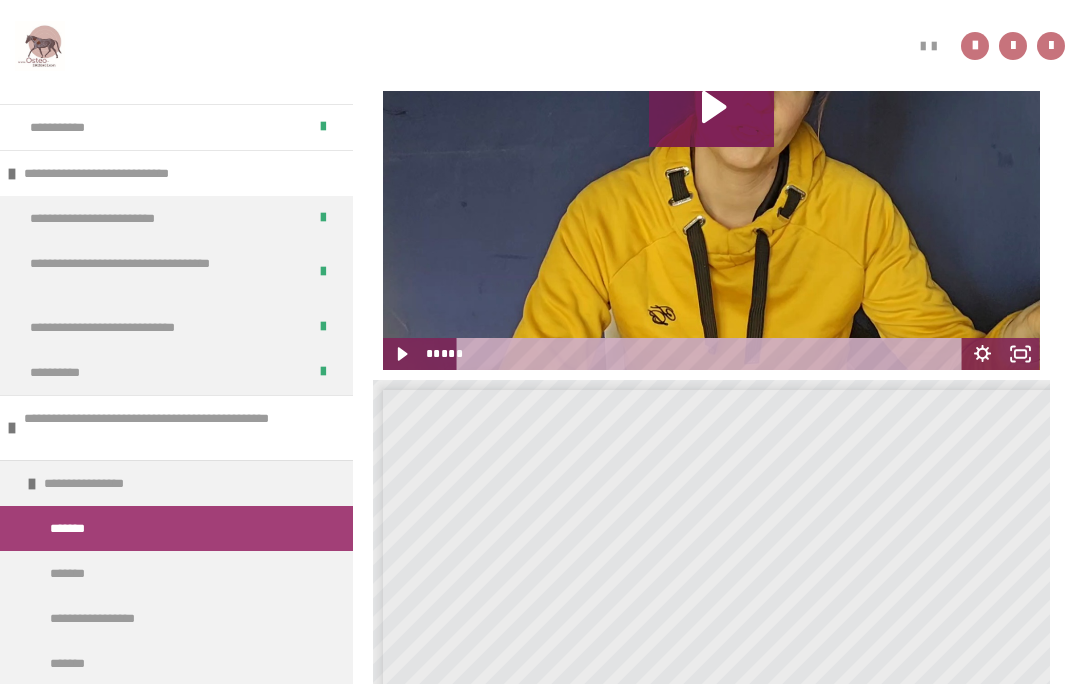 scroll, scrollTop: 1203, scrollLeft: 0, axis: vertical 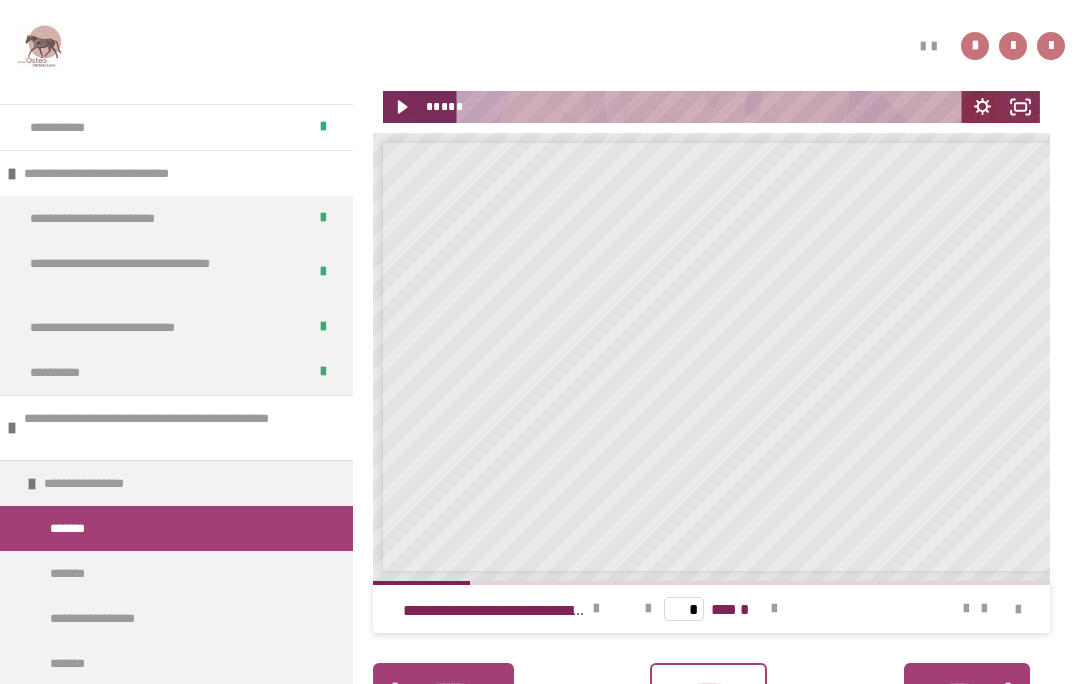 click on "********" at bounding box center (708, 688) 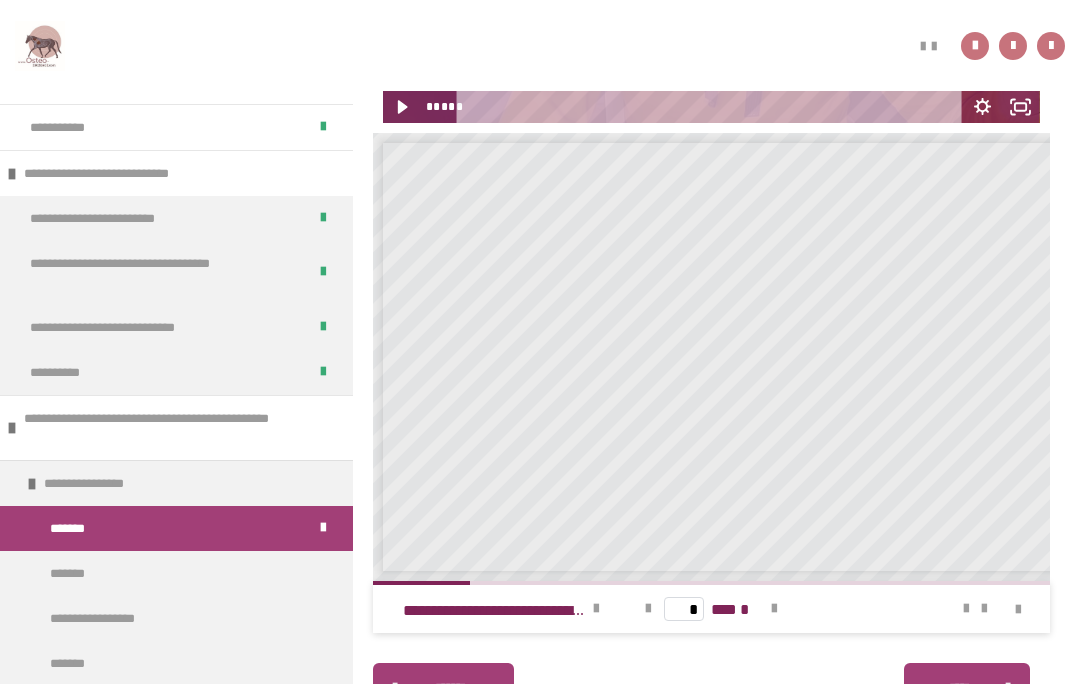click on "*******" at bounding box center (960, 688) 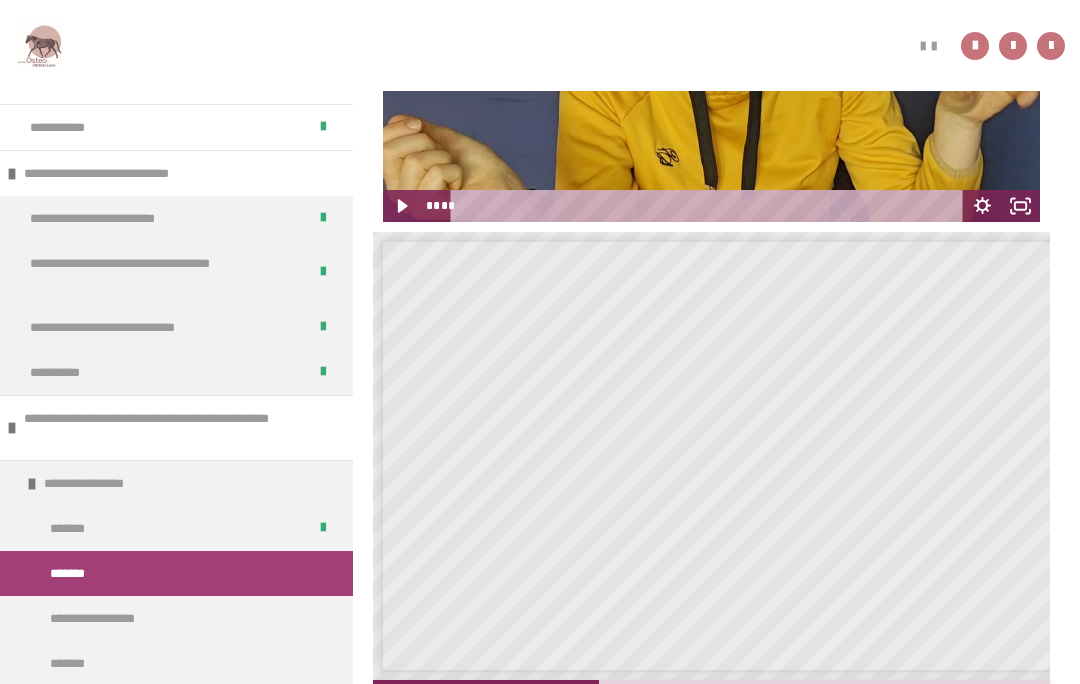 scroll, scrollTop: 690, scrollLeft: 0, axis: vertical 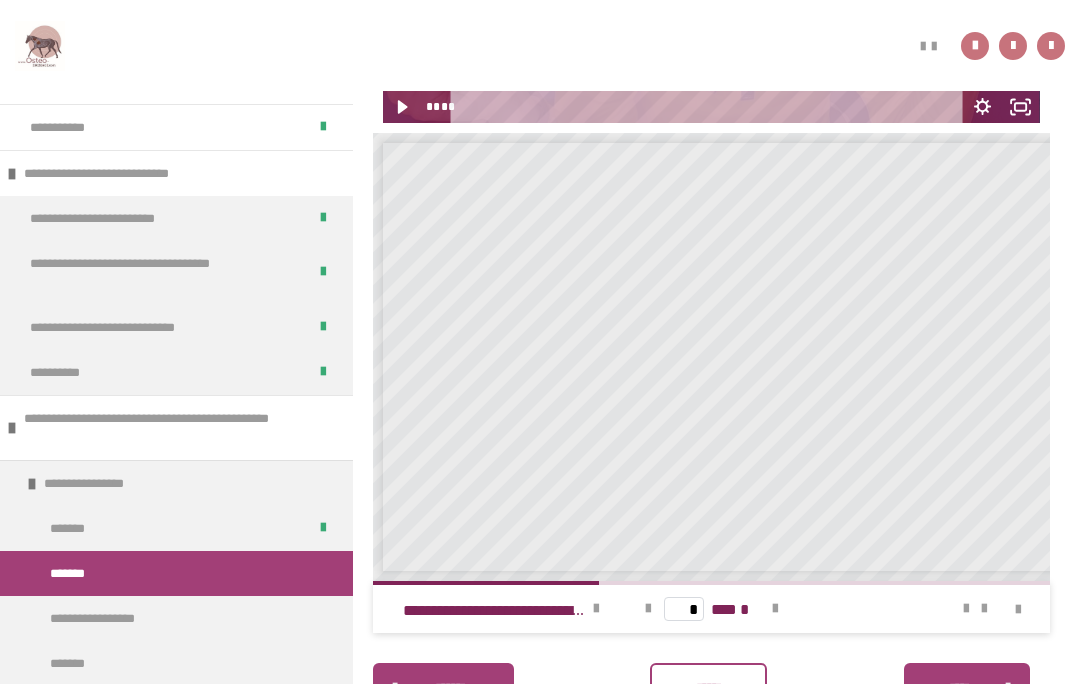 click on "********" at bounding box center (708, 687) 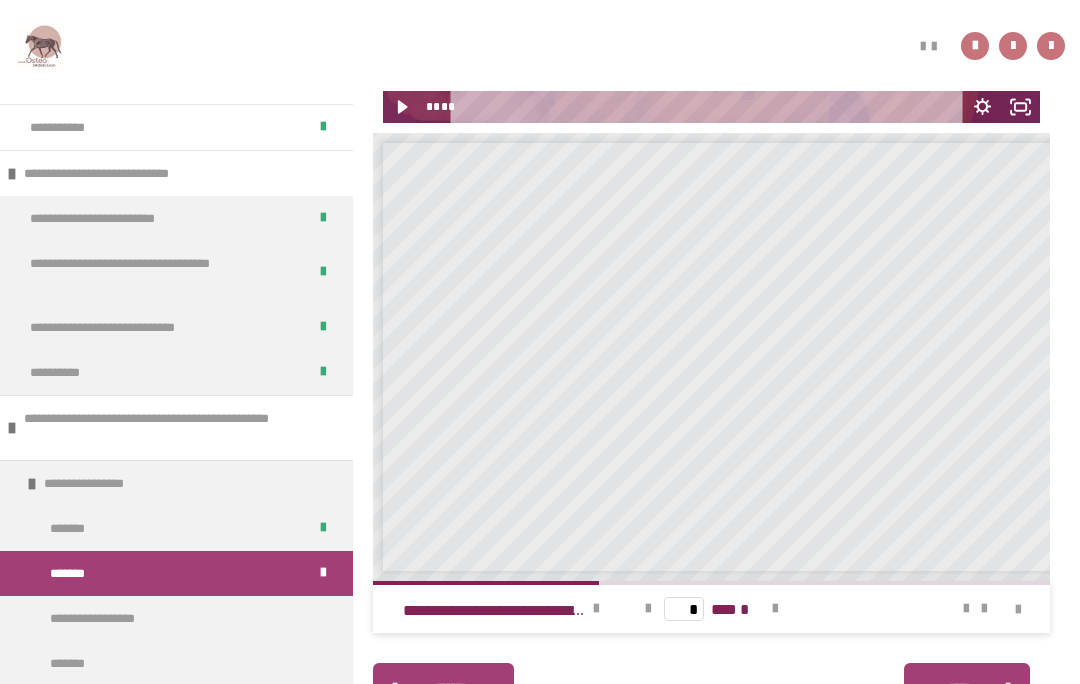 click on "*******" at bounding box center (960, 688) 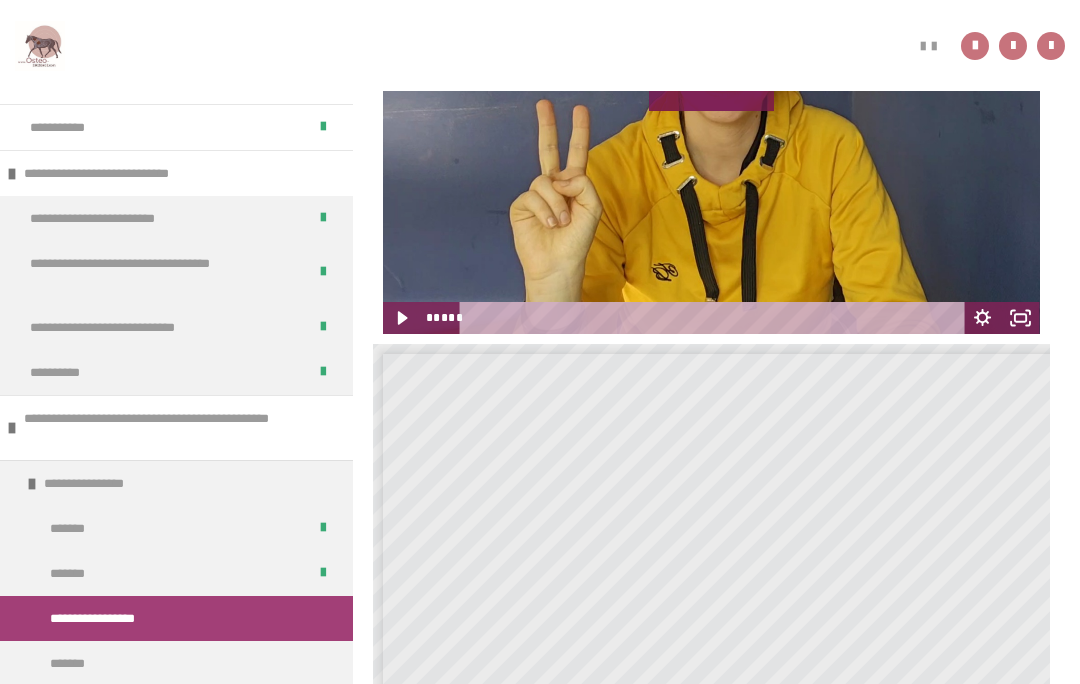 scroll, scrollTop: 690, scrollLeft: 0, axis: vertical 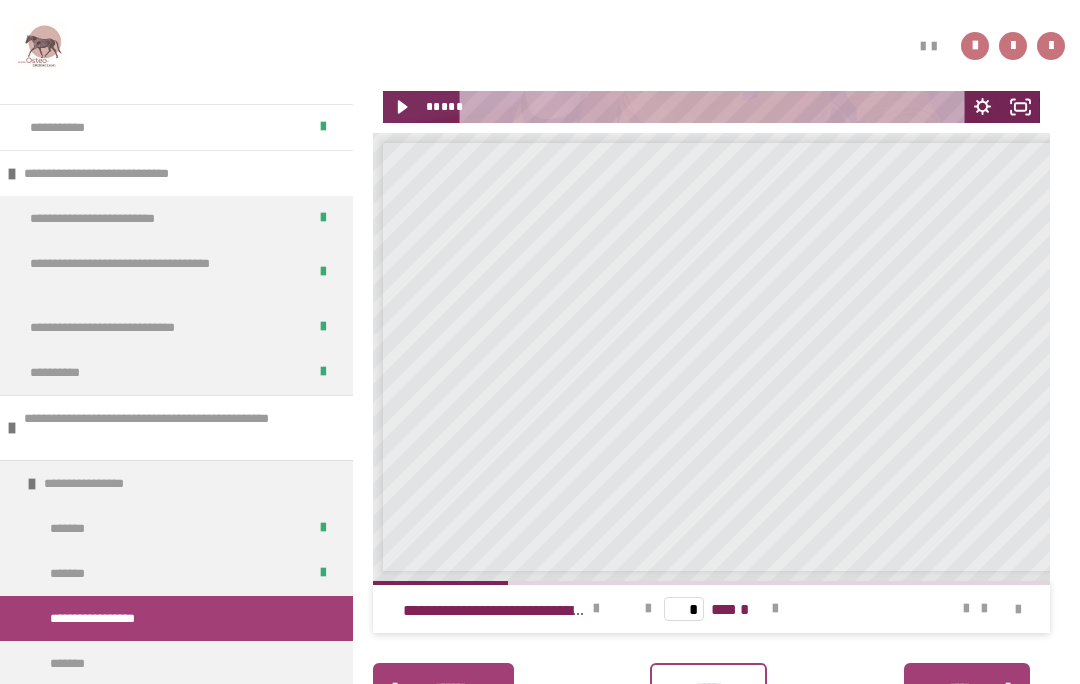 click on "********" at bounding box center [708, 688] 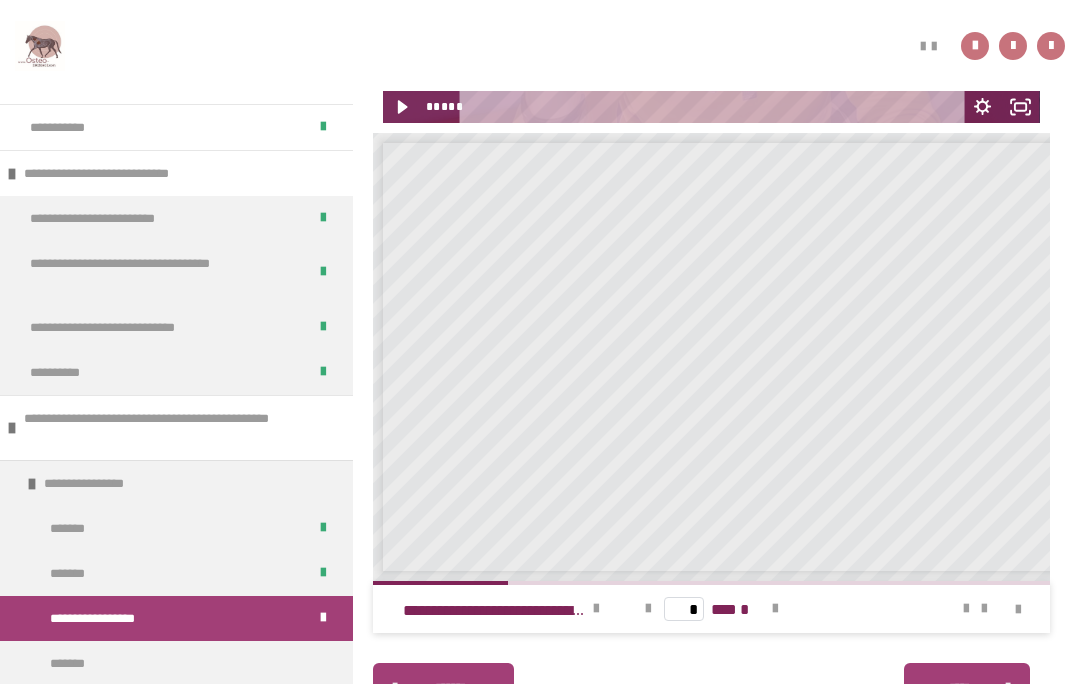 click on "*******" at bounding box center [960, 688] 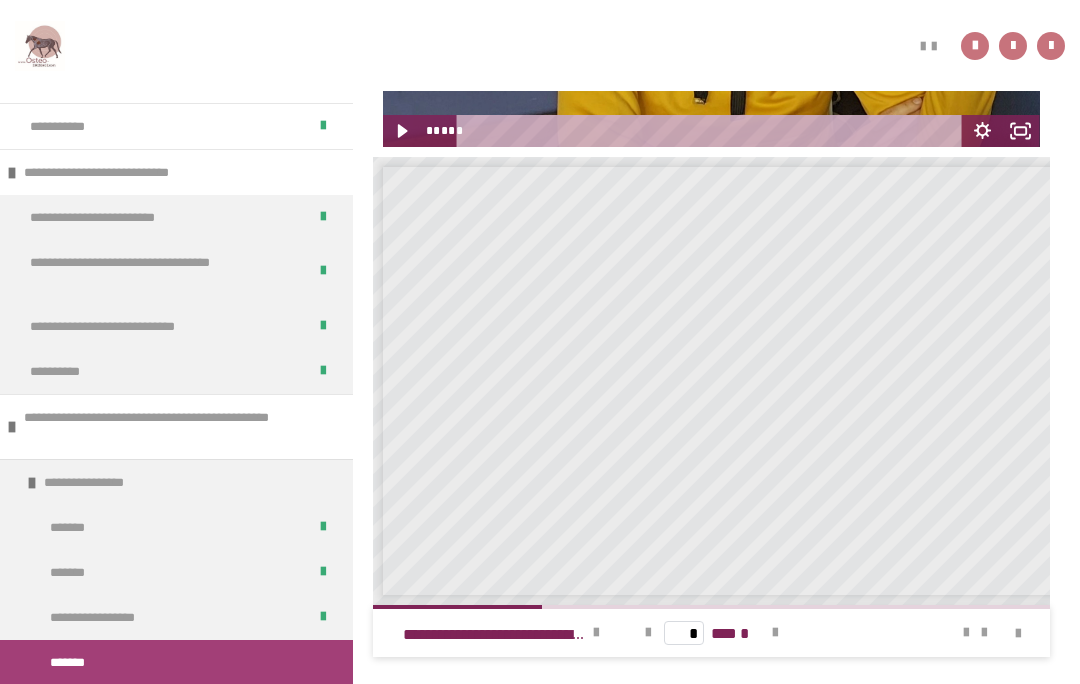 scroll, scrollTop: 690, scrollLeft: 0, axis: vertical 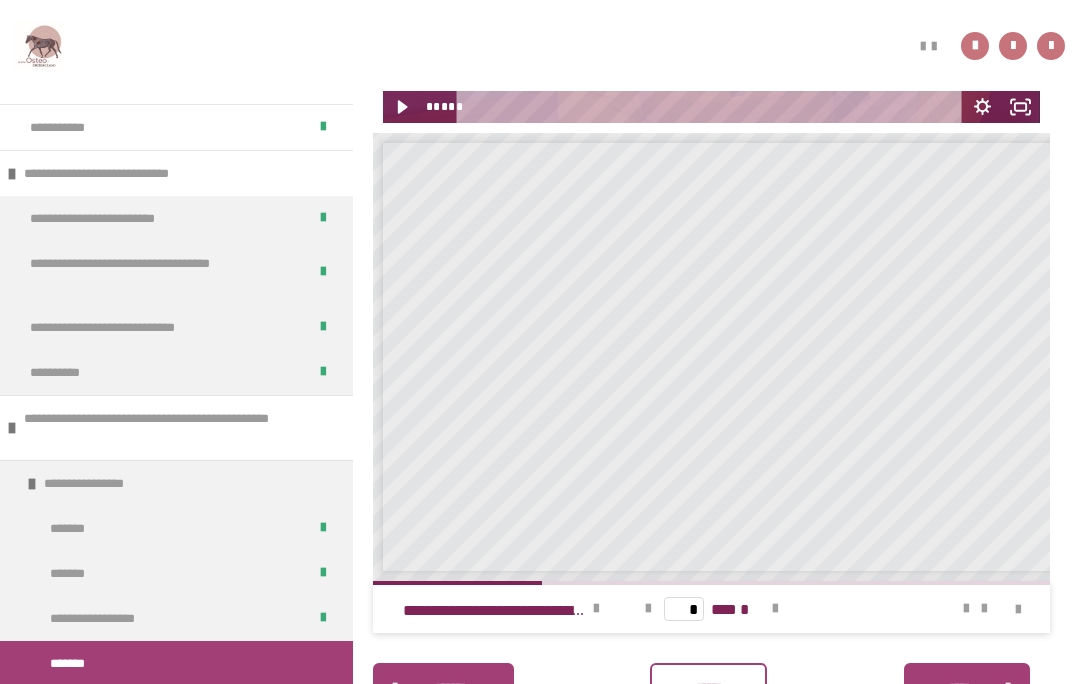 click on "********" at bounding box center (708, 687) 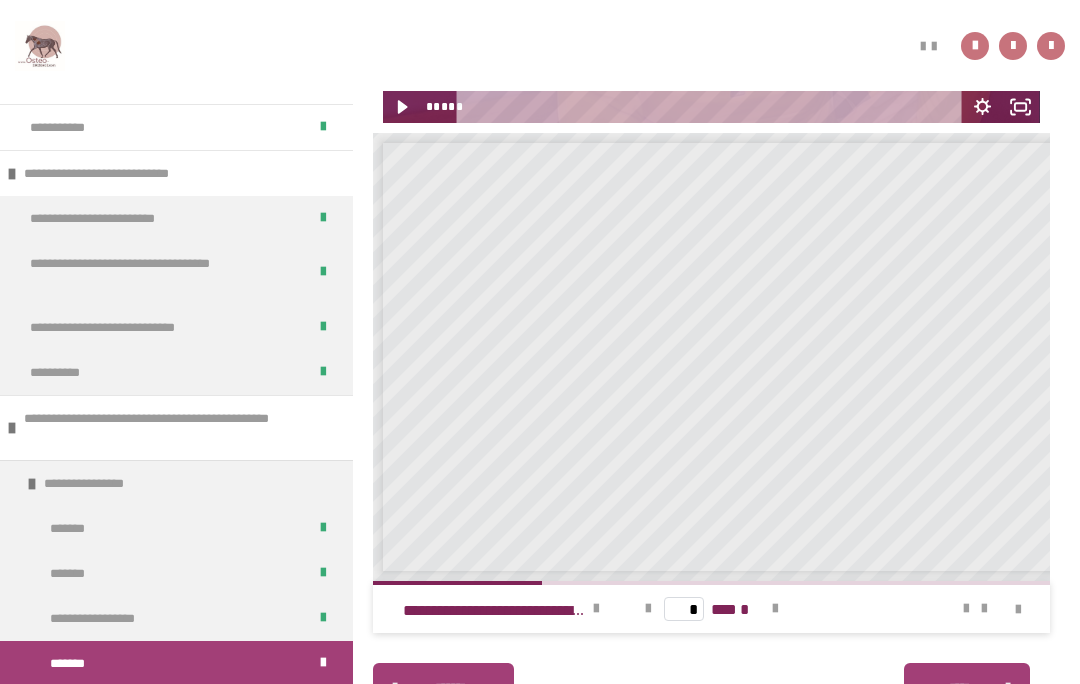 click on "*******" at bounding box center [960, 688] 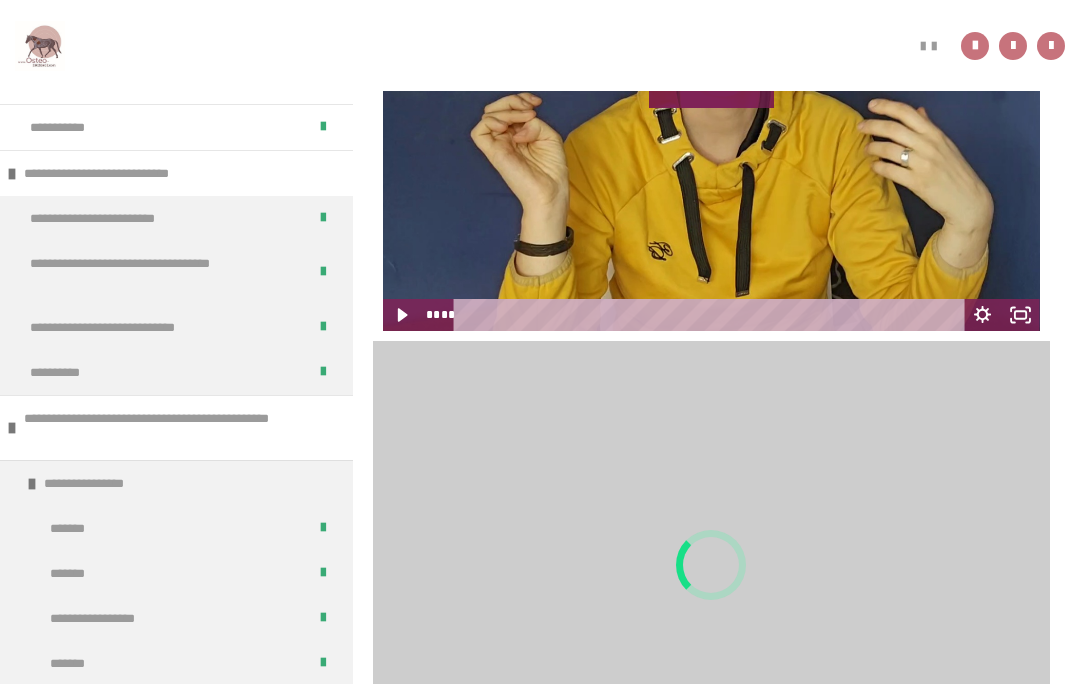 scroll, scrollTop: 690, scrollLeft: 0, axis: vertical 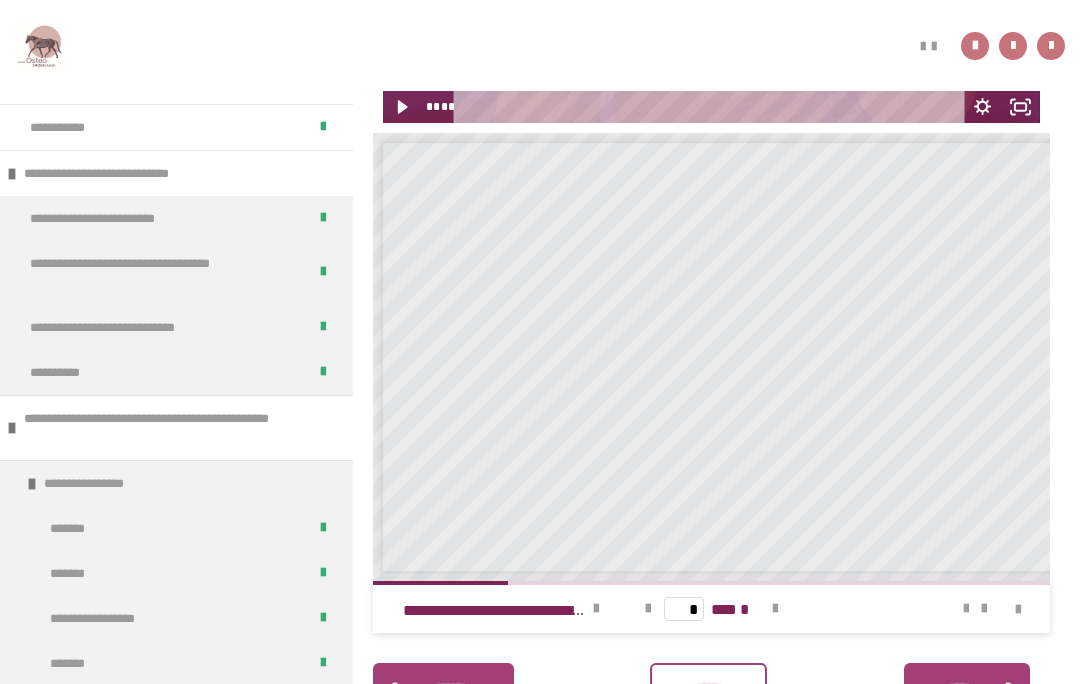 click on "********" at bounding box center [708, 687] 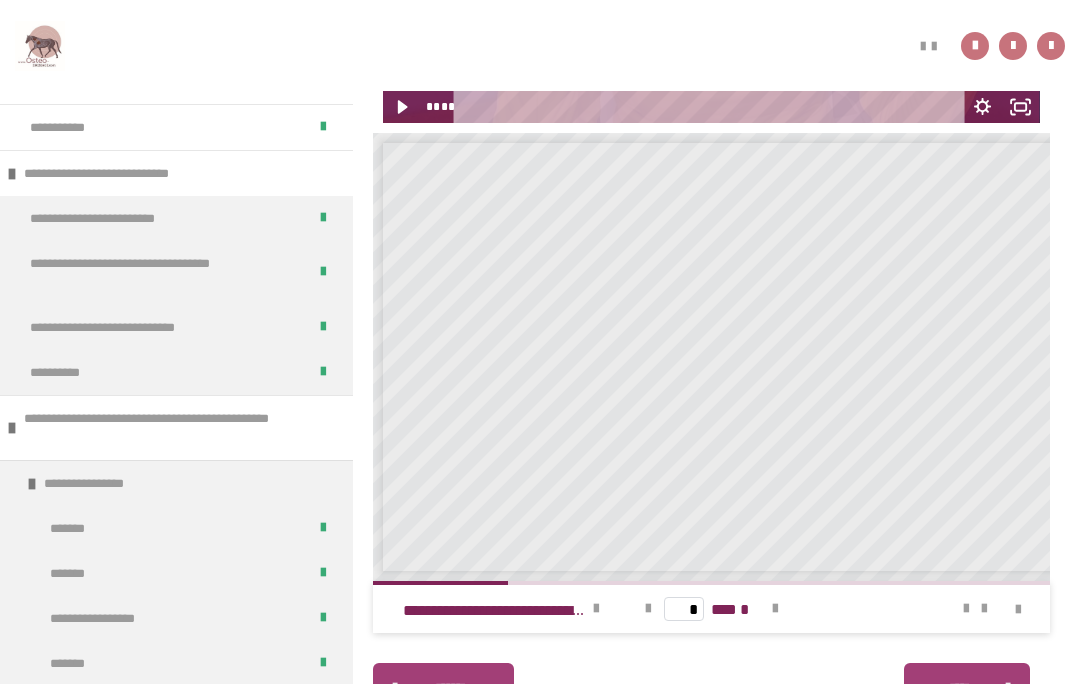 click on "*******" at bounding box center [960, 688] 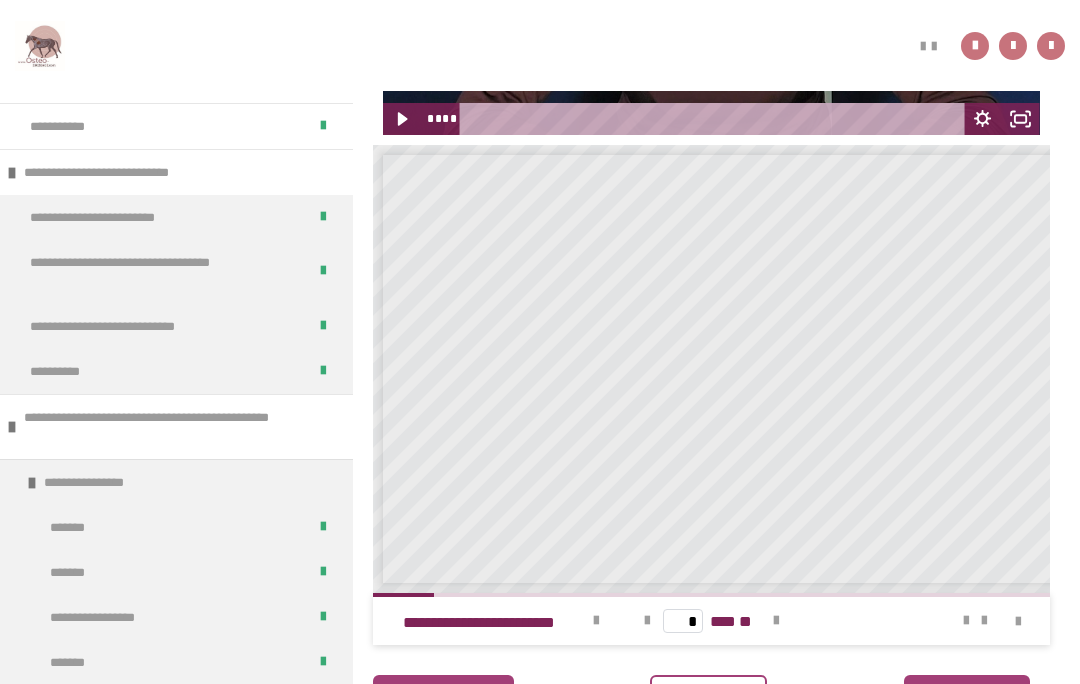 scroll, scrollTop: 690, scrollLeft: 0, axis: vertical 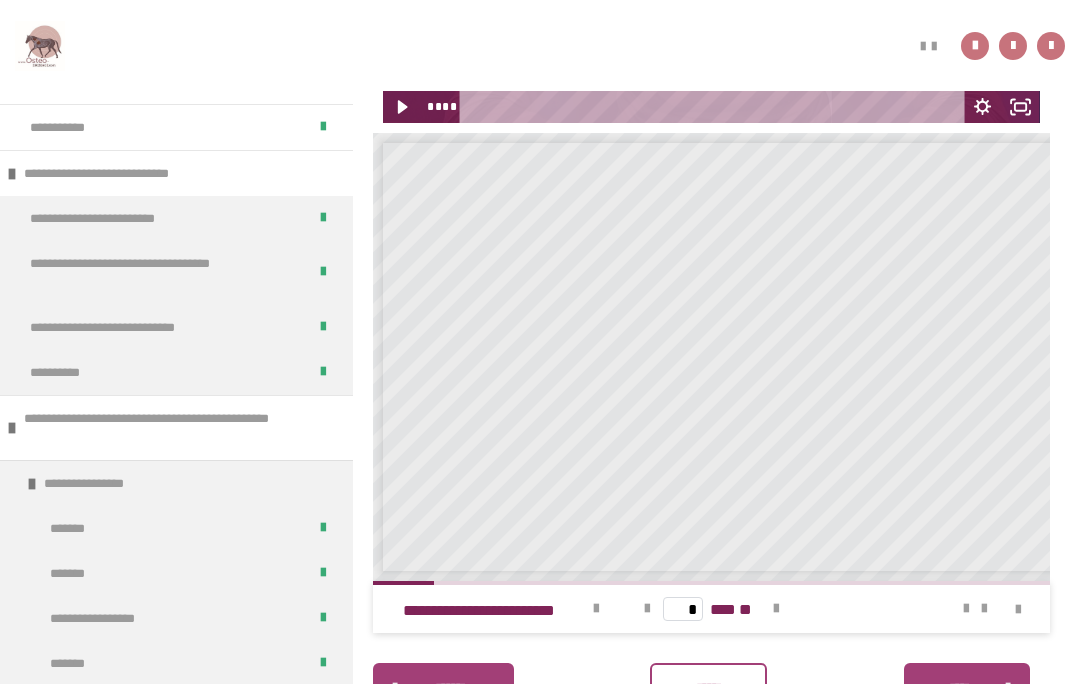 click on "********" at bounding box center (708, 688) 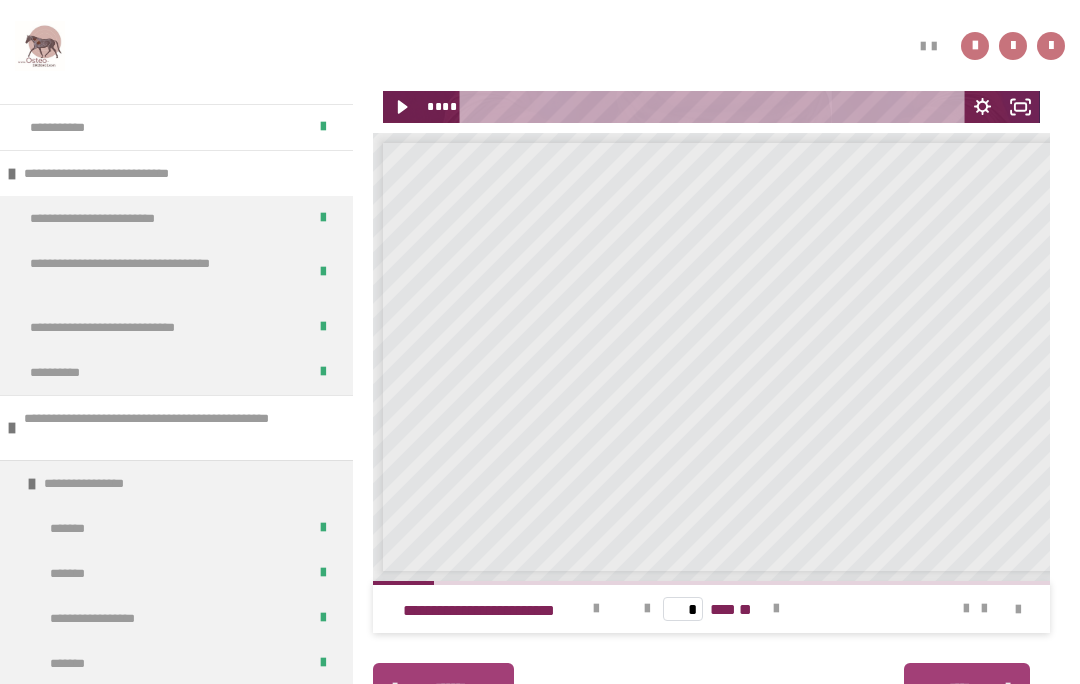 click on "*******" at bounding box center (960, 688) 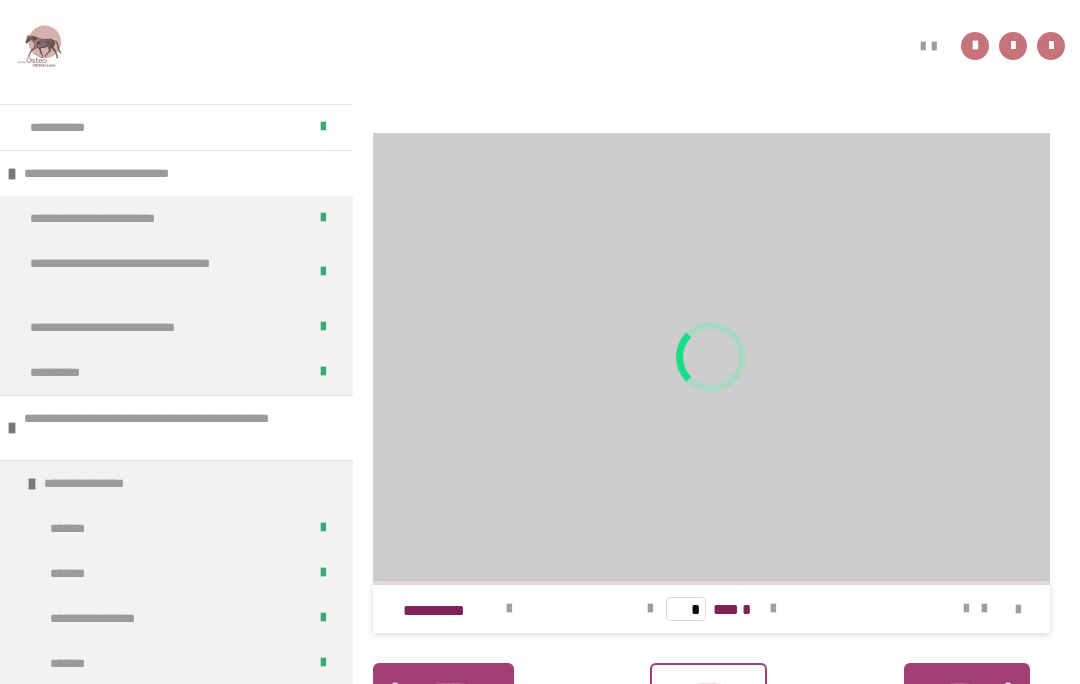 scroll, scrollTop: 340, scrollLeft: 0, axis: vertical 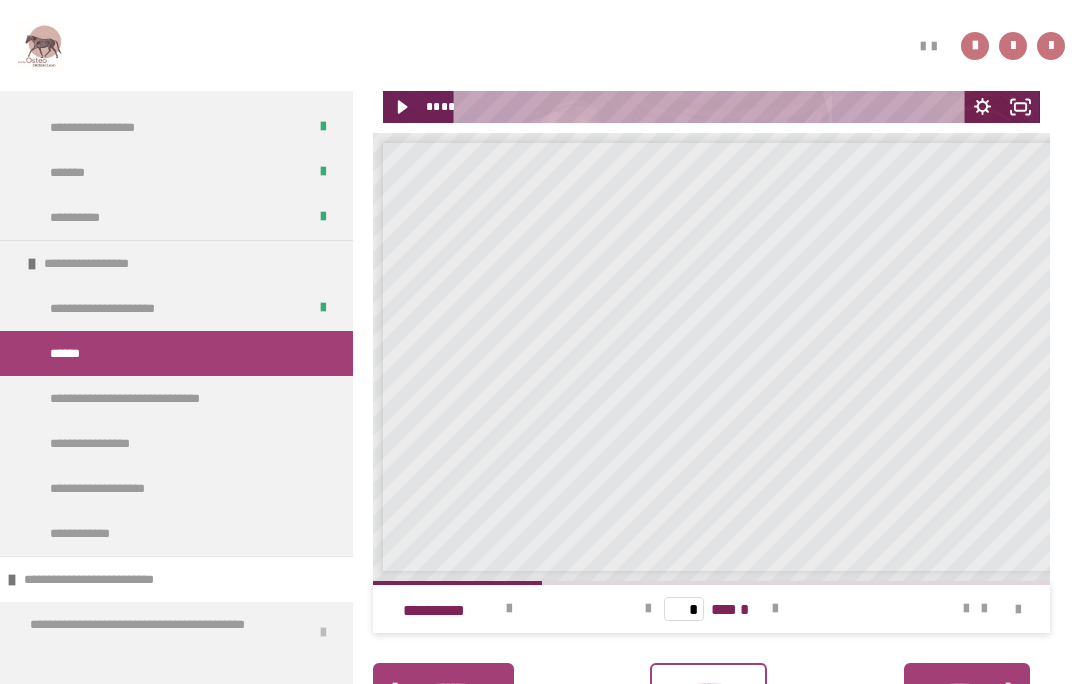 click on "********" at bounding box center [708, 688] 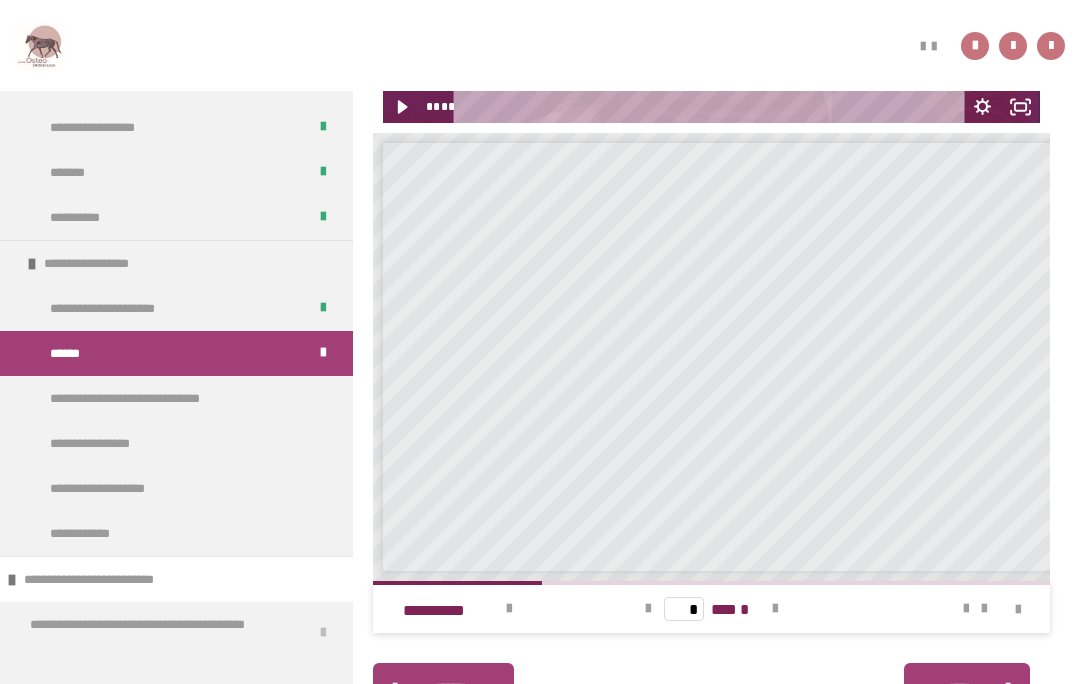 click on "*******" at bounding box center (960, 688) 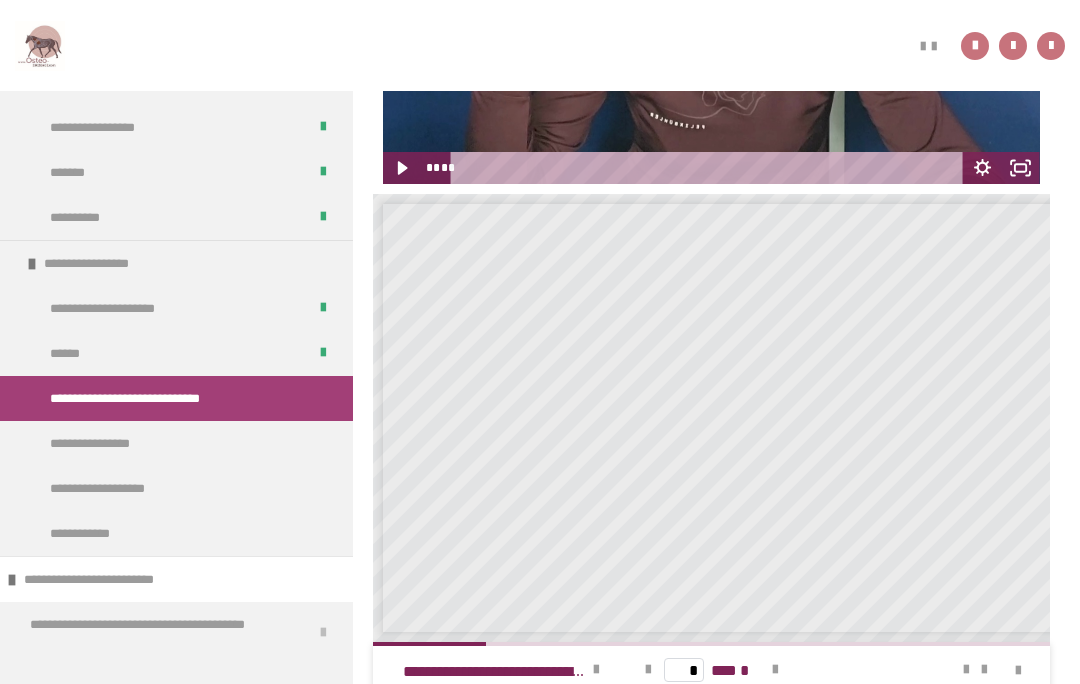 scroll, scrollTop: 690, scrollLeft: 0, axis: vertical 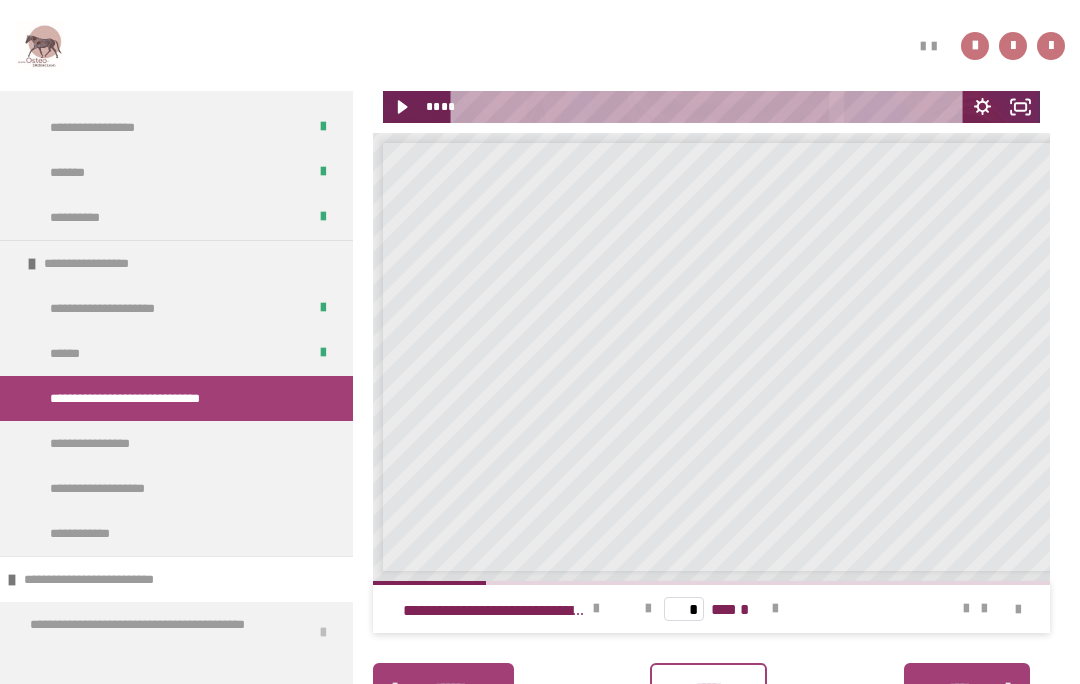 click on "********" at bounding box center [708, 688] 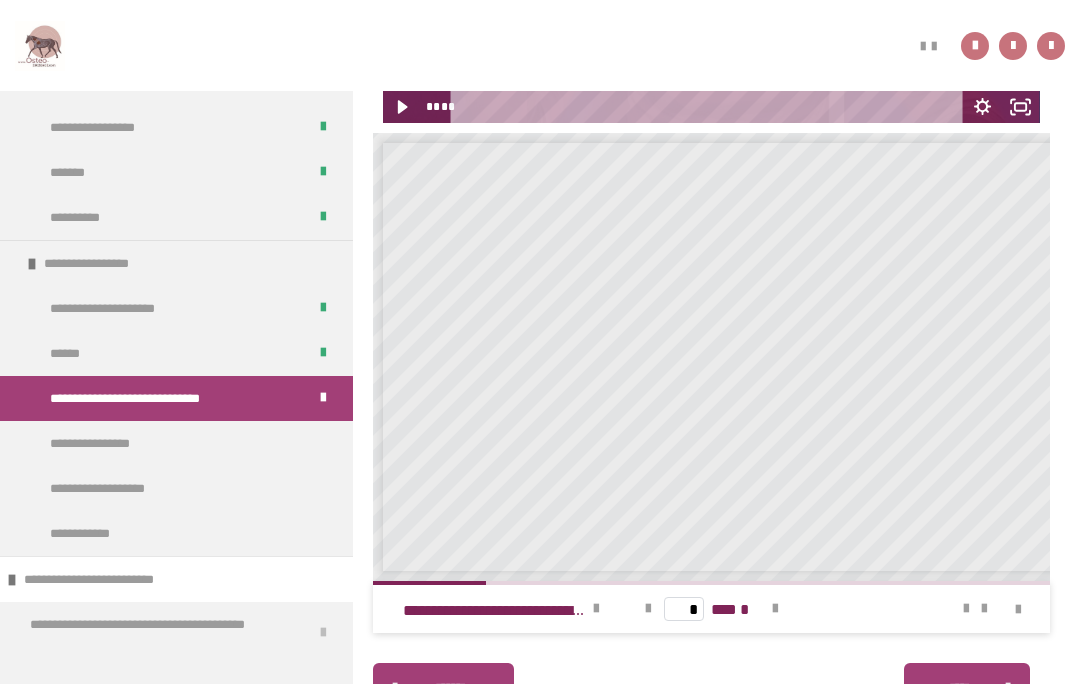 click on "*******" at bounding box center (960, 688) 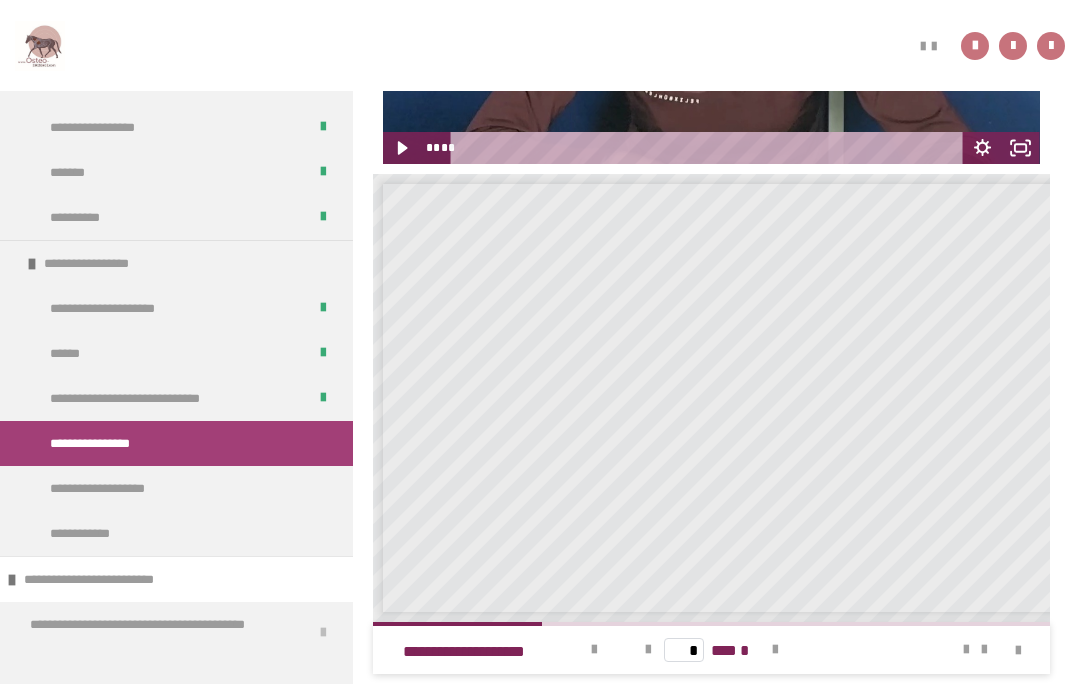 scroll, scrollTop: 690, scrollLeft: 0, axis: vertical 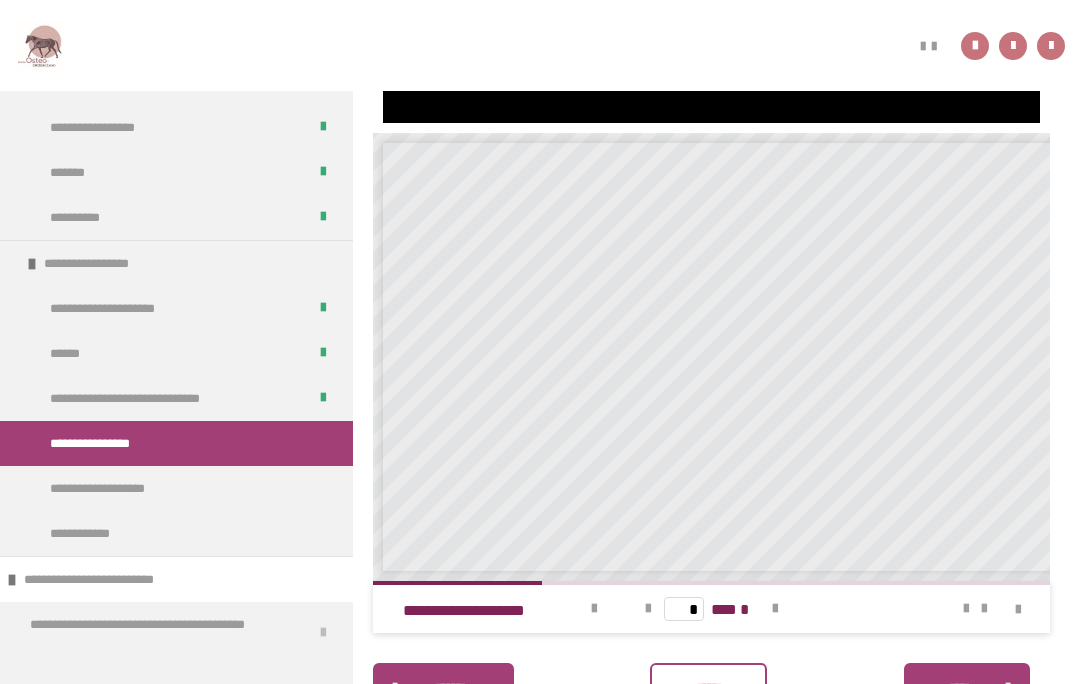 click on "********" at bounding box center [708, 688] 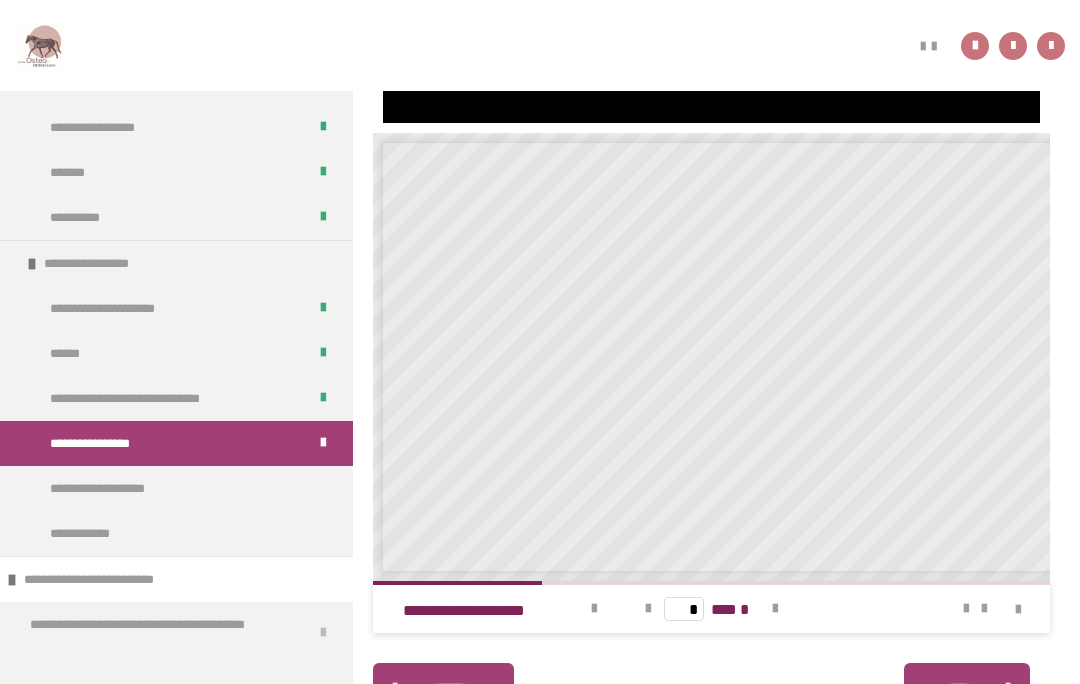click on "*******" at bounding box center [960, 688] 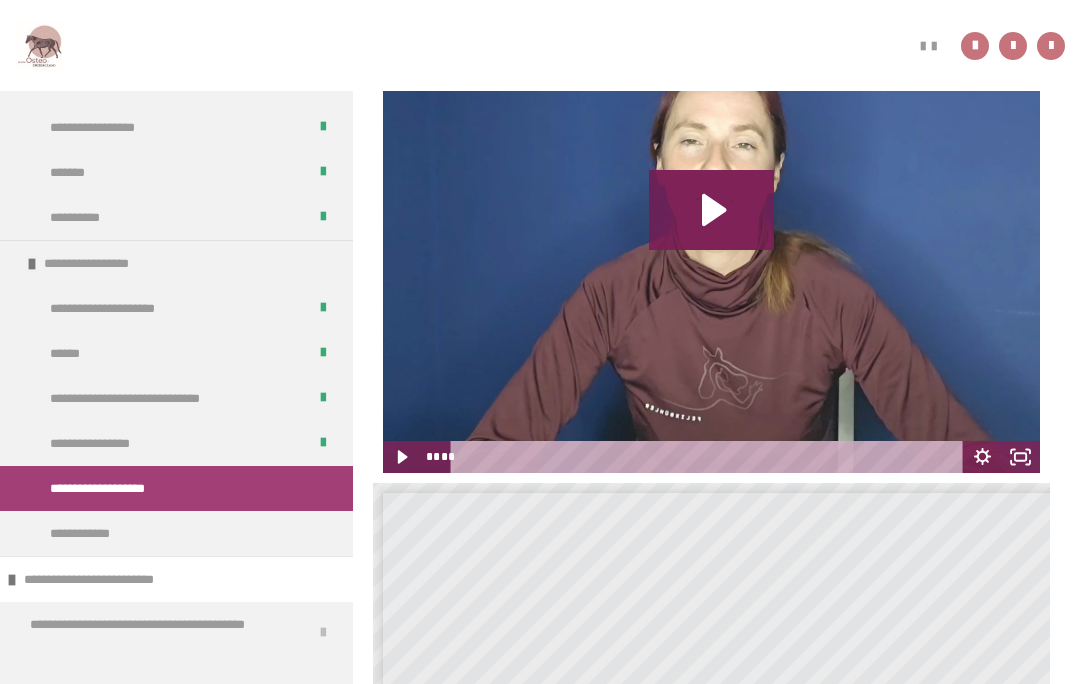 scroll, scrollTop: 690, scrollLeft: 0, axis: vertical 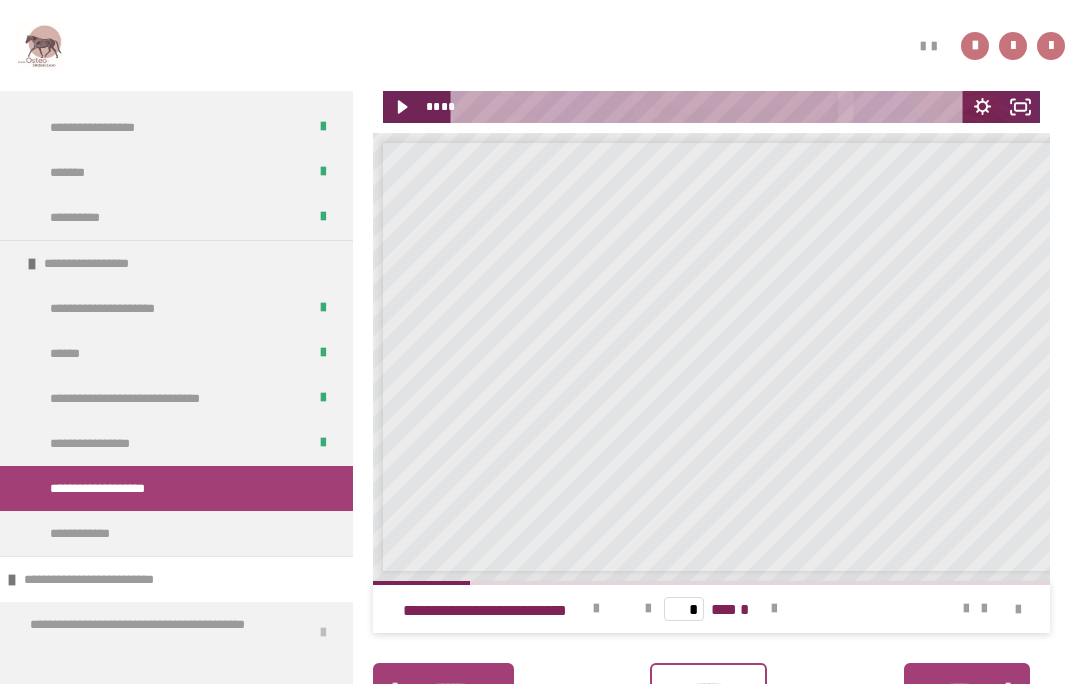 click on "*******" at bounding box center [960, 688] 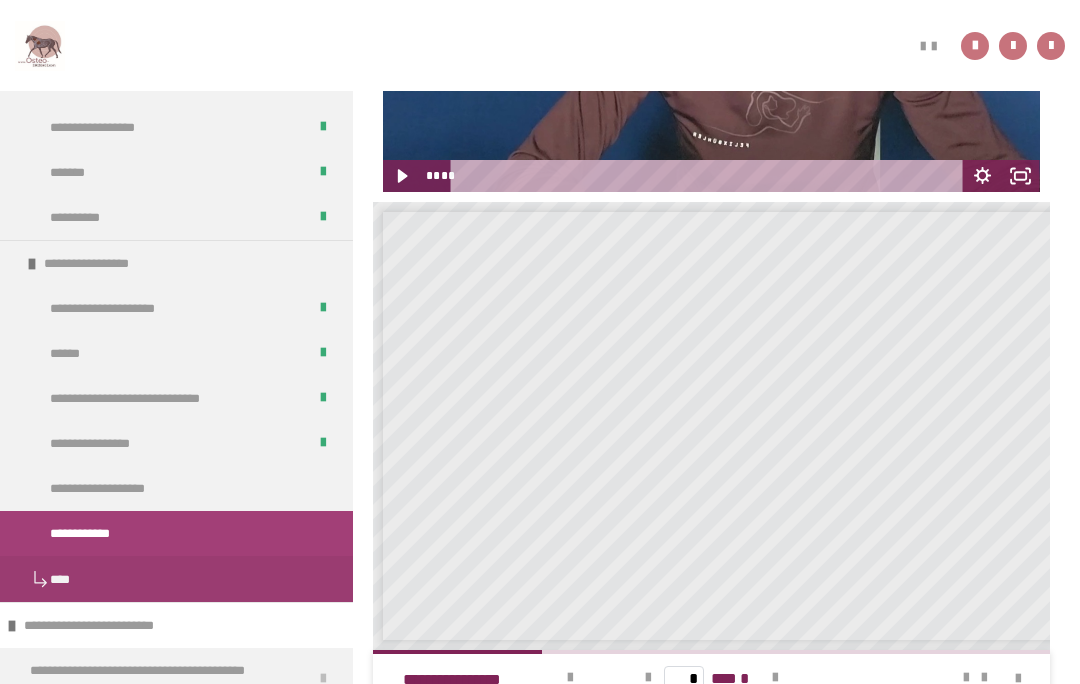 scroll, scrollTop: 690, scrollLeft: 0, axis: vertical 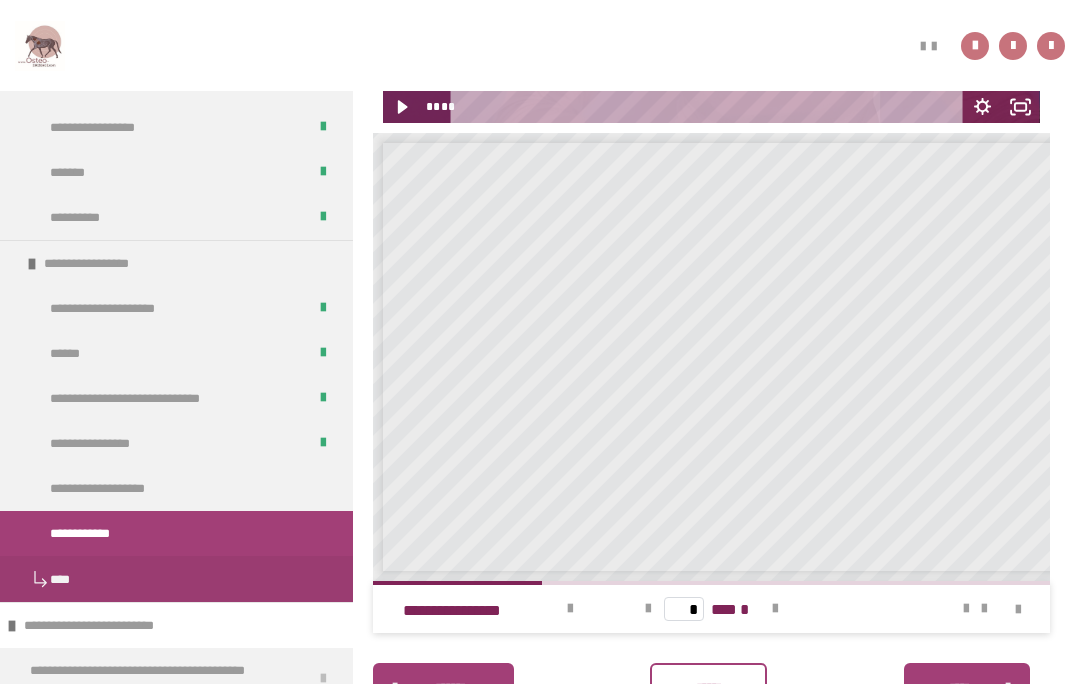 click on "********" at bounding box center [708, 688] 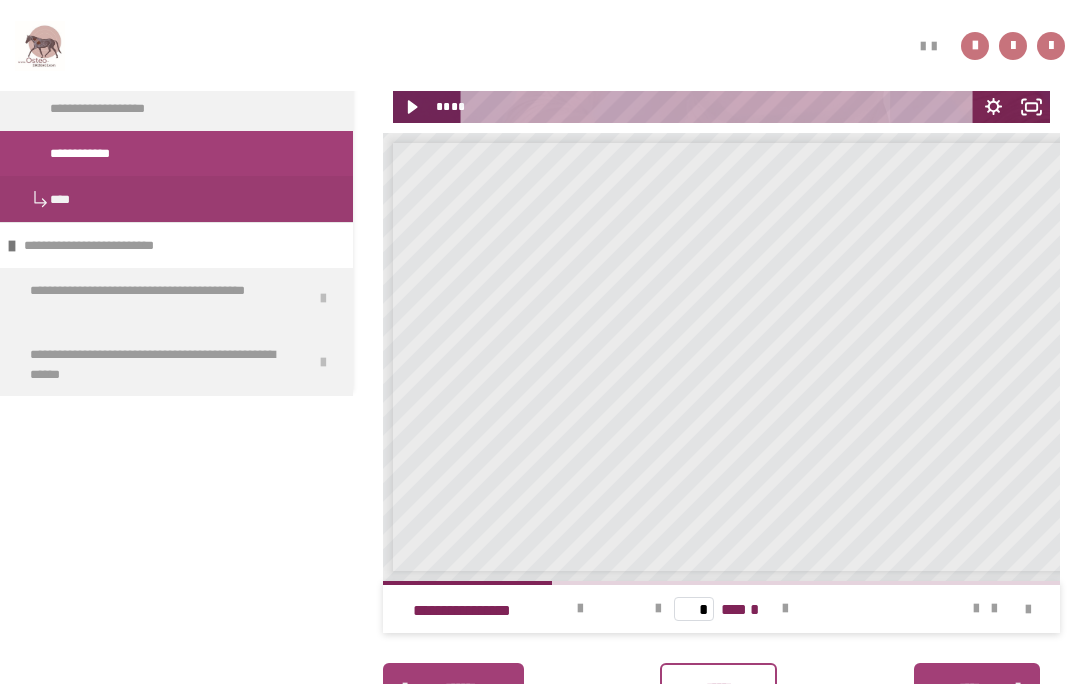 scroll, scrollTop: 0, scrollLeft: 0, axis: both 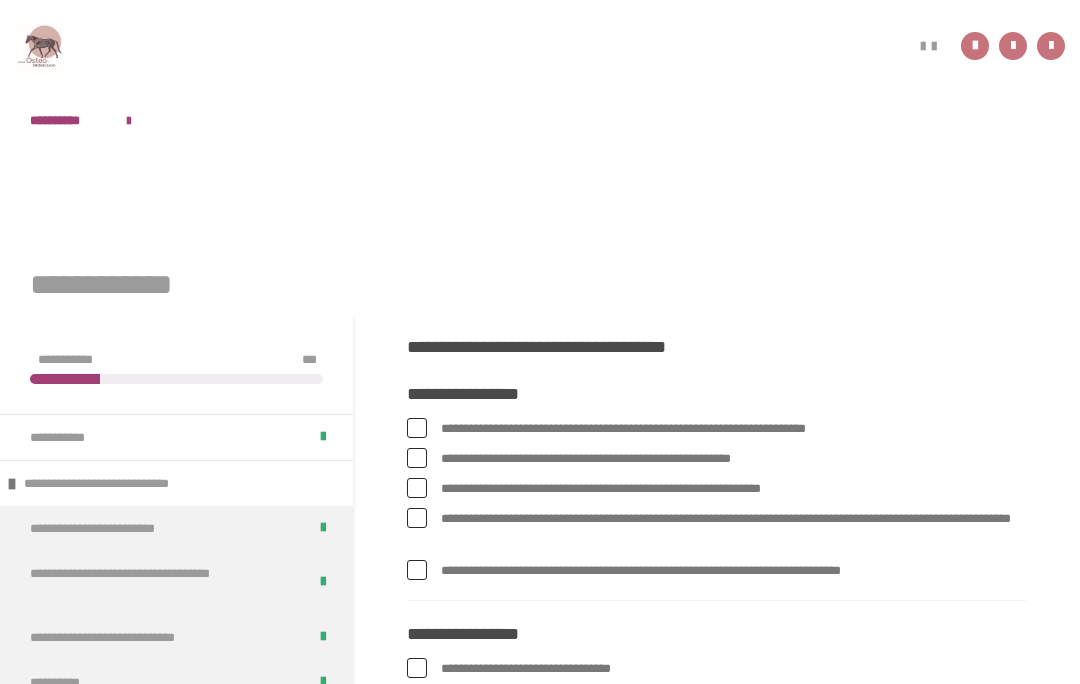 click at bounding box center [417, 518] 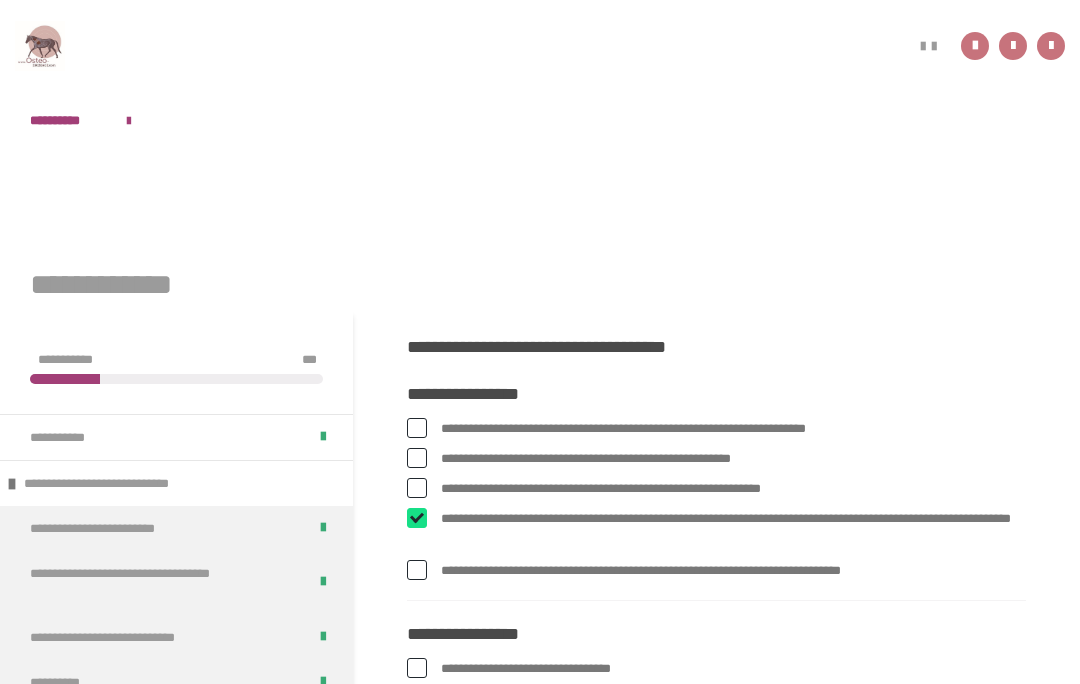 checkbox on "****" 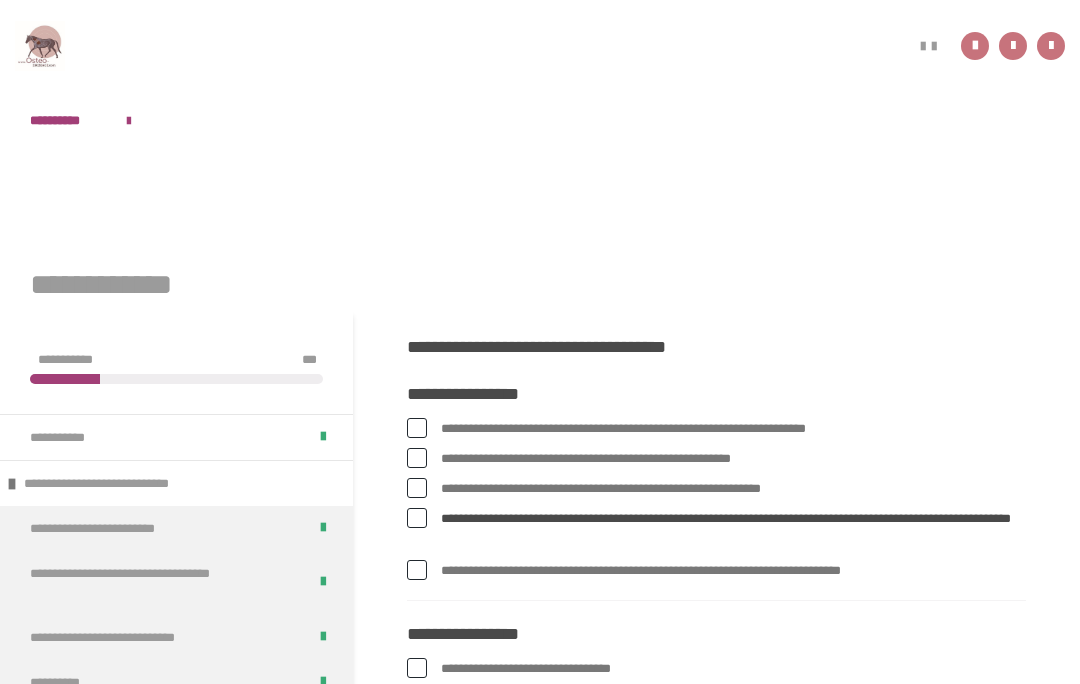click at bounding box center [417, 488] 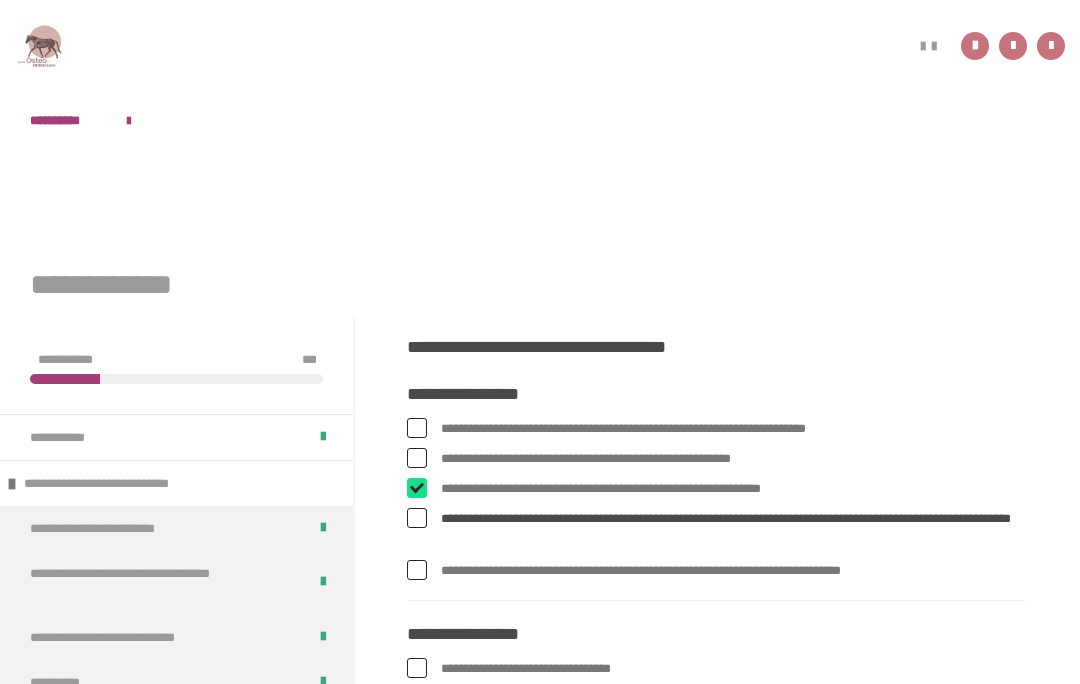checkbox on "****" 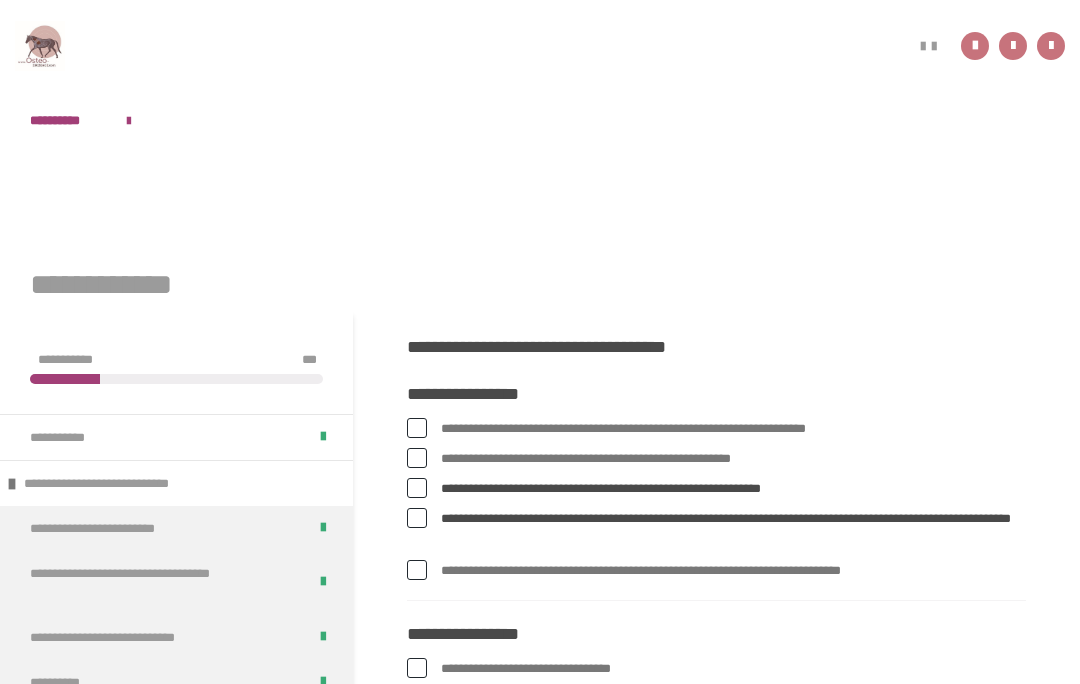 click on "**********" at bounding box center (716, 459) 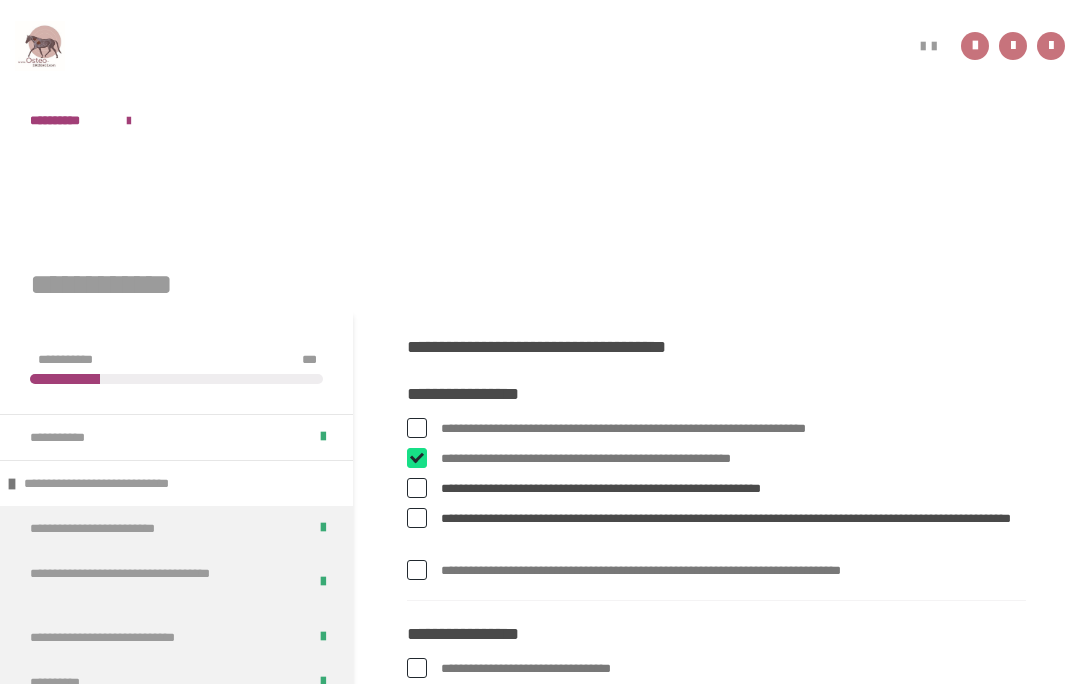 checkbox on "****" 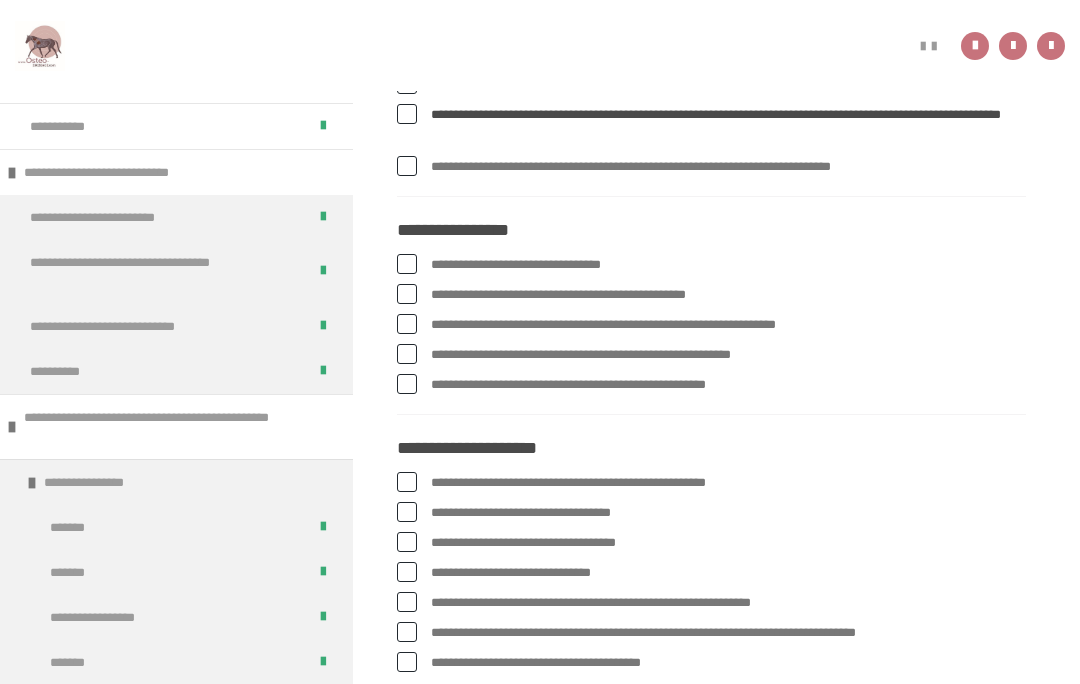 scroll, scrollTop: 406, scrollLeft: 0, axis: vertical 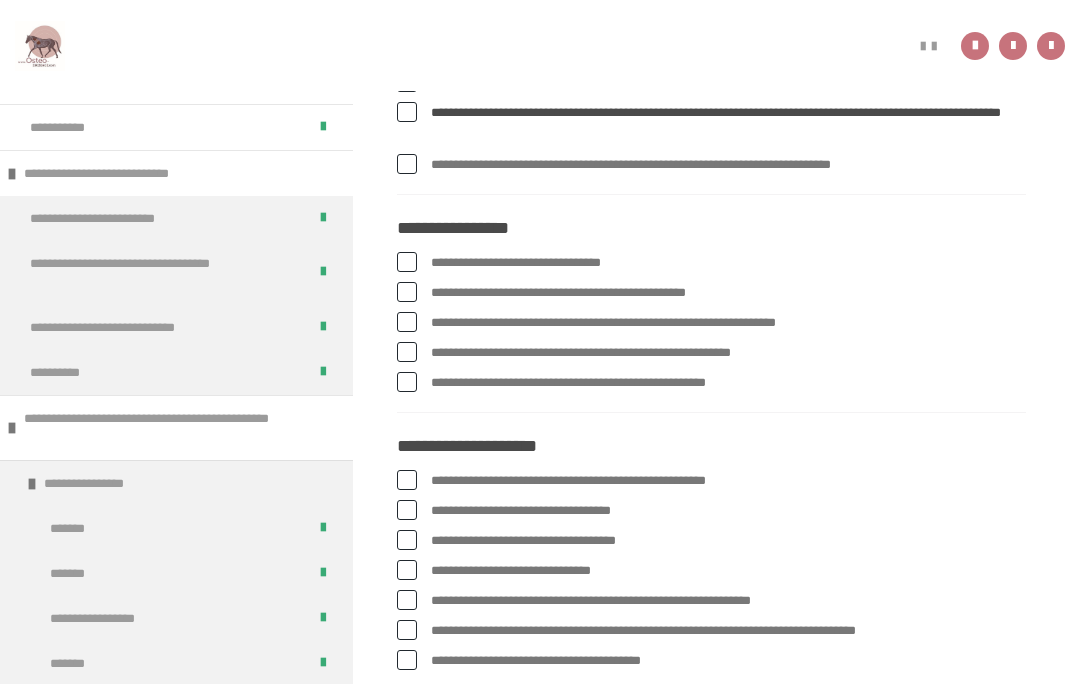click at bounding box center [407, 292] 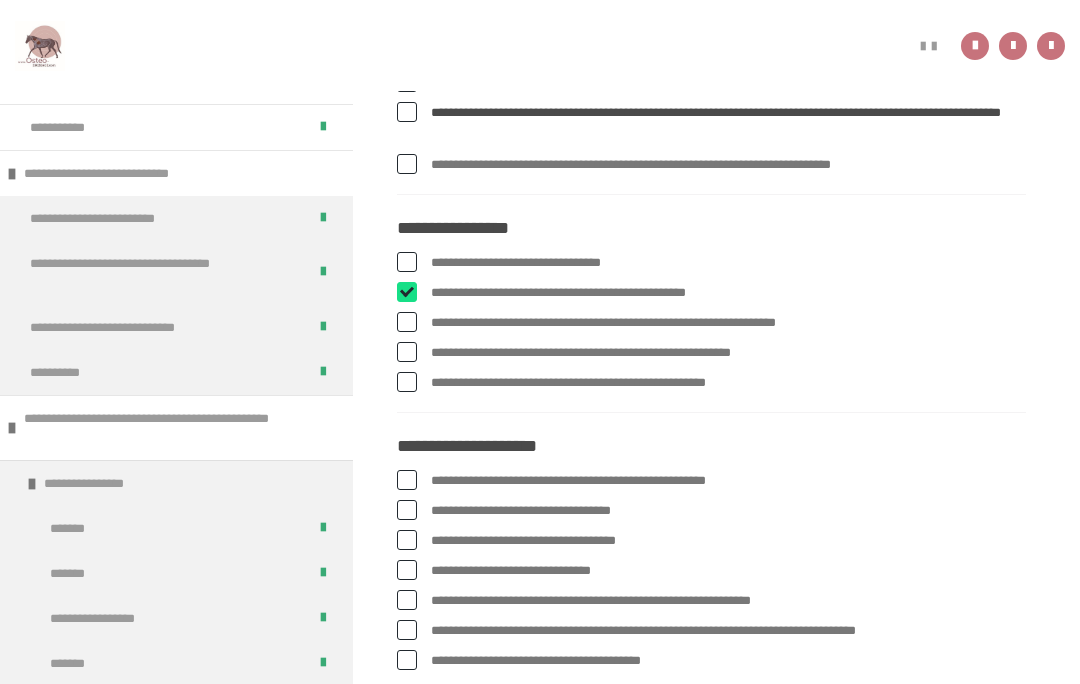 checkbox on "****" 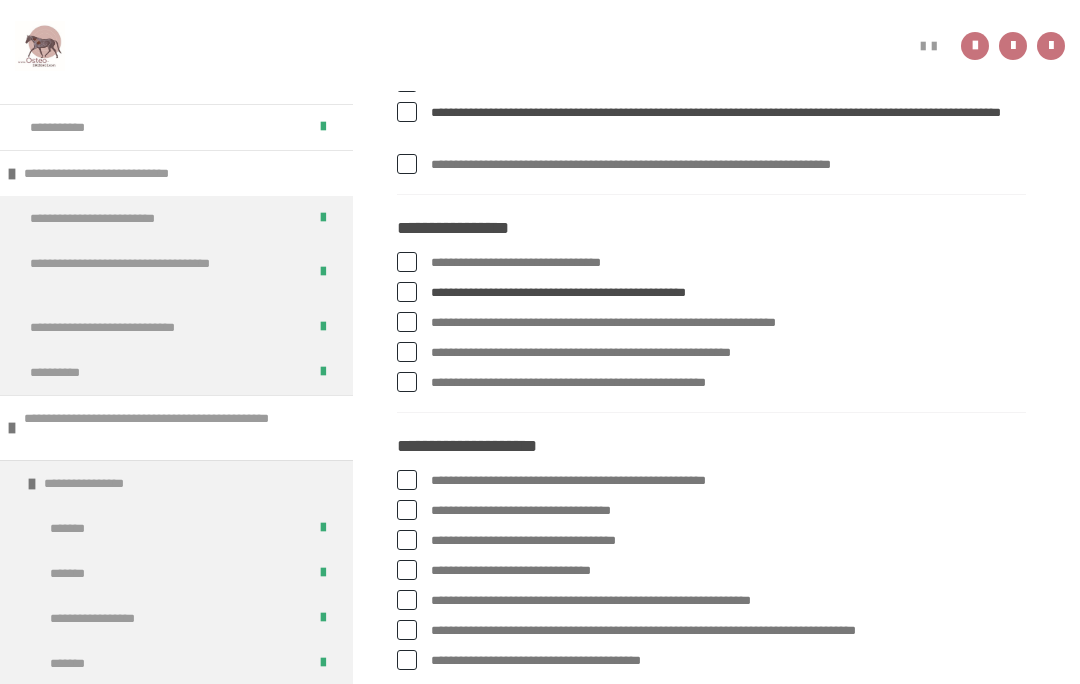 click at bounding box center (407, 382) 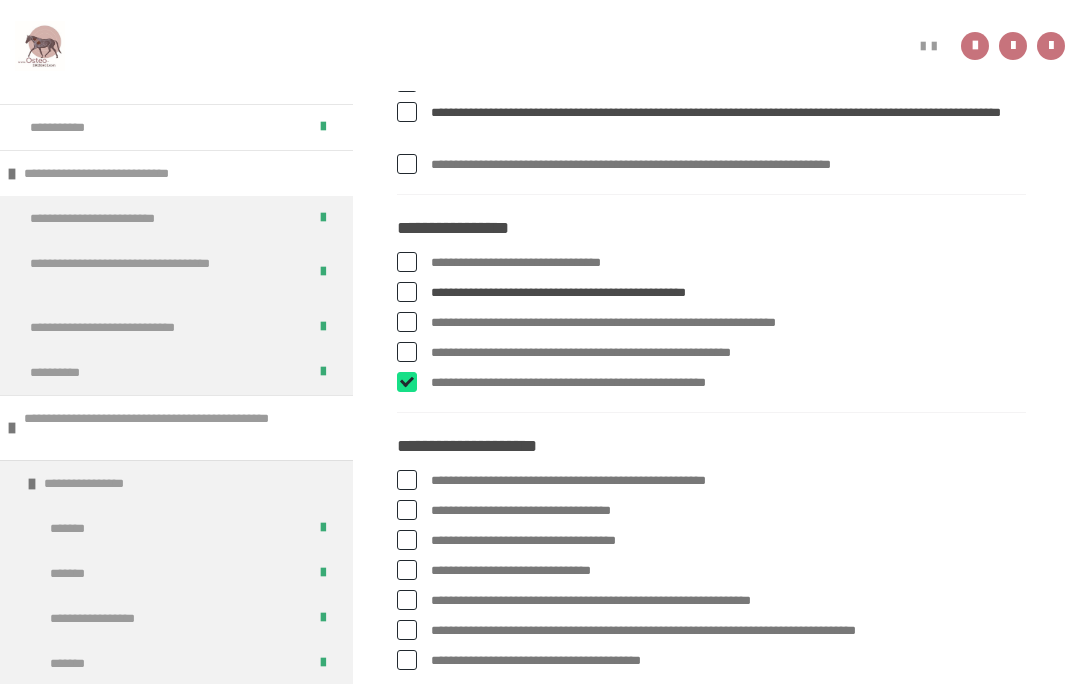 checkbox on "****" 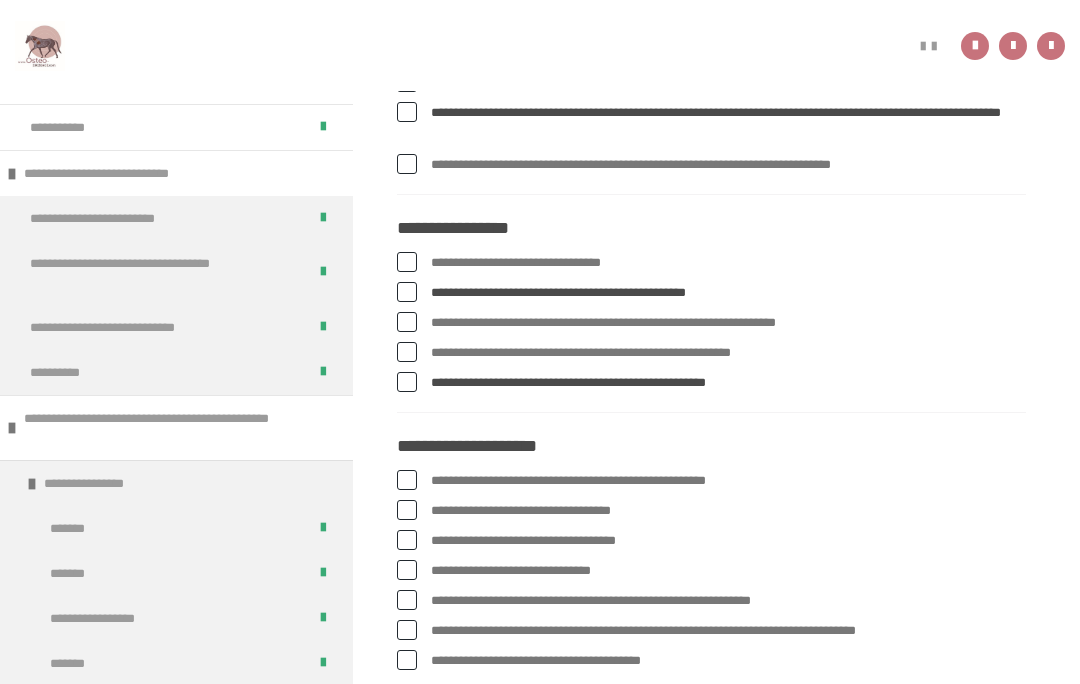 click at bounding box center (407, 352) 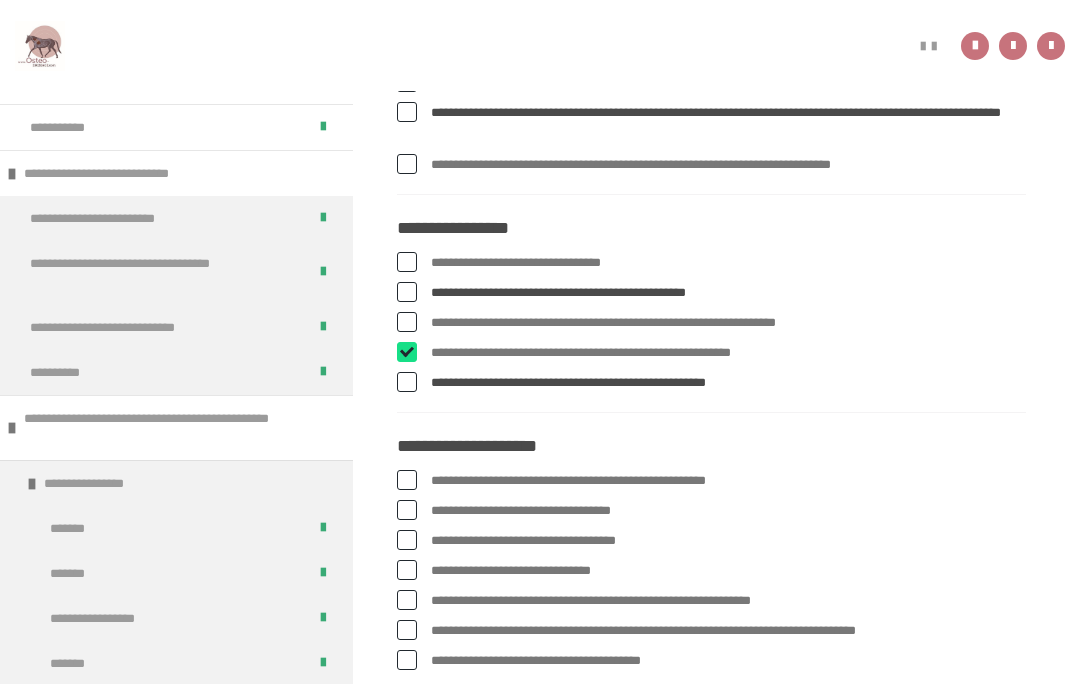 checkbox on "****" 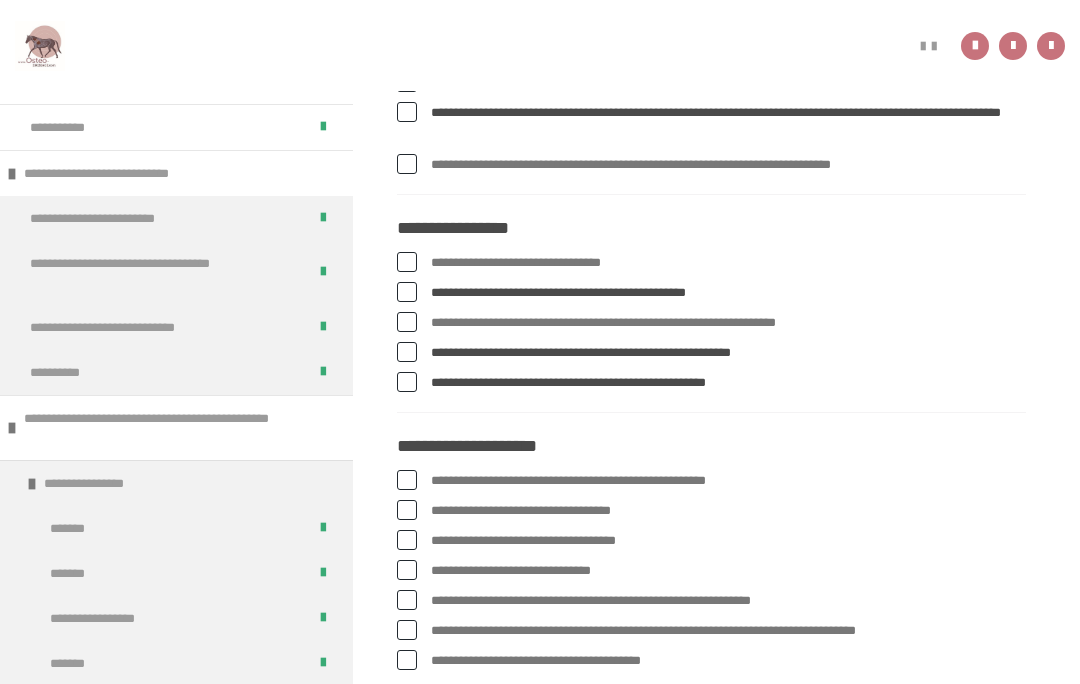 click at bounding box center [407, 322] 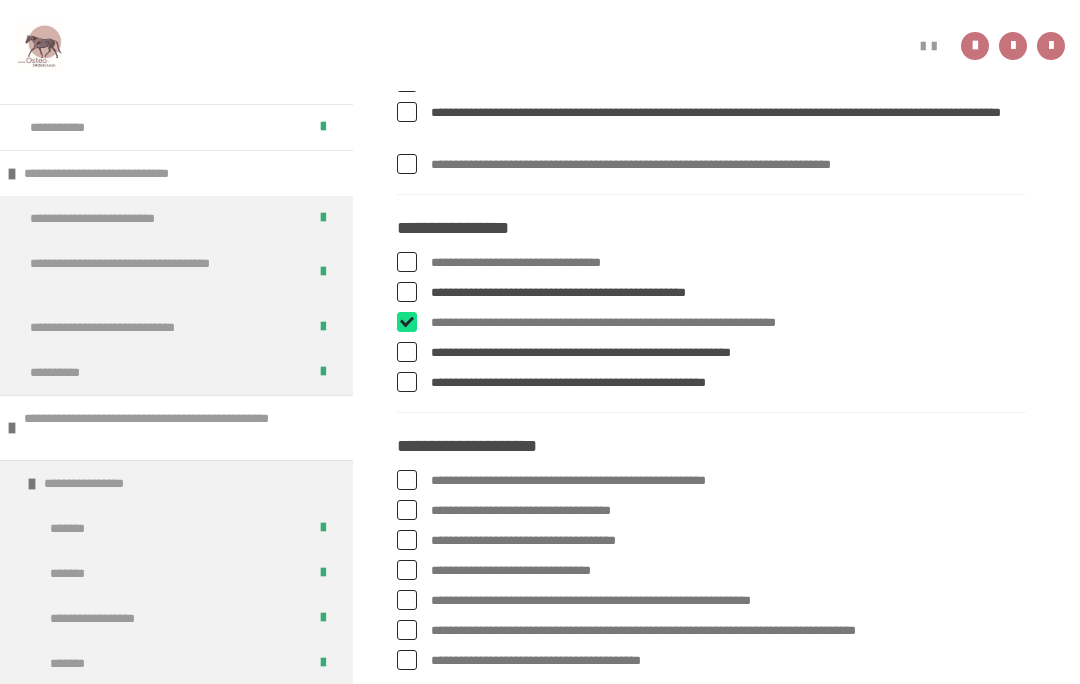 checkbox on "****" 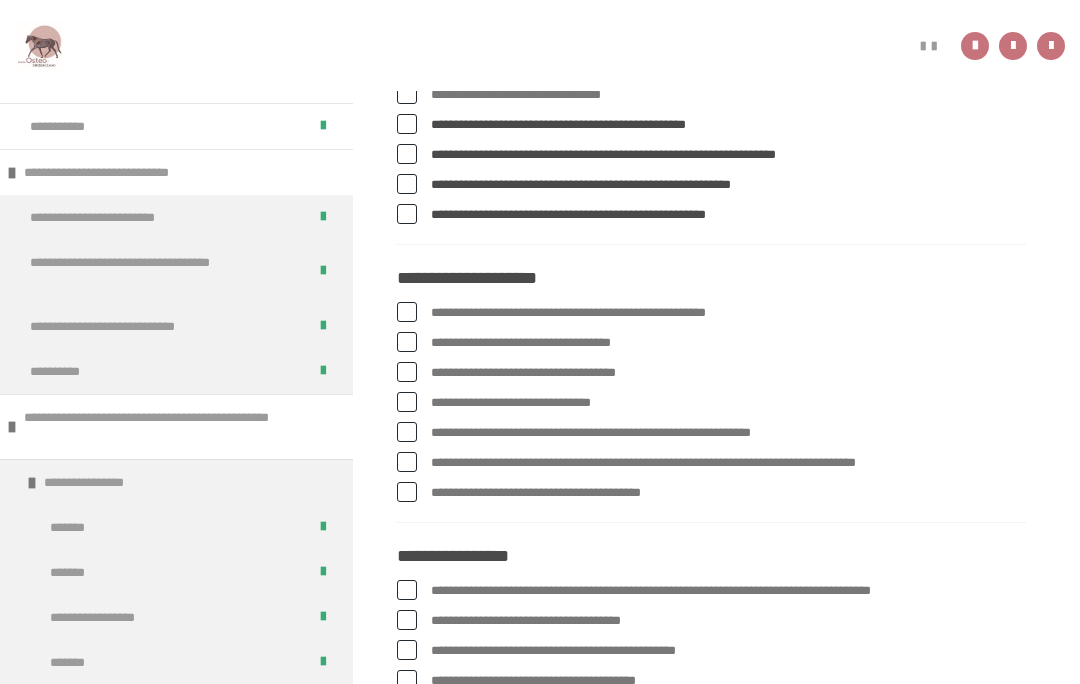 scroll, scrollTop: 579, scrollLeft: 0, axis: vertical 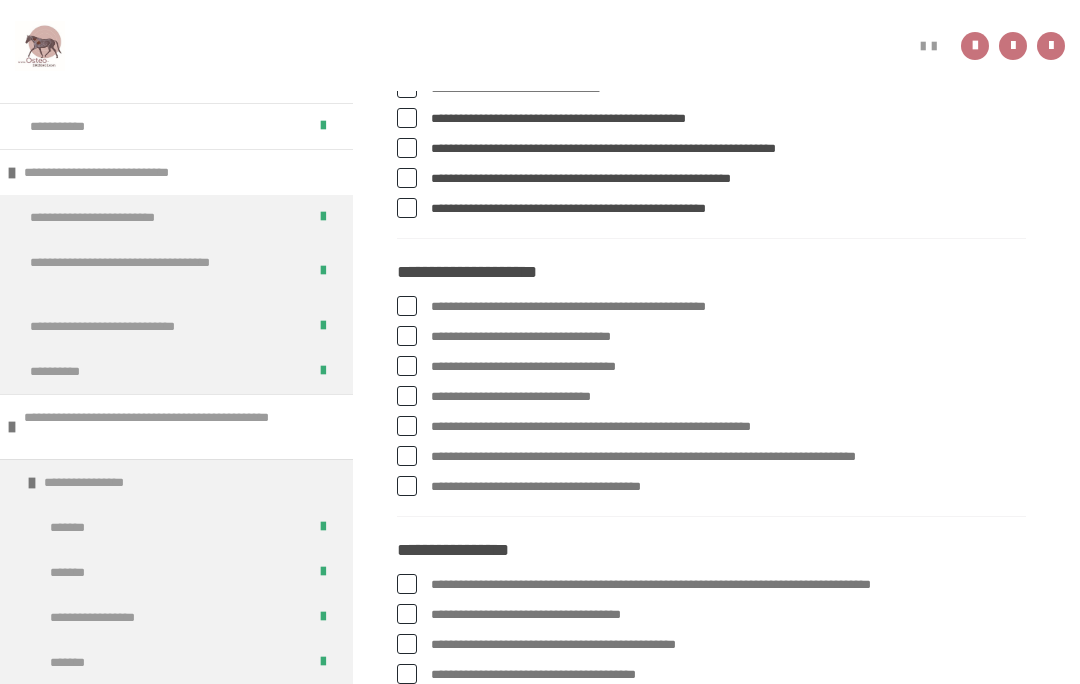 click on "**********" at bounding box center (711, 308) 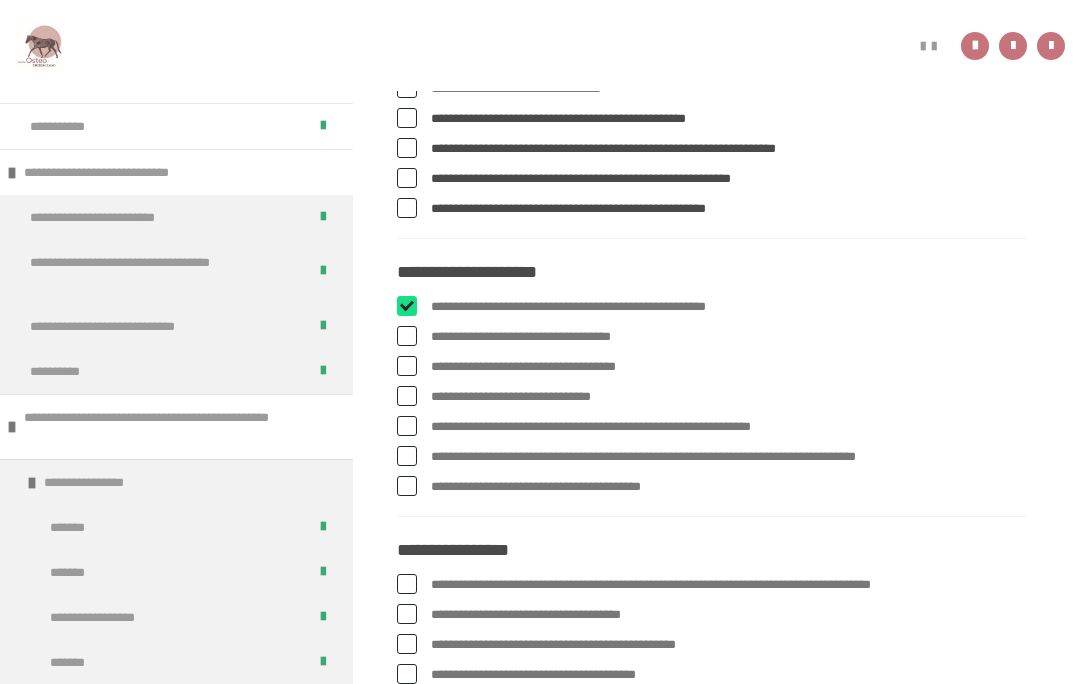 checkbox on "****" 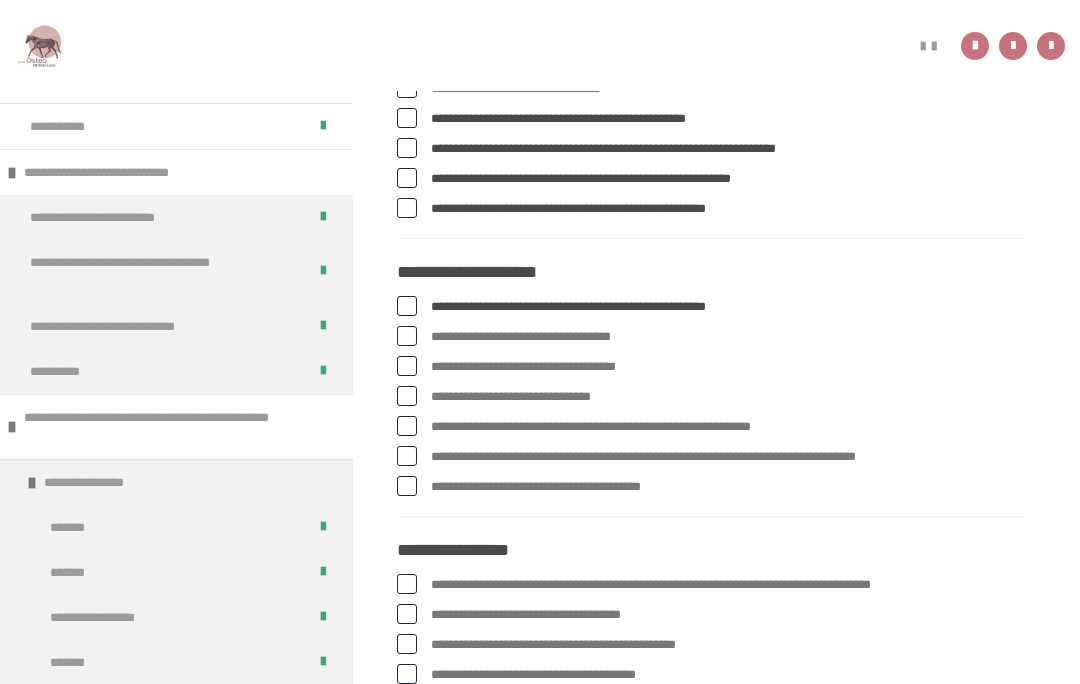 scroll, scrollTop: 580, scrollLeft: 0, axis: vertical 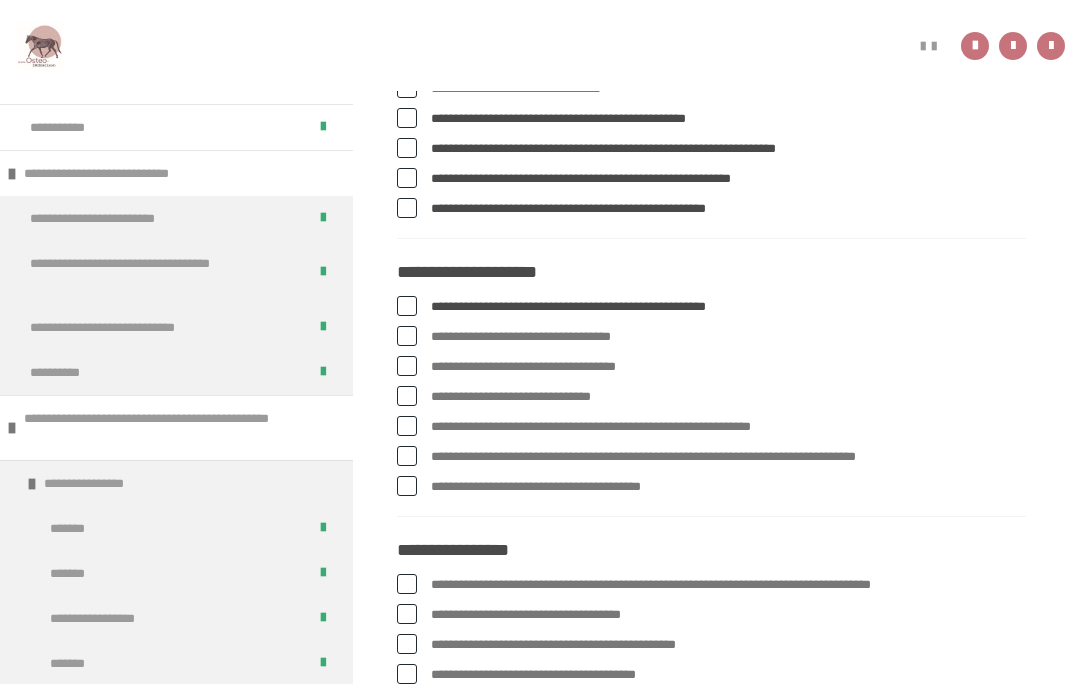 click on "**********" at bounding box center [711, 337] 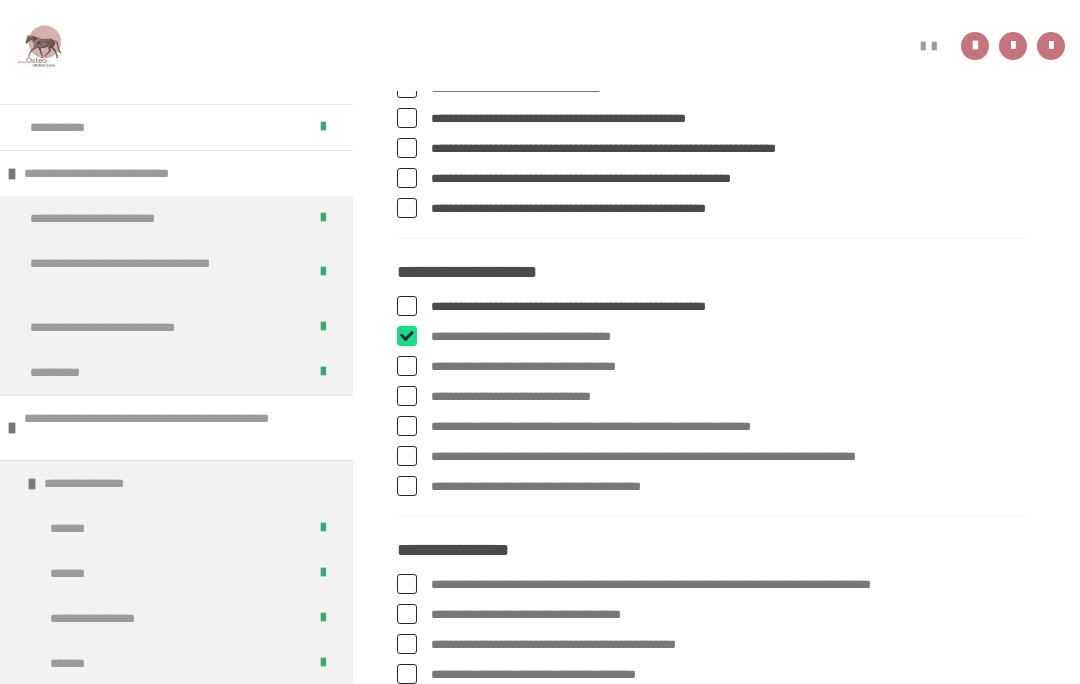 checkbox on "****" 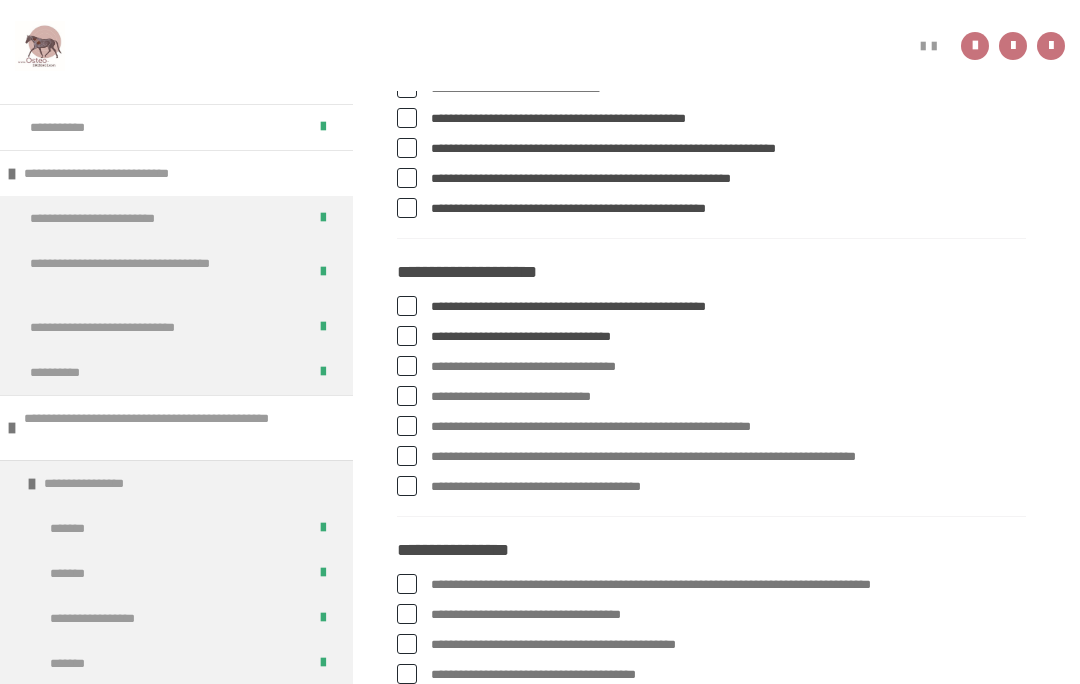 click at bounding box center (407, 366) 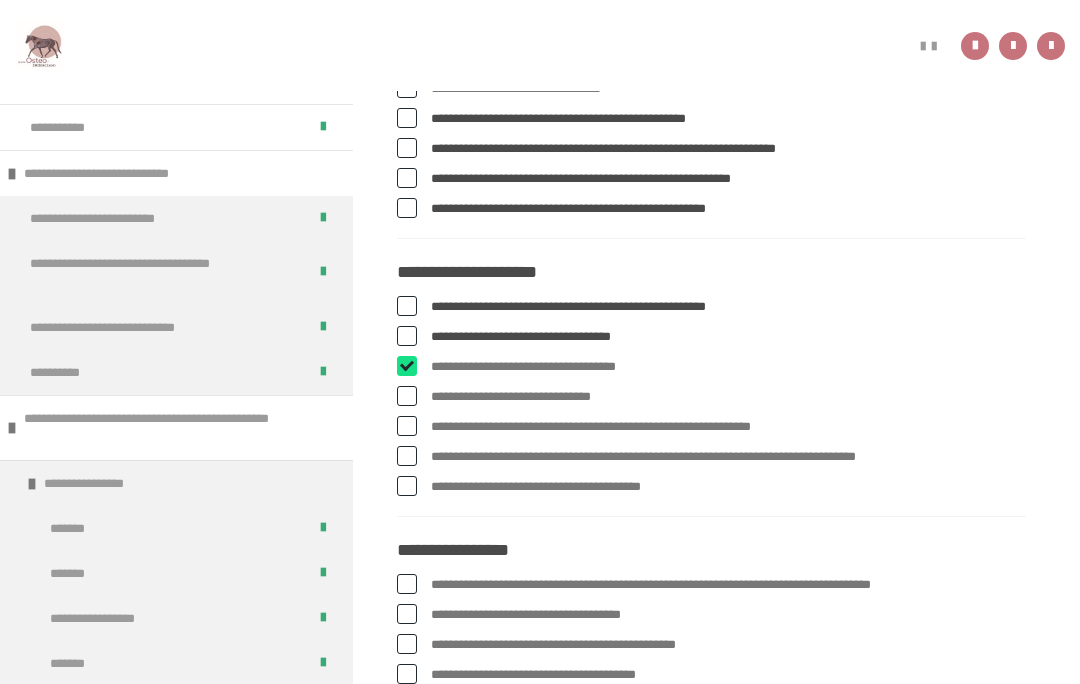 checkbox on "****" 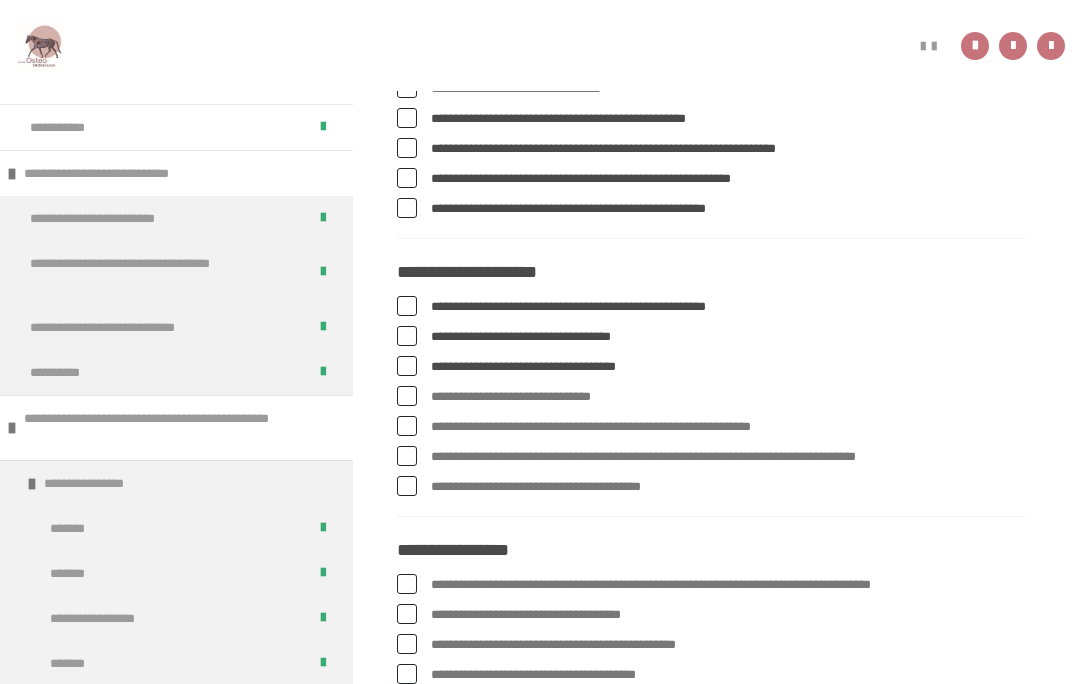 click on "**********" at bounding box center (711, 427) 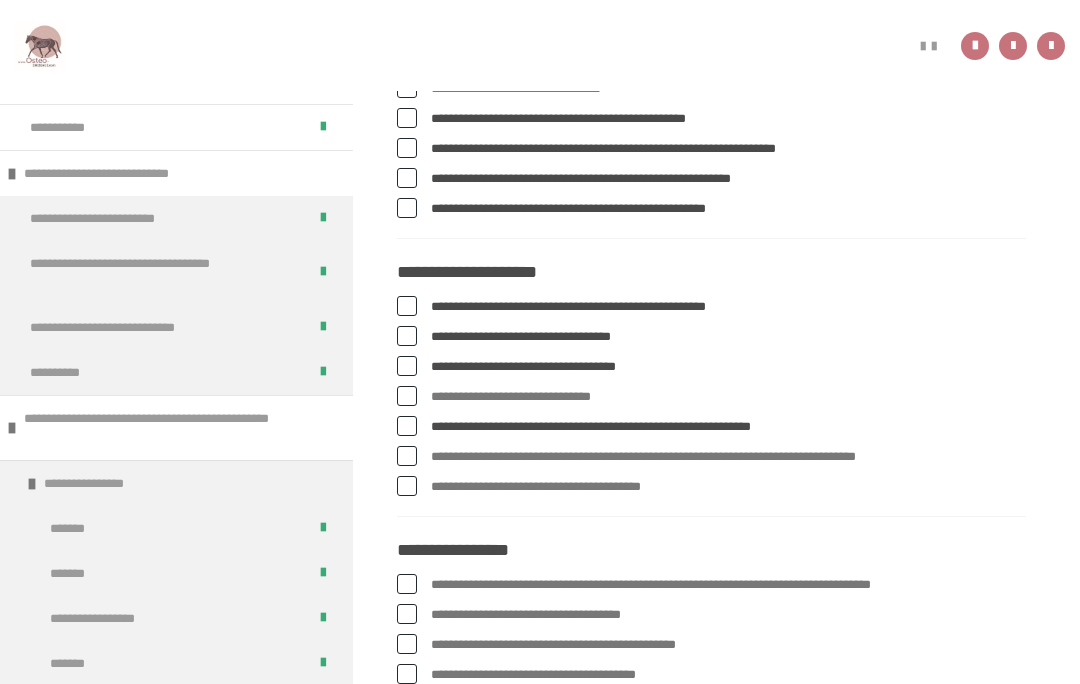 click at bounding box center (407, 456) 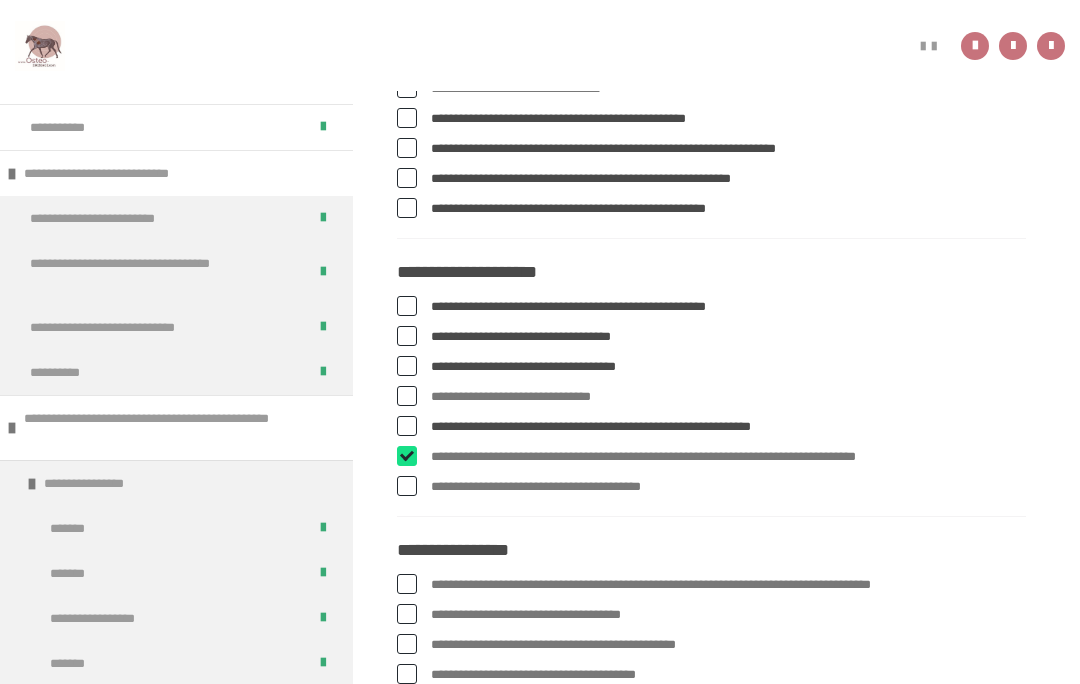 checkbox on "****" 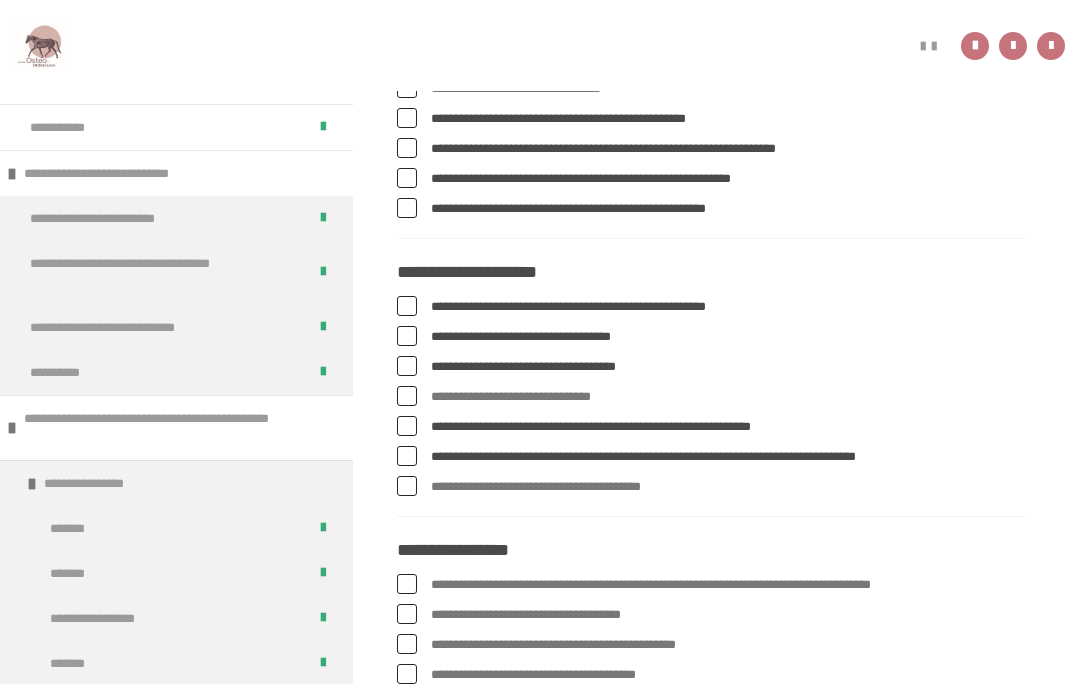 click at bounding box center [407, 486] 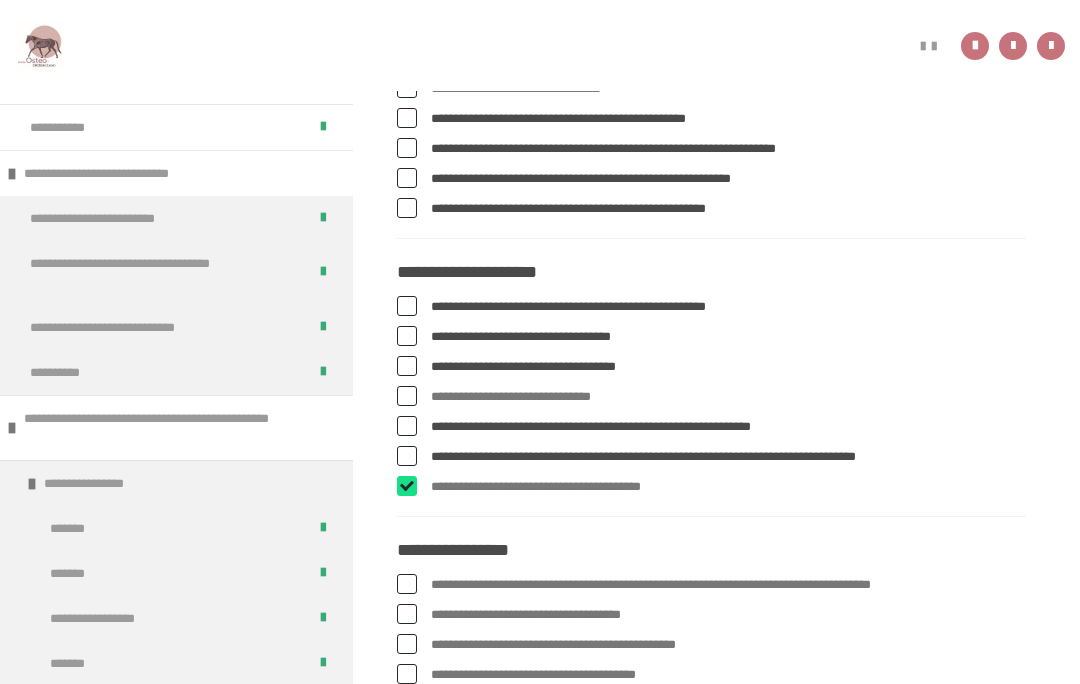 checkbox on "****" 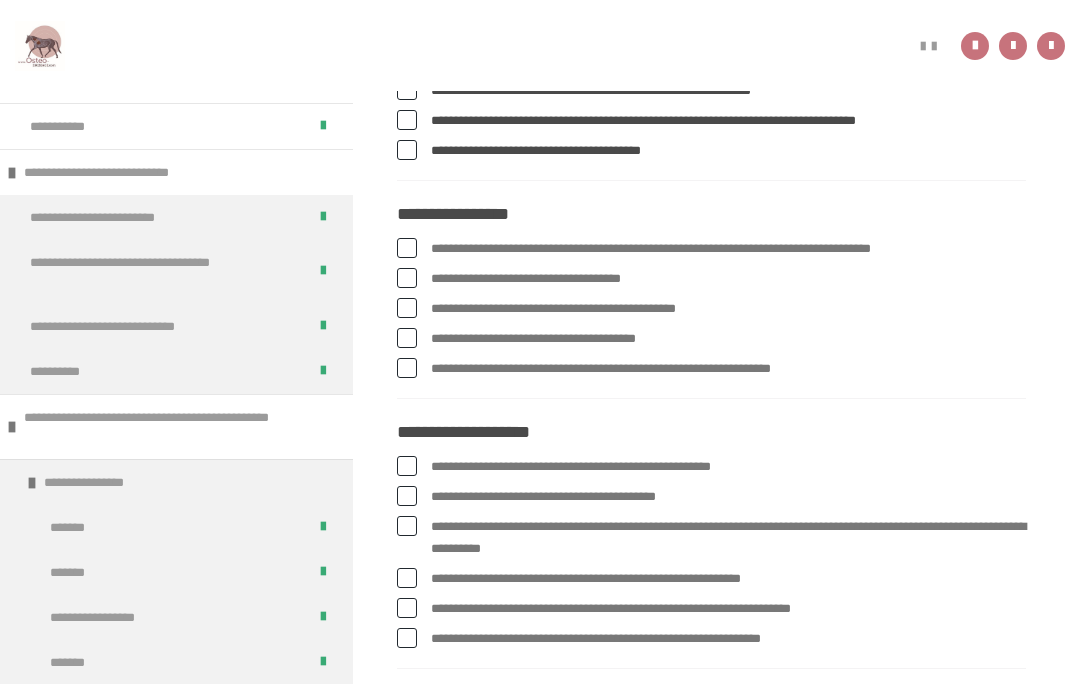 scroll, scrollTop: 922, scrollLeft: 0, axis: vertical 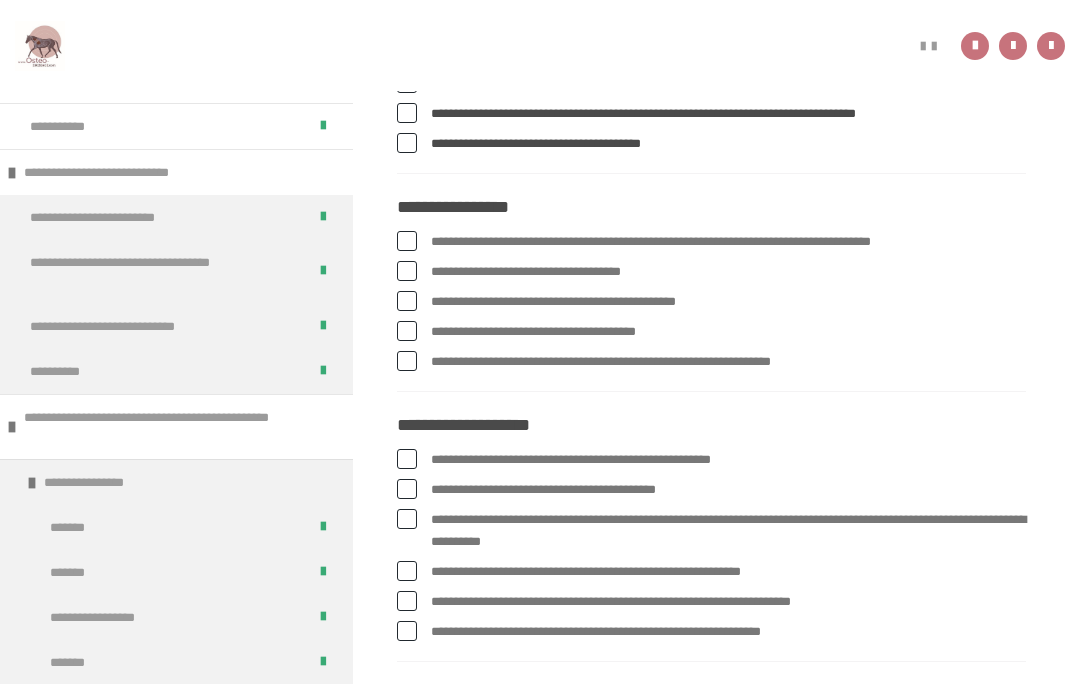 click at bounding box center [407, 242] 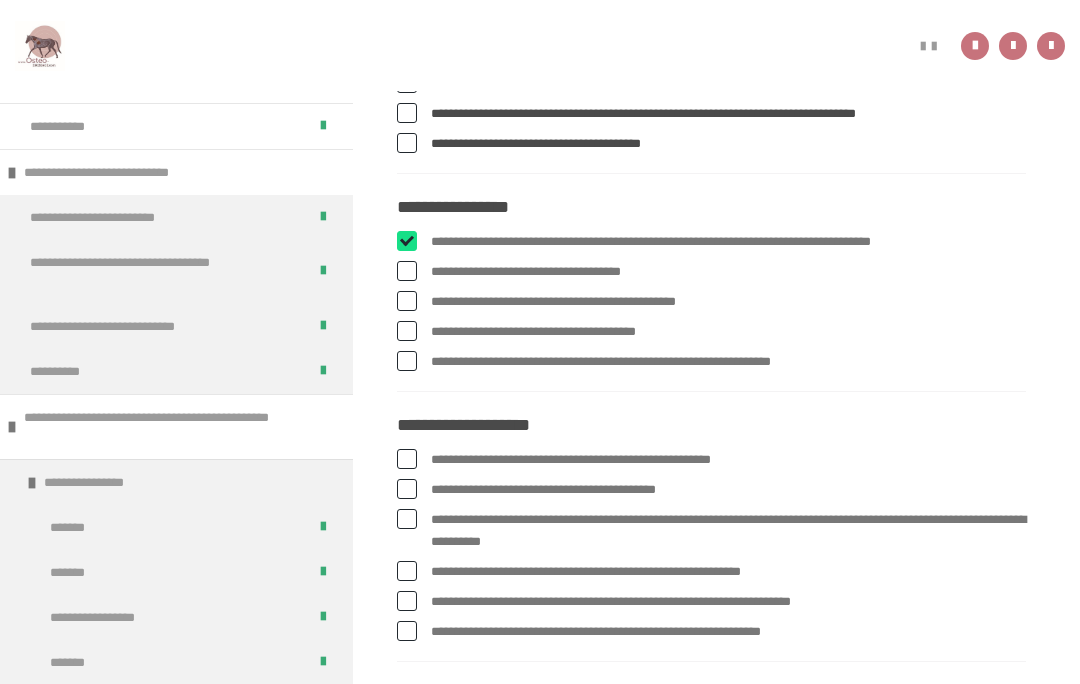 checkbox on "****" 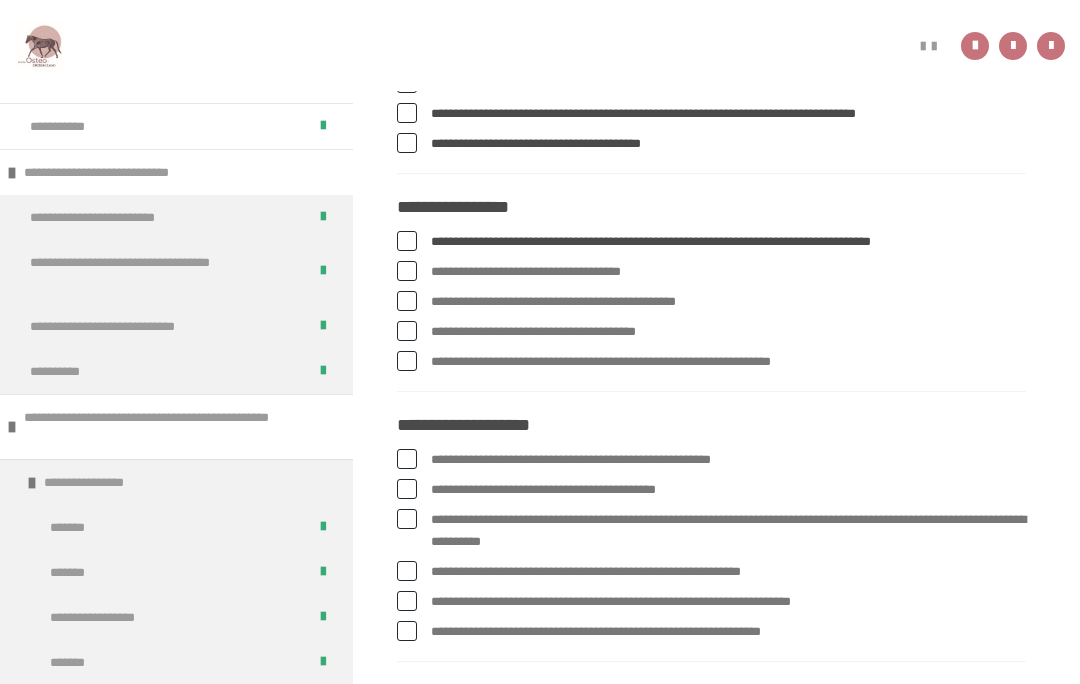 scroll, scrollTop: 923, scrollLeft: 0, axis: vertical 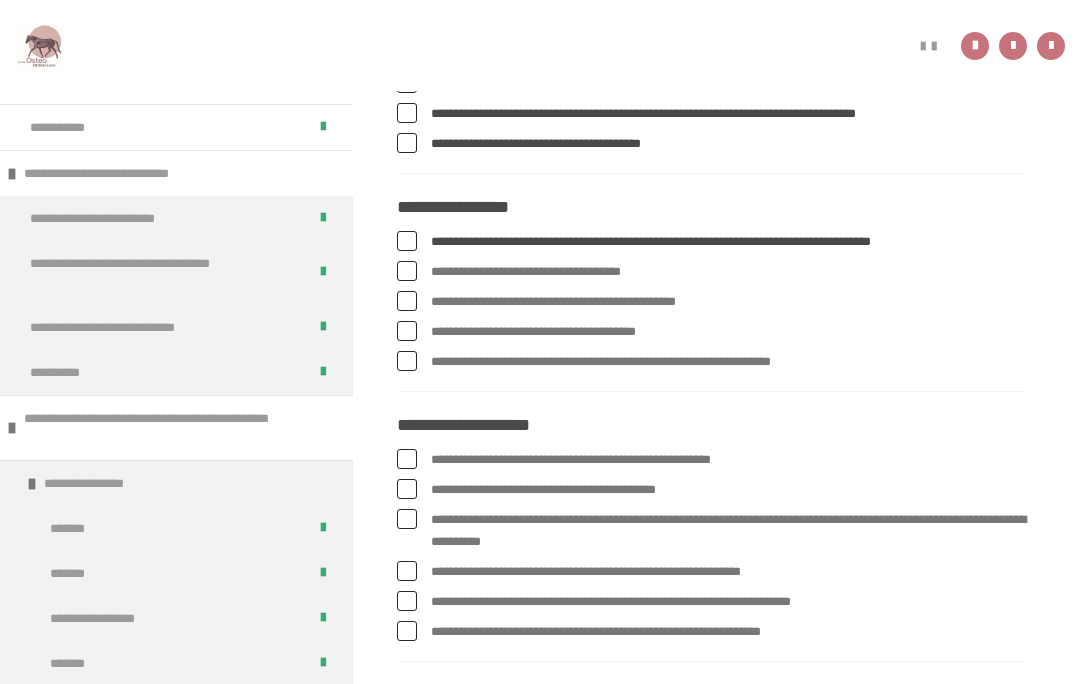 click at bounding box center [407, 301] 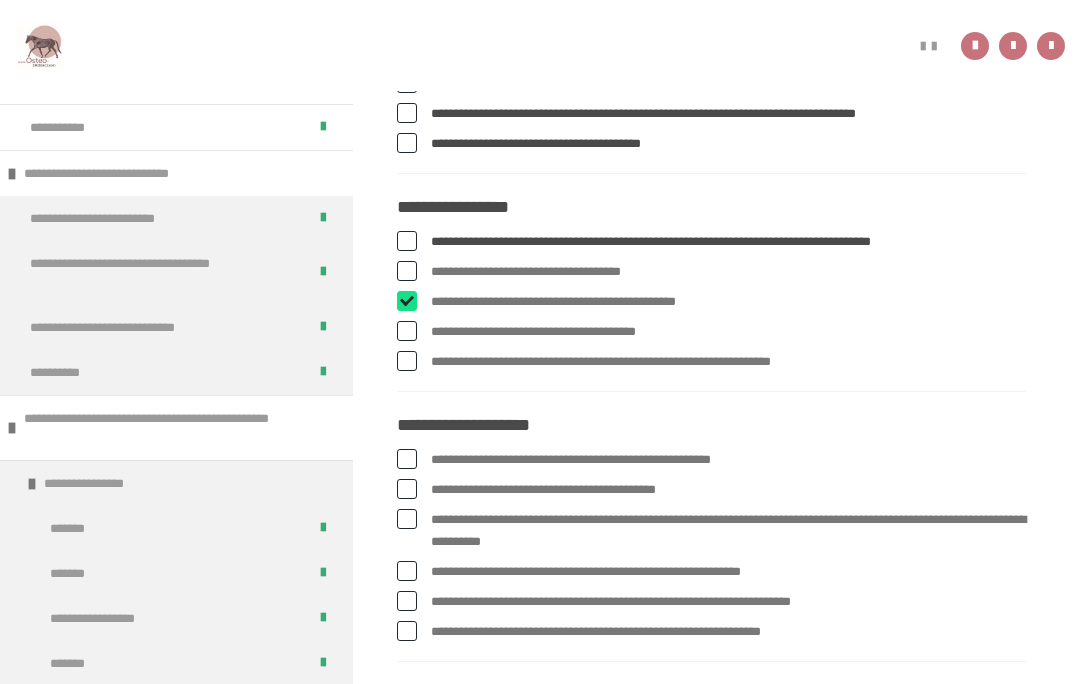 checkbox on "****" 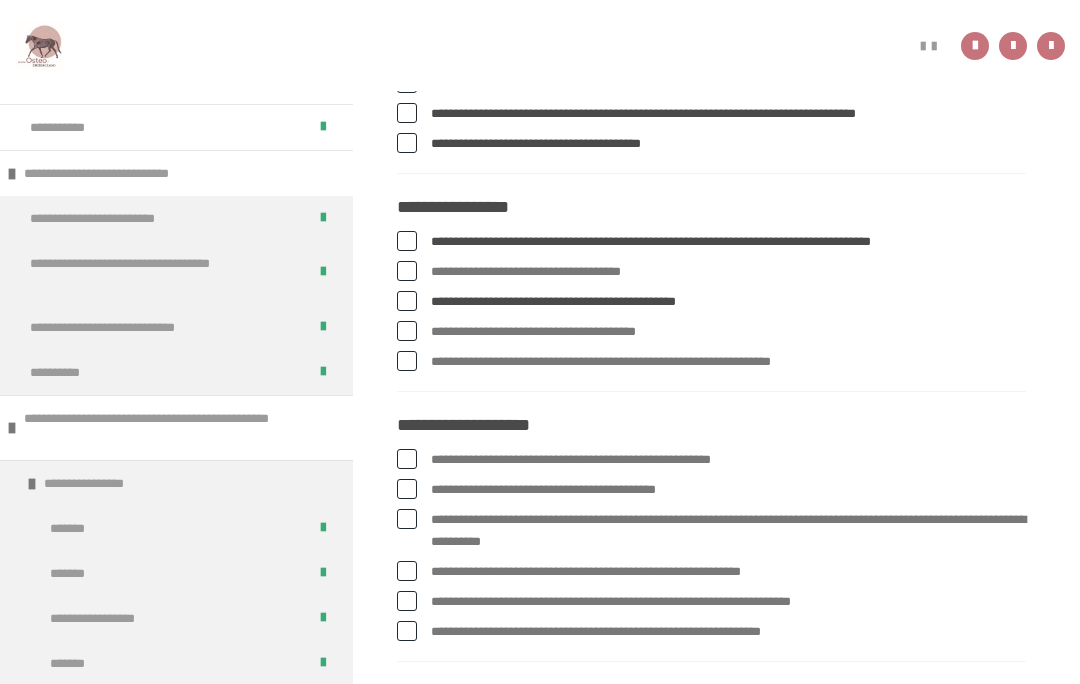 click on "**********" at bounding box center [711, 362] 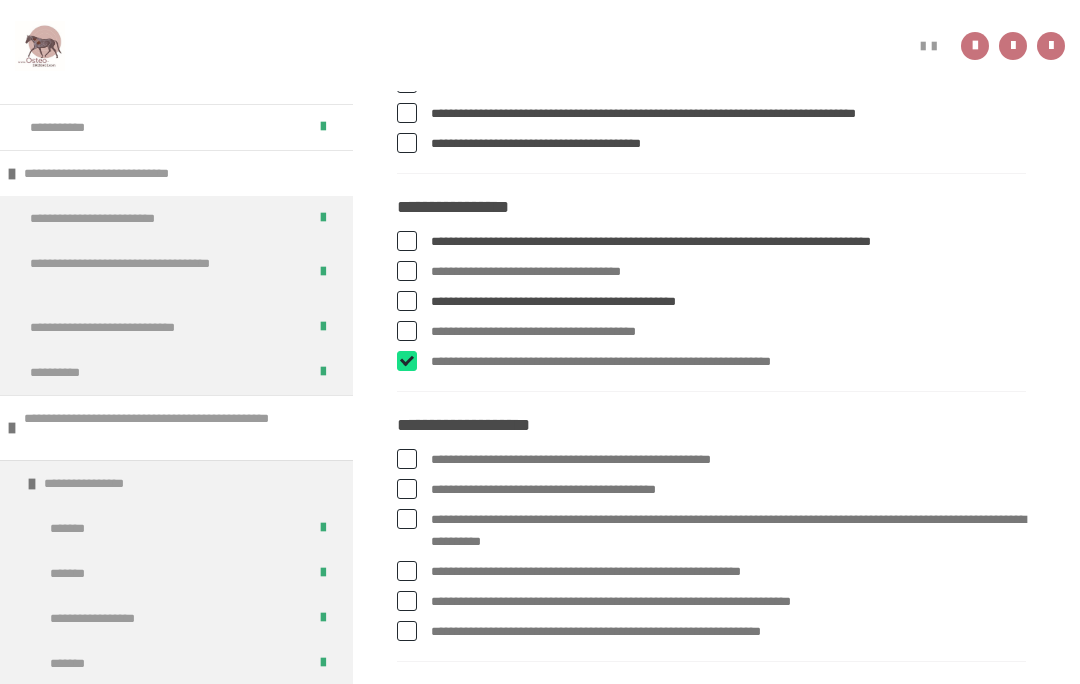 checkbox on "****" 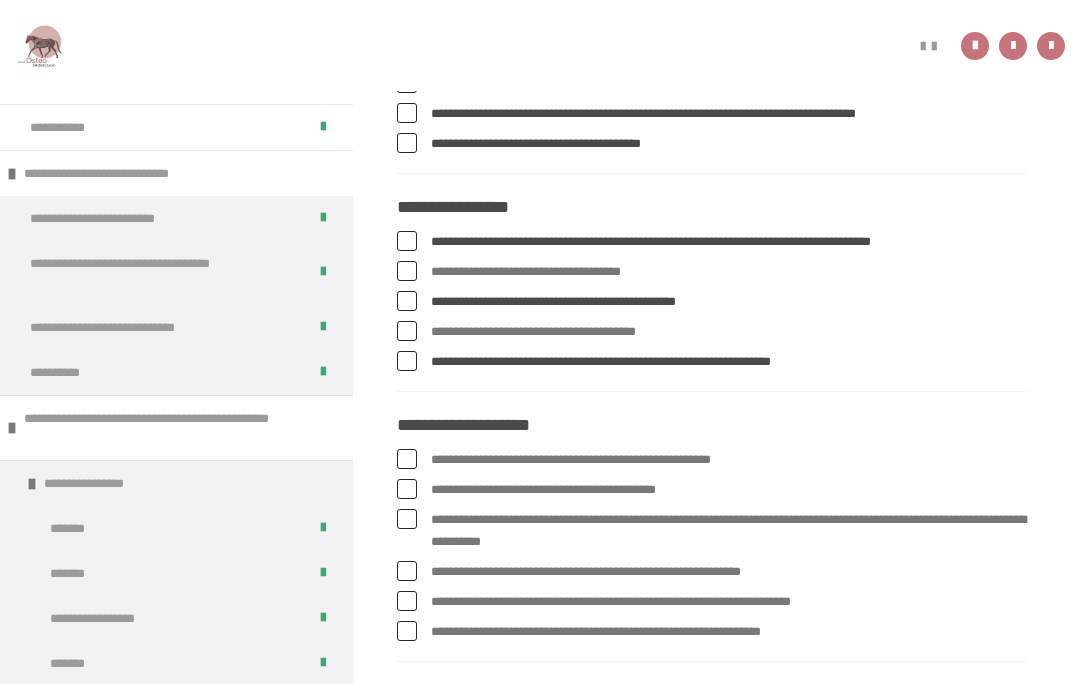 click at bounding box center (407, 331) 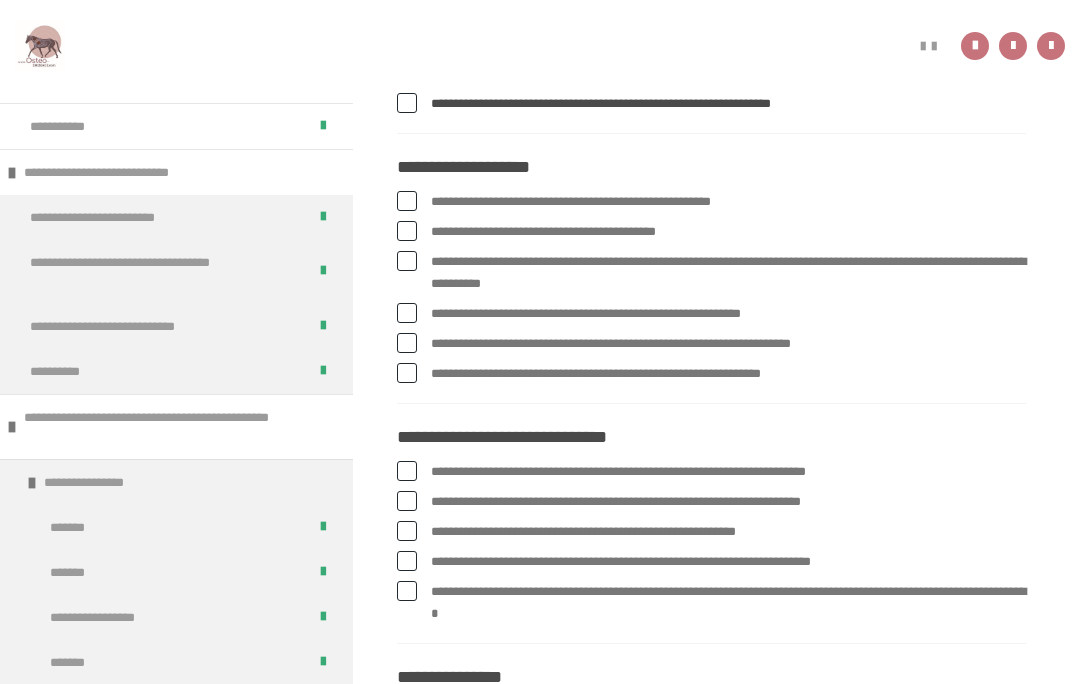 scroll, scrollTop: 1181, scrollLeft: 0, axis: vertical 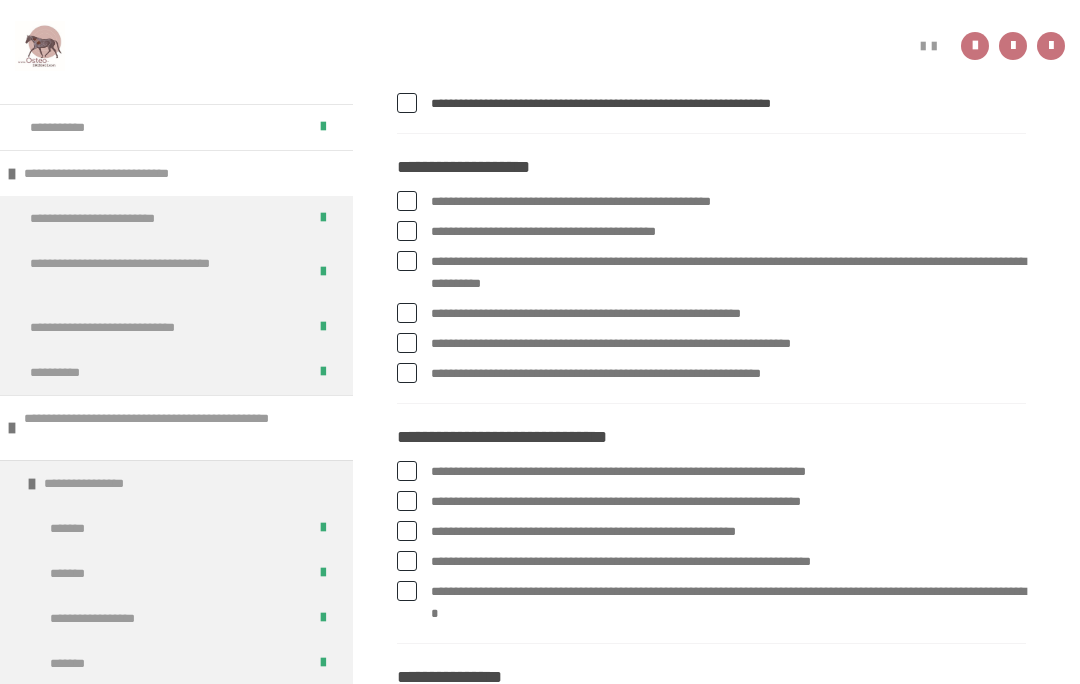 click at bounding box center (407, 231) 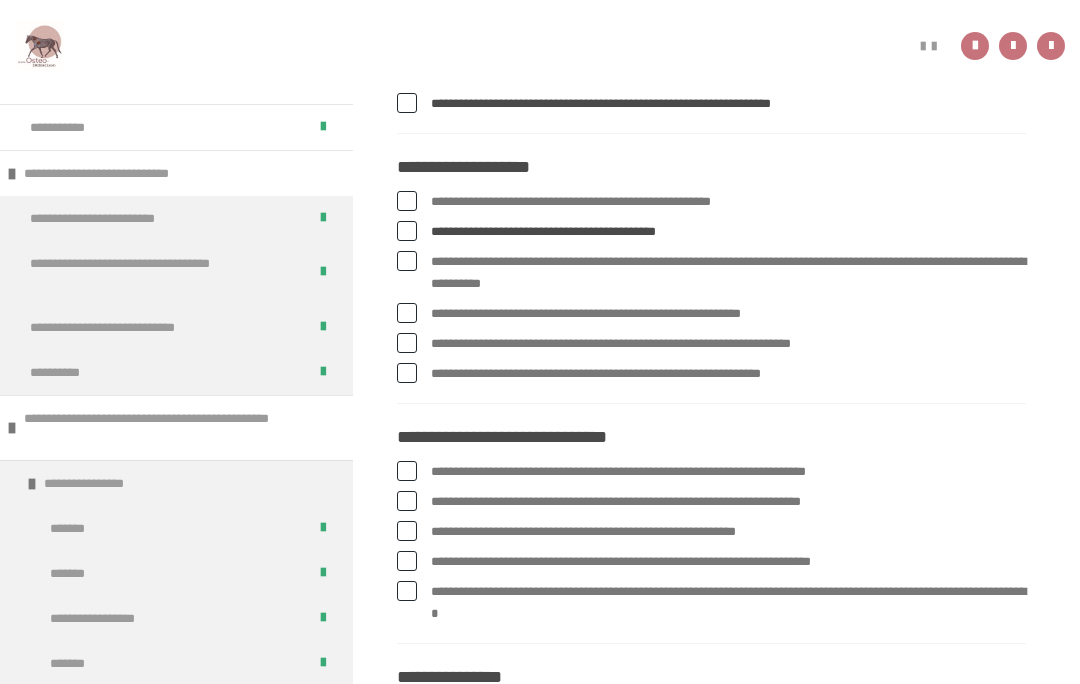 click at bounding box center (407, 261) 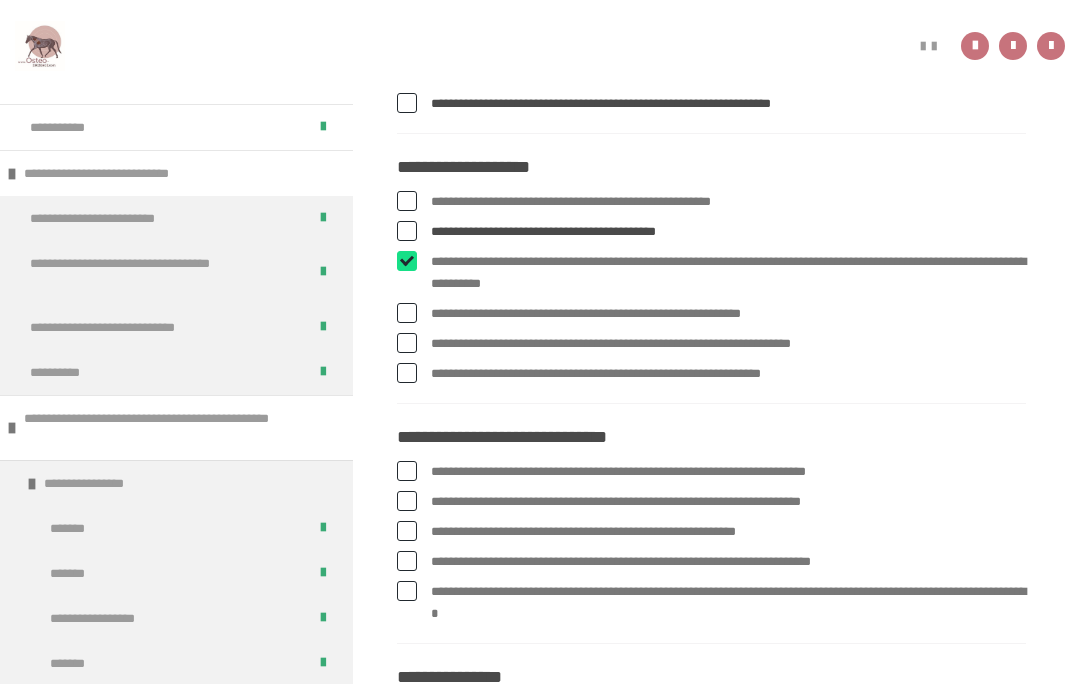checkbox on "****" 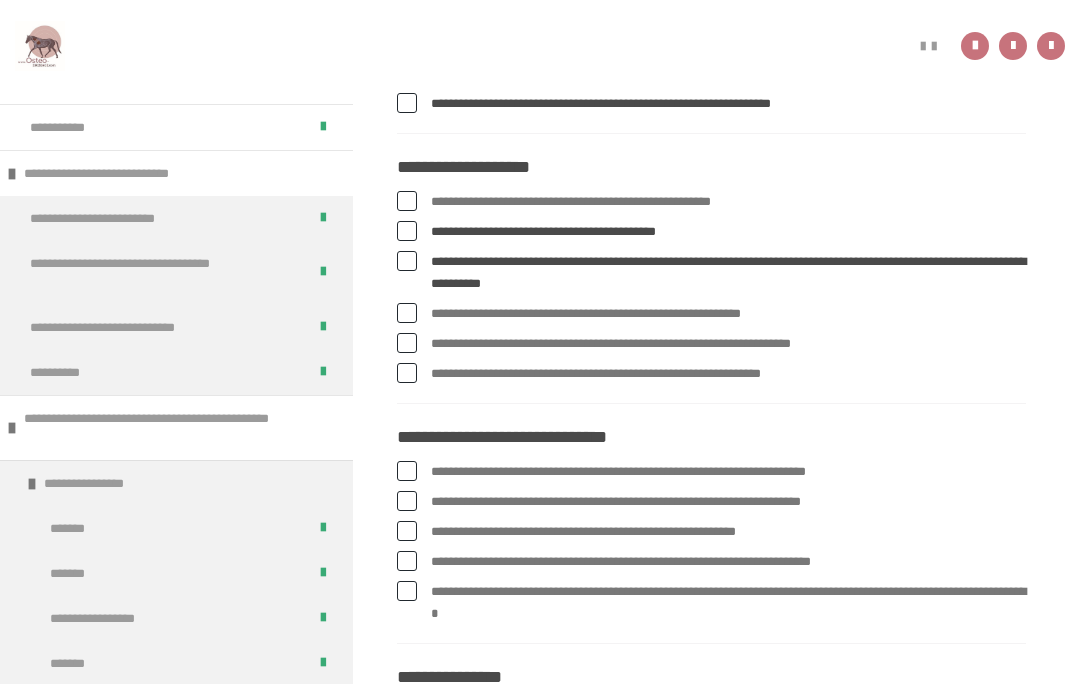 click at bounding box center (407, 343) 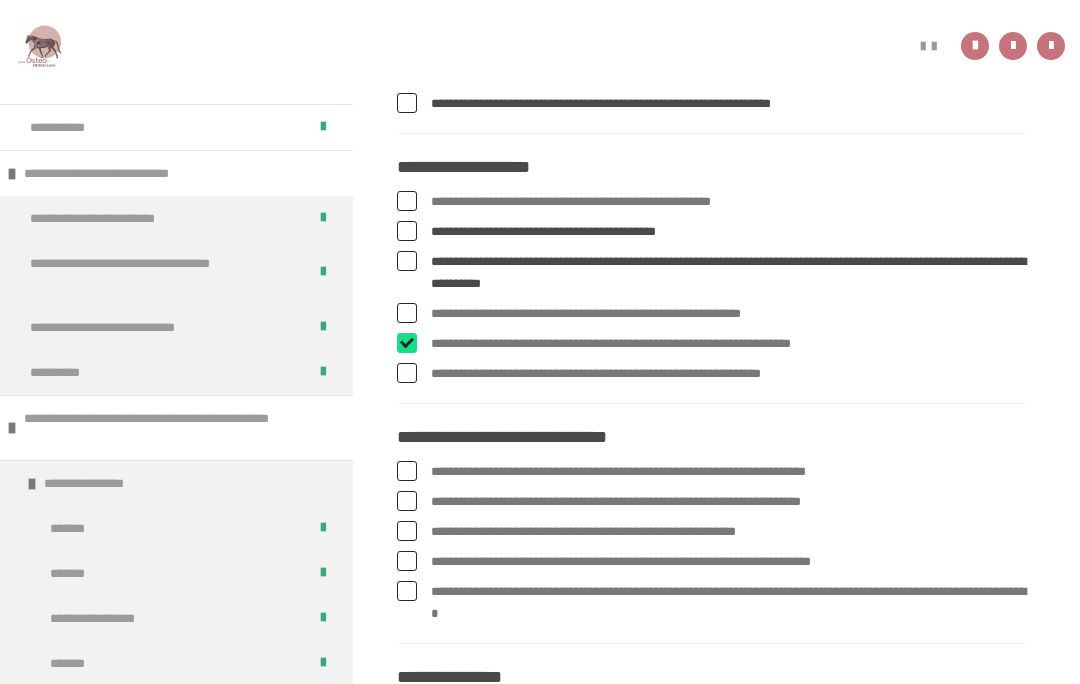 checkbox on "****" 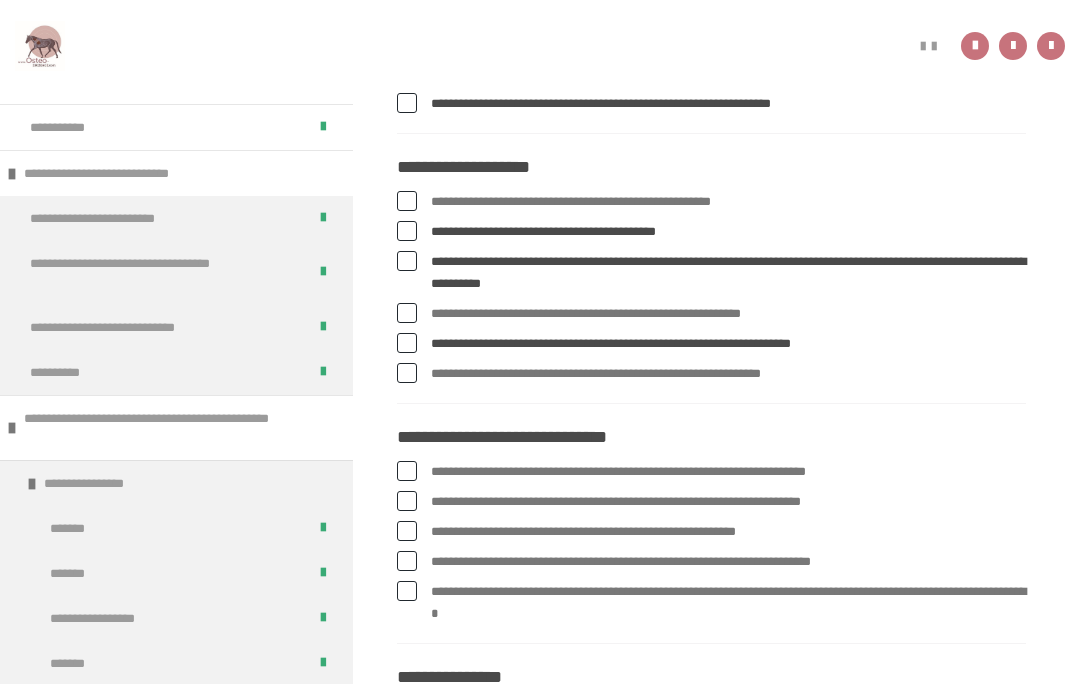 click on "**********" at bounding box center (711, 314) 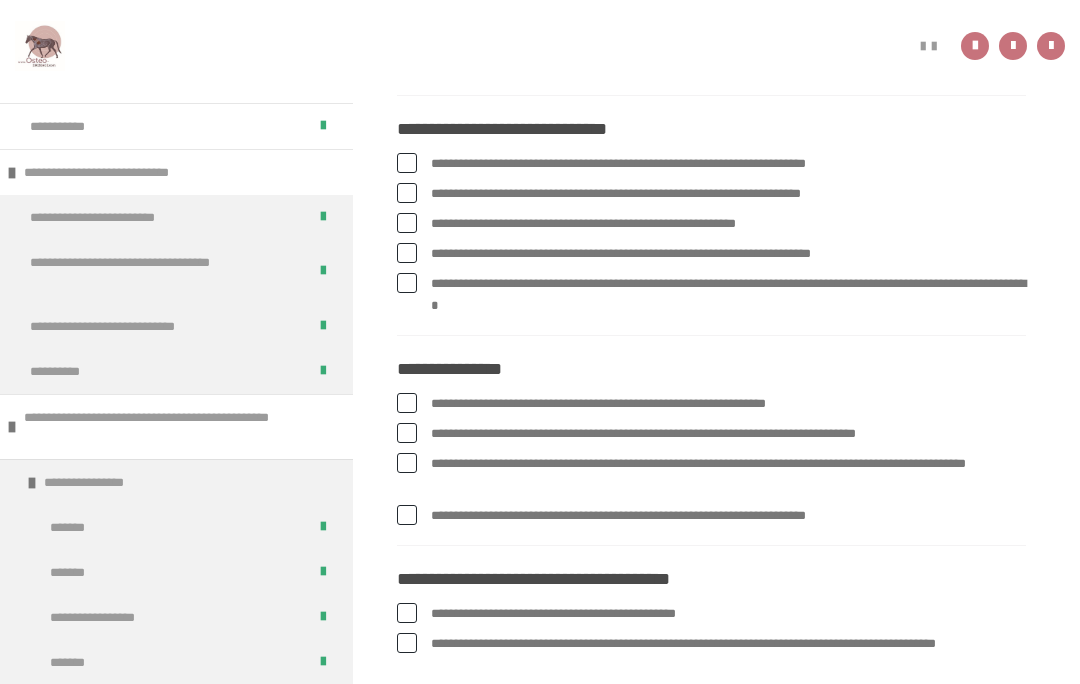 scroll, scrollTop: 1490, scrollLeft: 0, axis: vertical 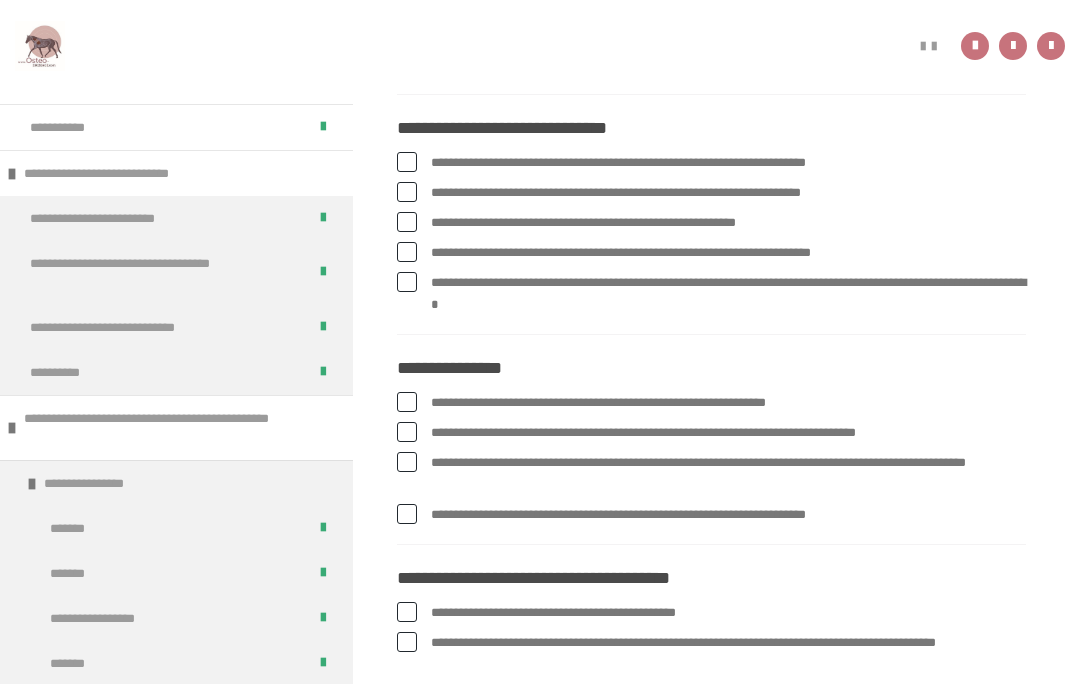 click at bounding box center (407, 192) 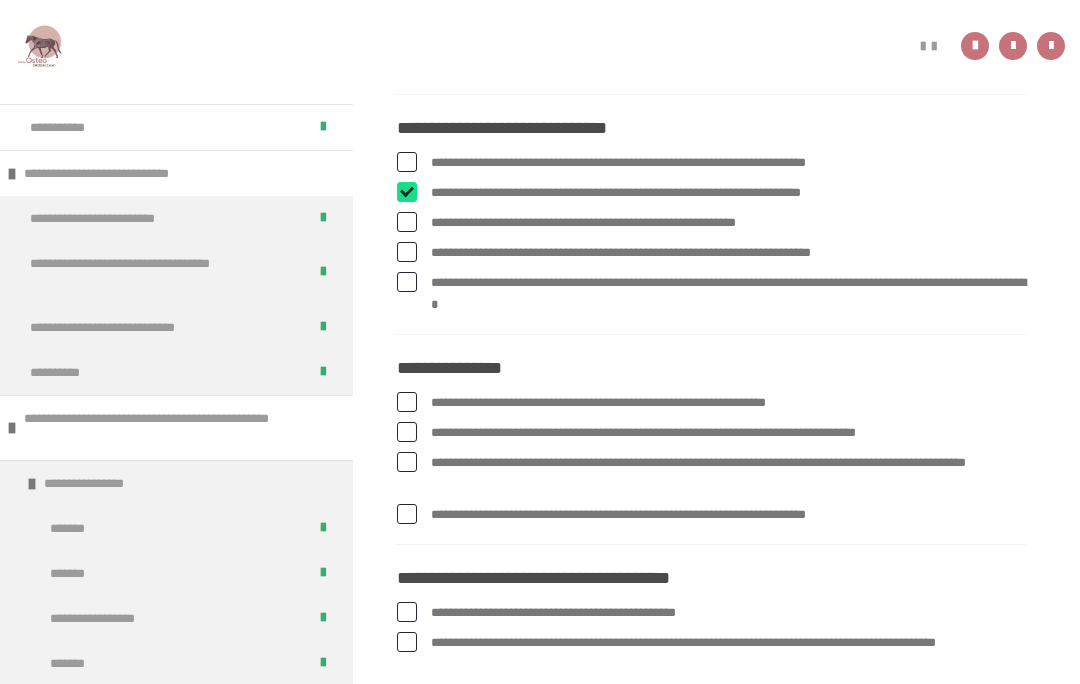 checkbox on "****" 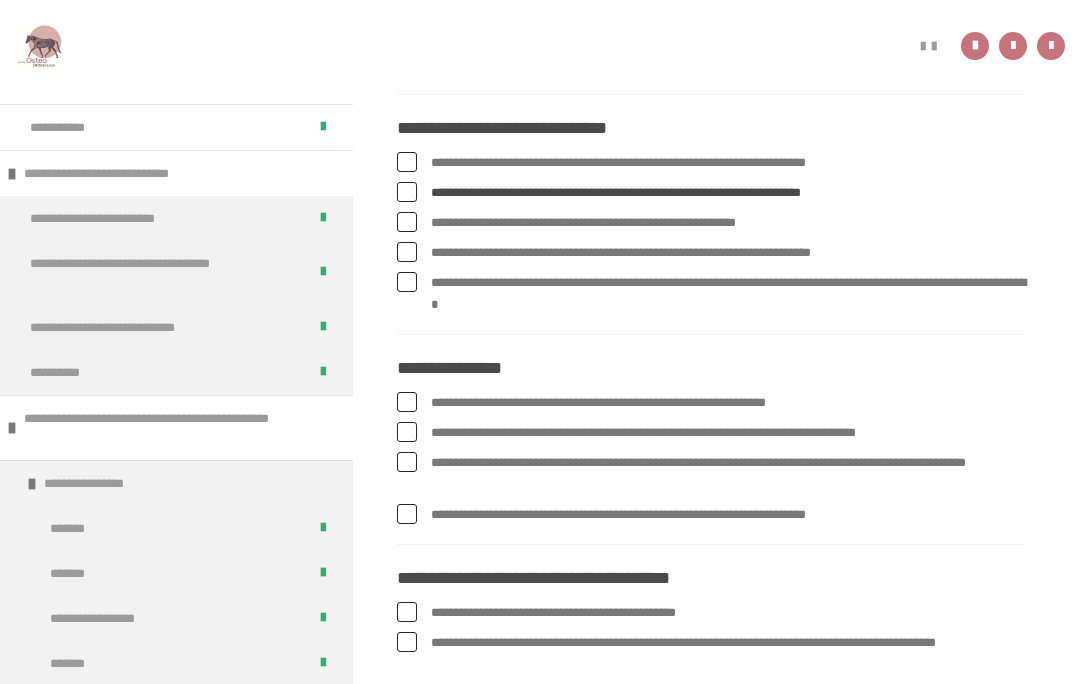 click at bounding box center (407, 282) 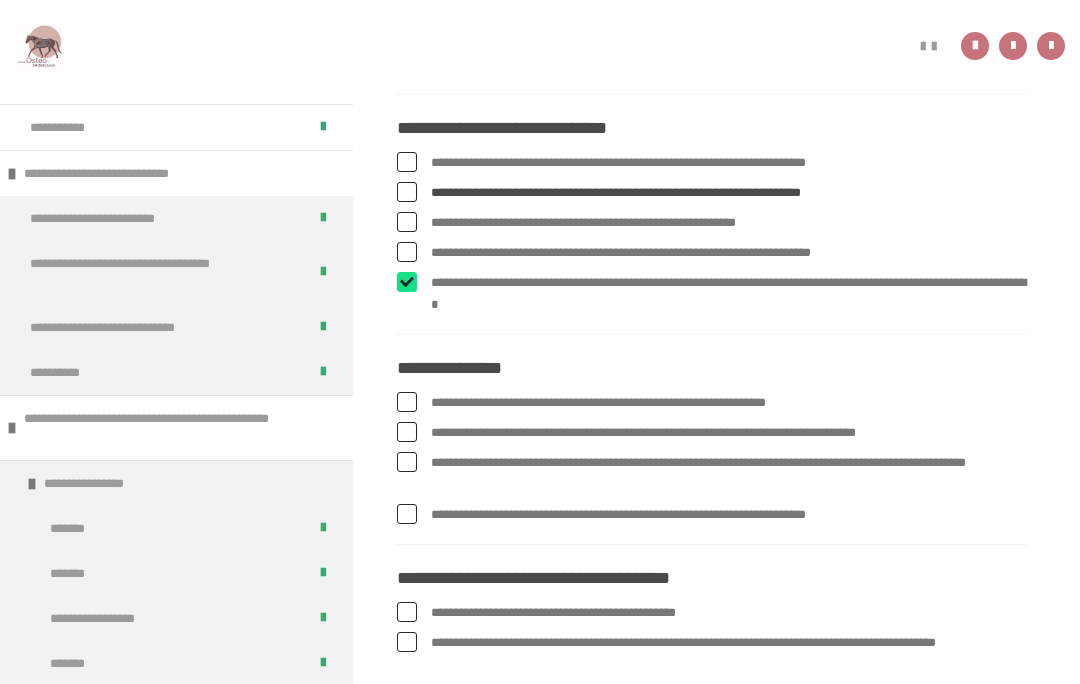 checkbox on "****" 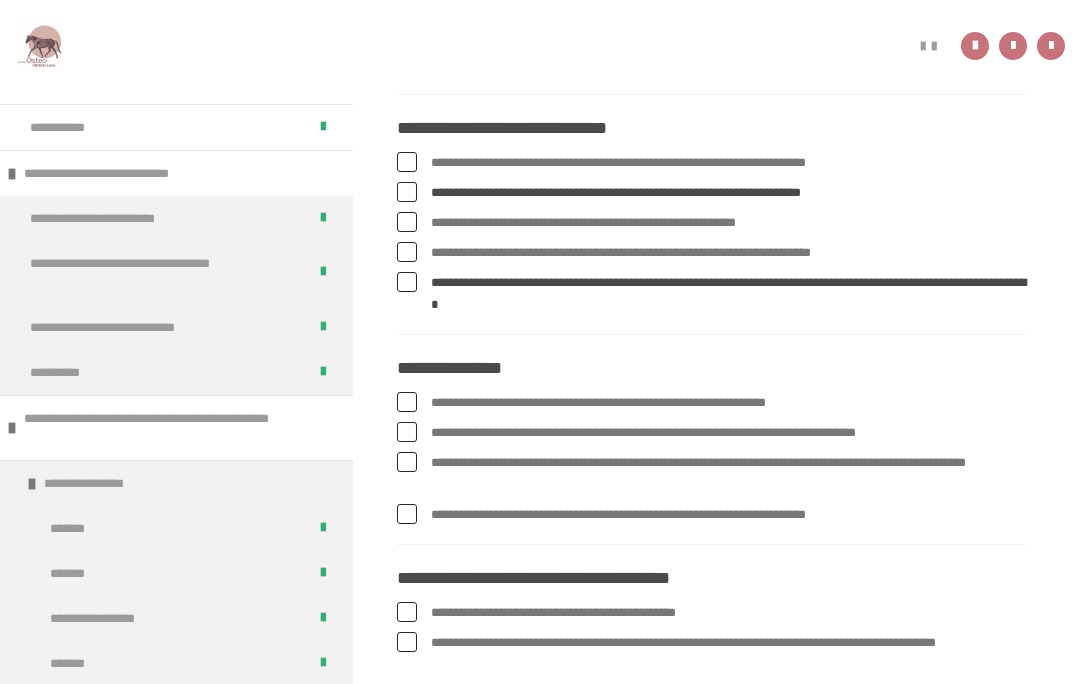 click at bounding box center (407, 222) 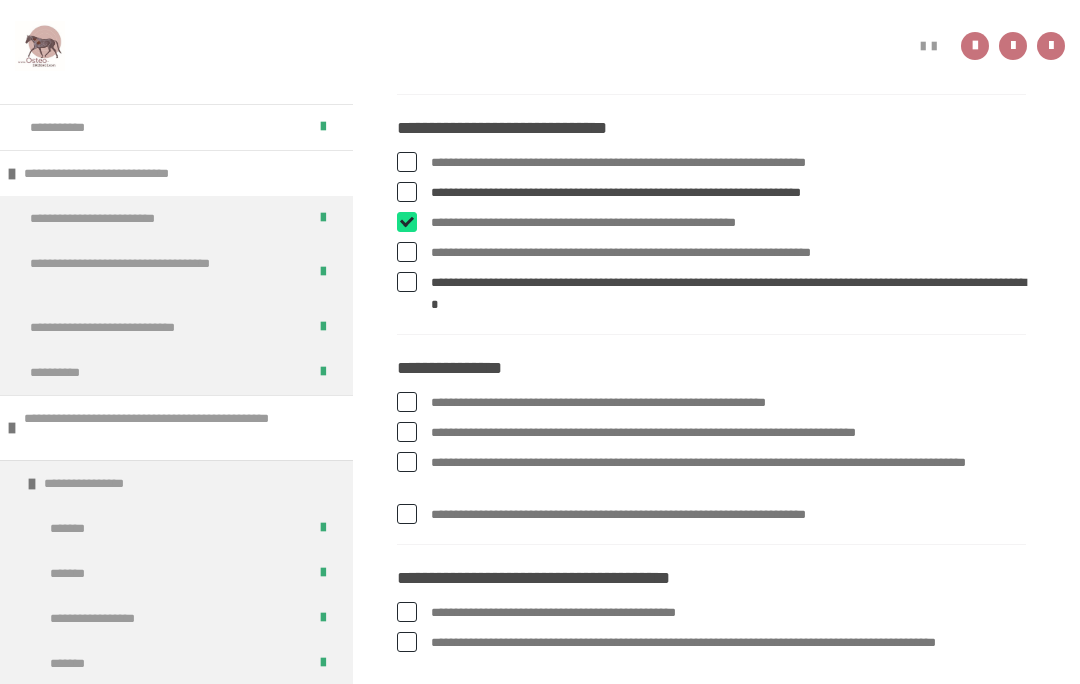 checkbox on "****" 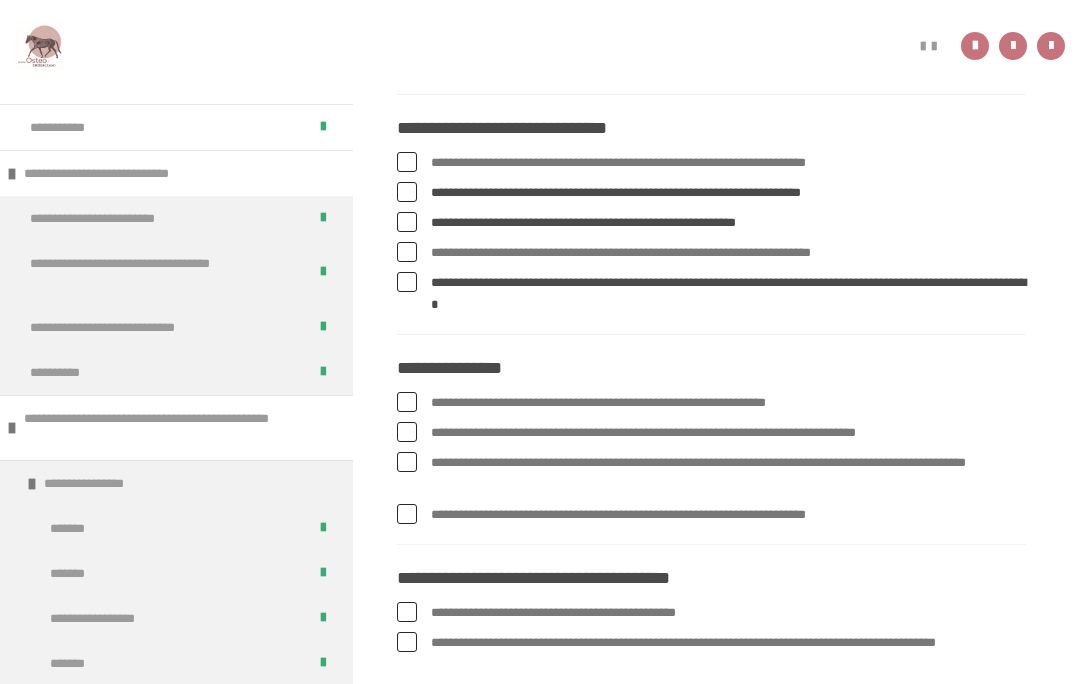 click at bounding box center [407, 252] 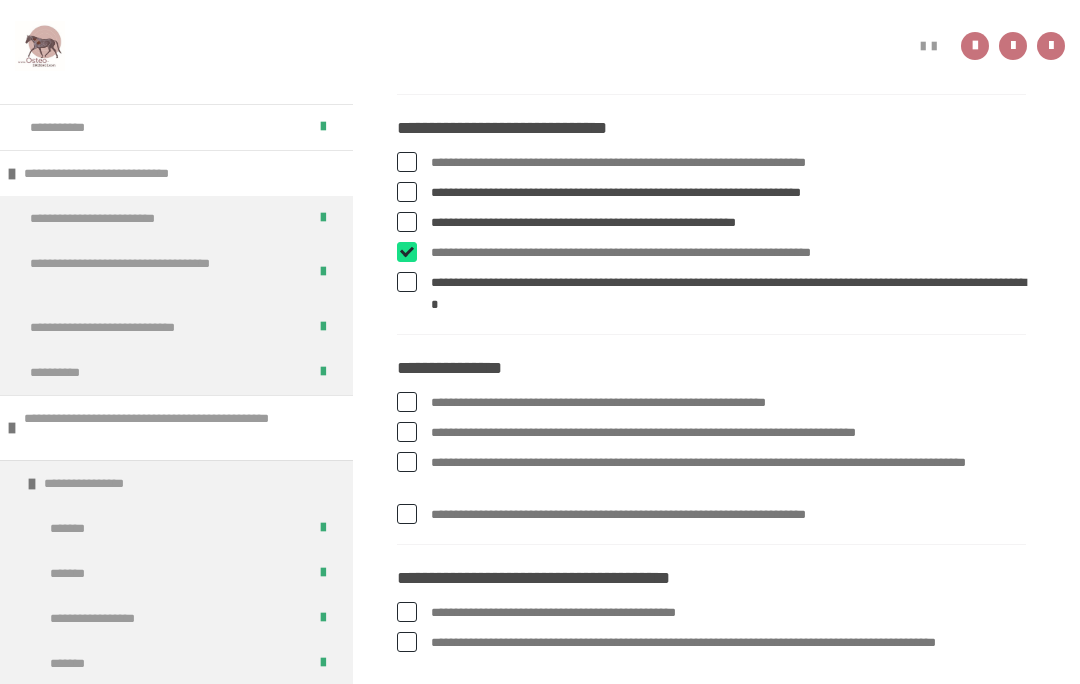 checkbox on "****" 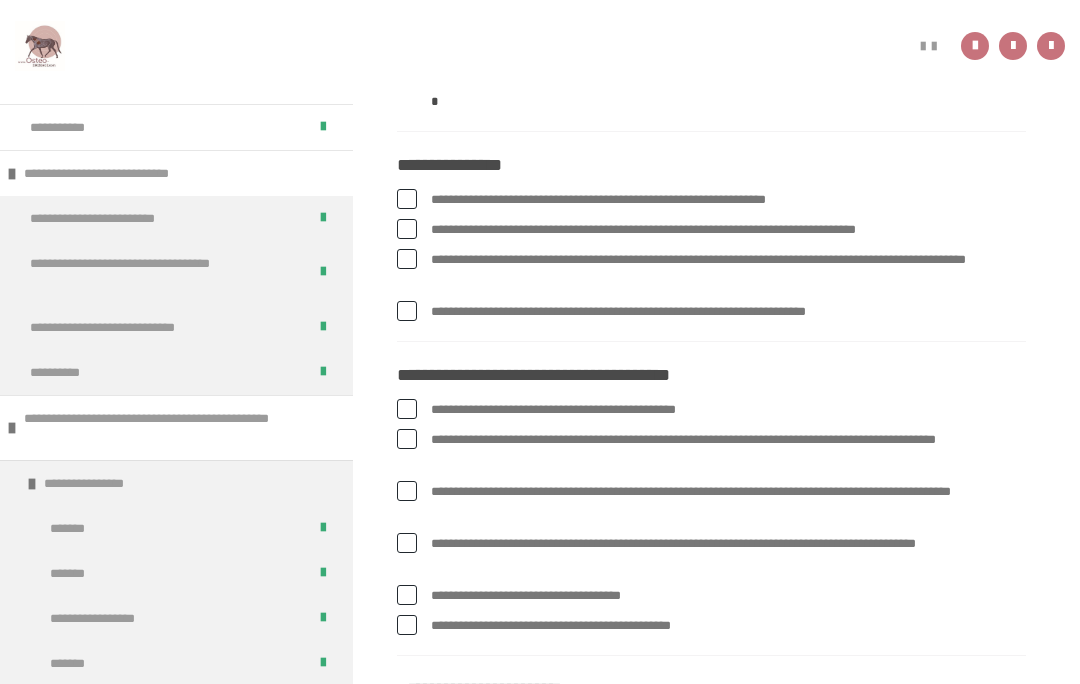 scroll, scrollTop: 1694, scrollLeft: 0, axis: vertical 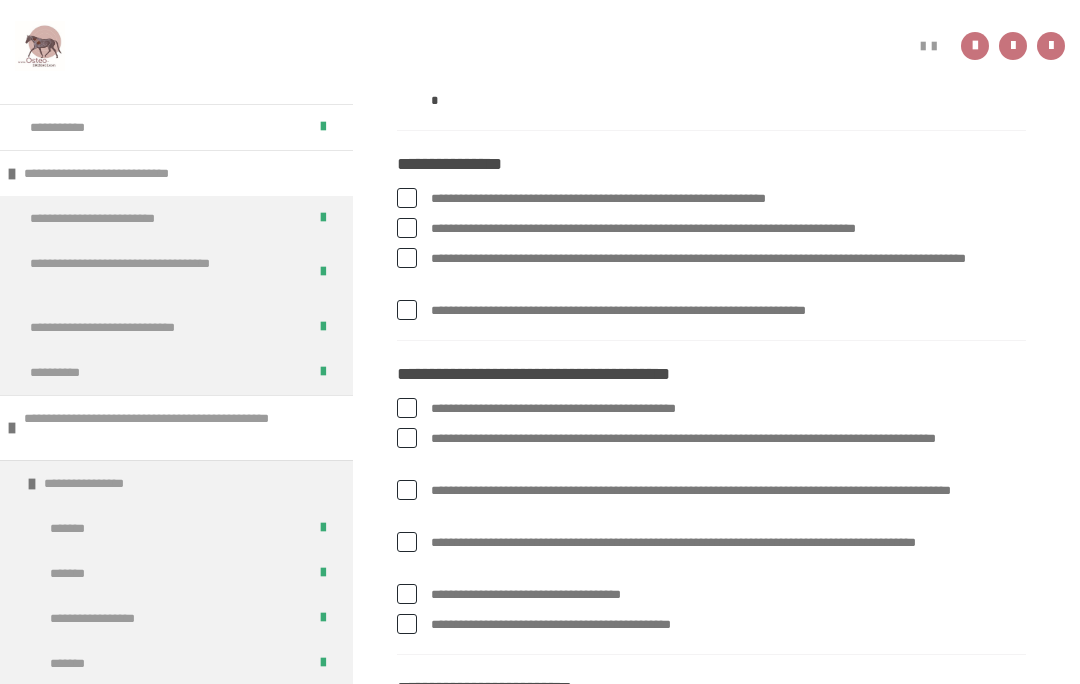 click at bounding box center (407, 228) 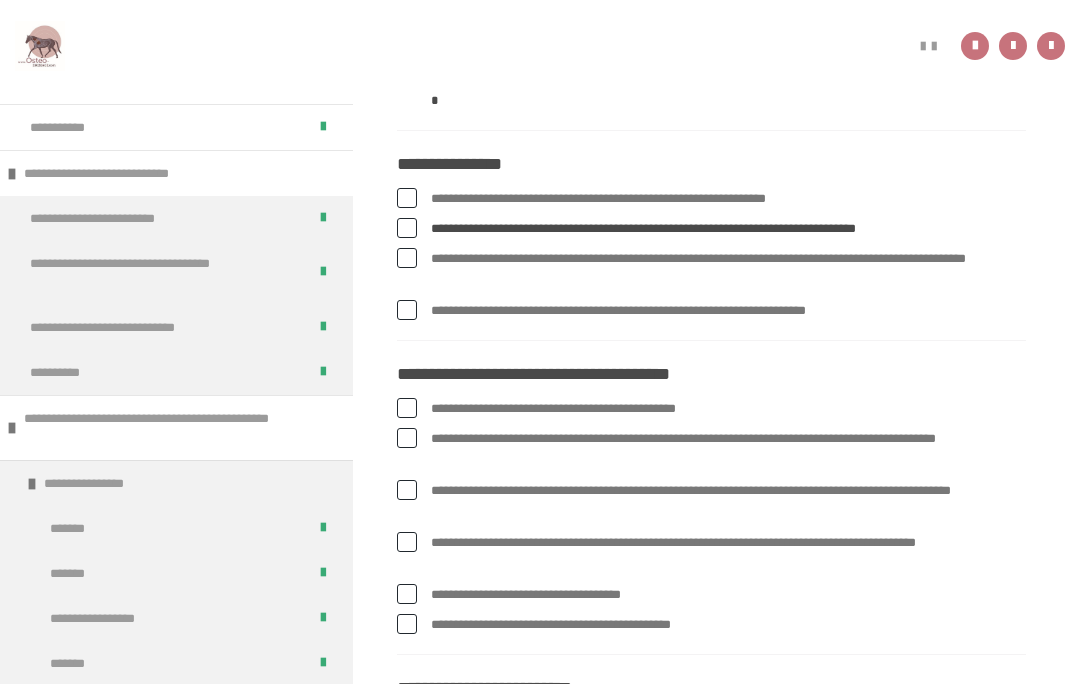 click at bounding box center [407, 258] 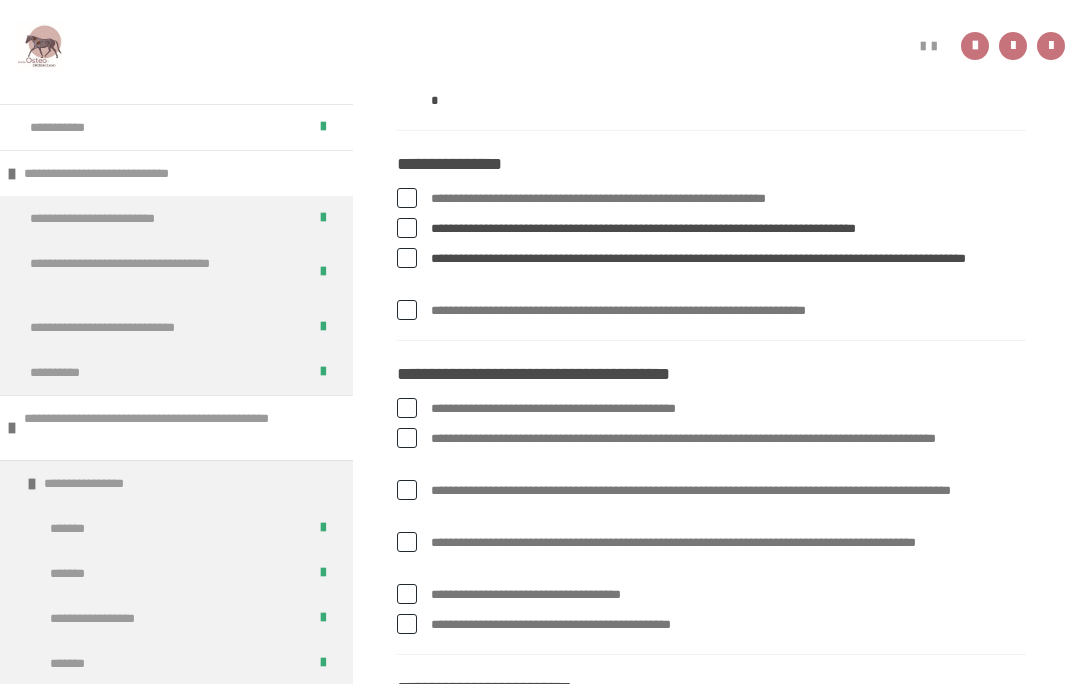 click at bounding box center [407, 310] 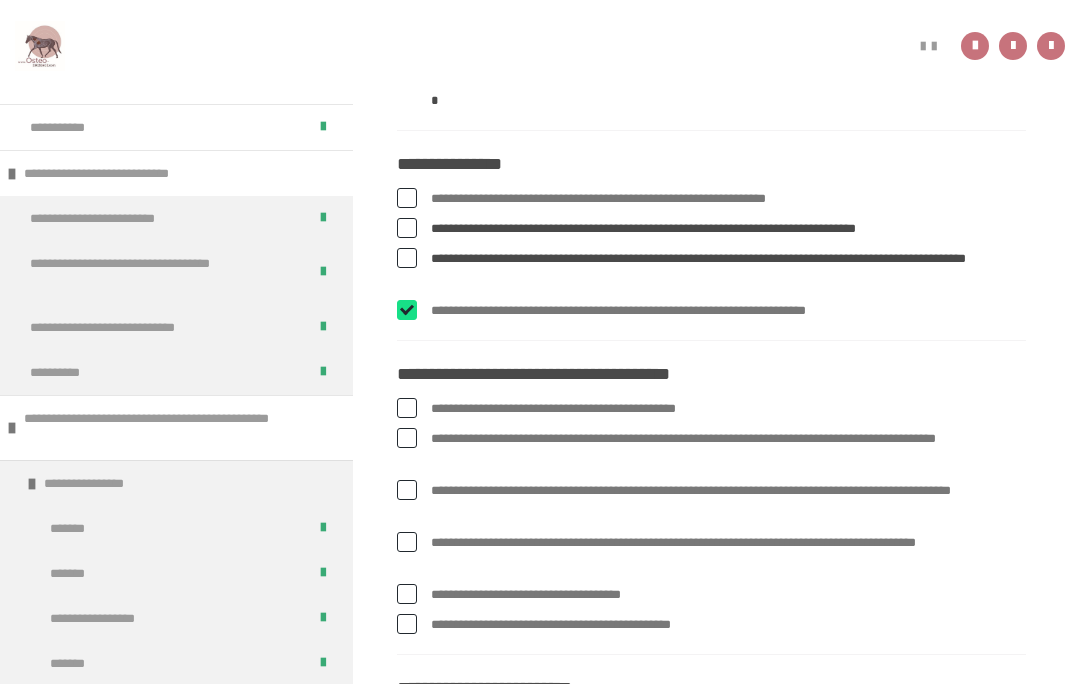 checkbox on "****" 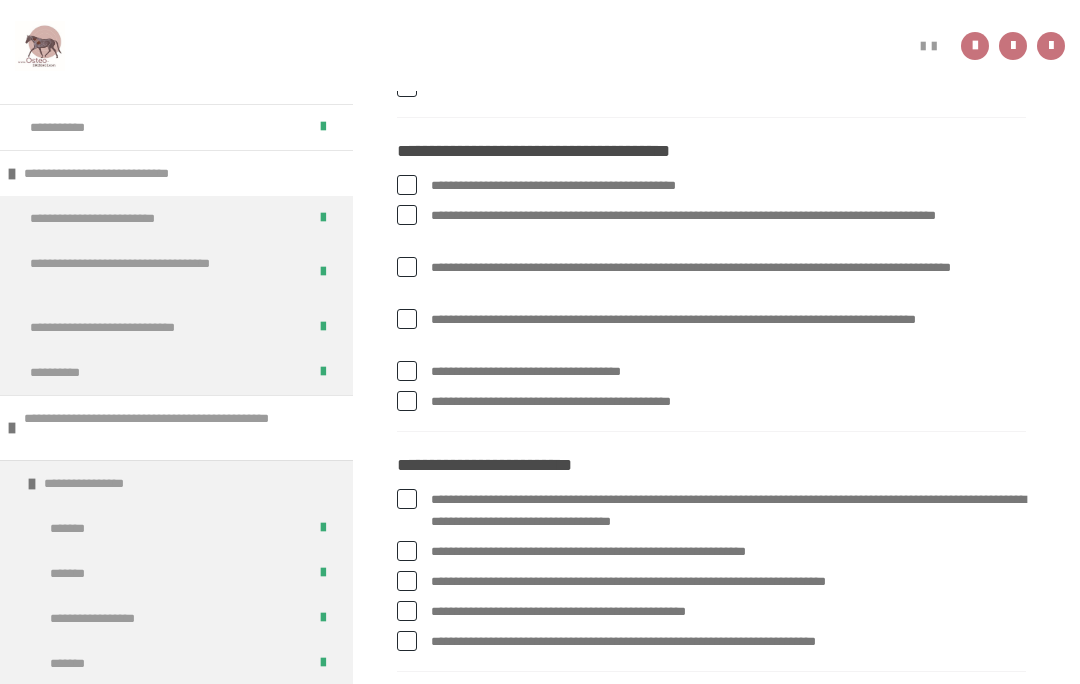 scroll, scrollTop: 1919, scrollLeft: 0, axis: vertical 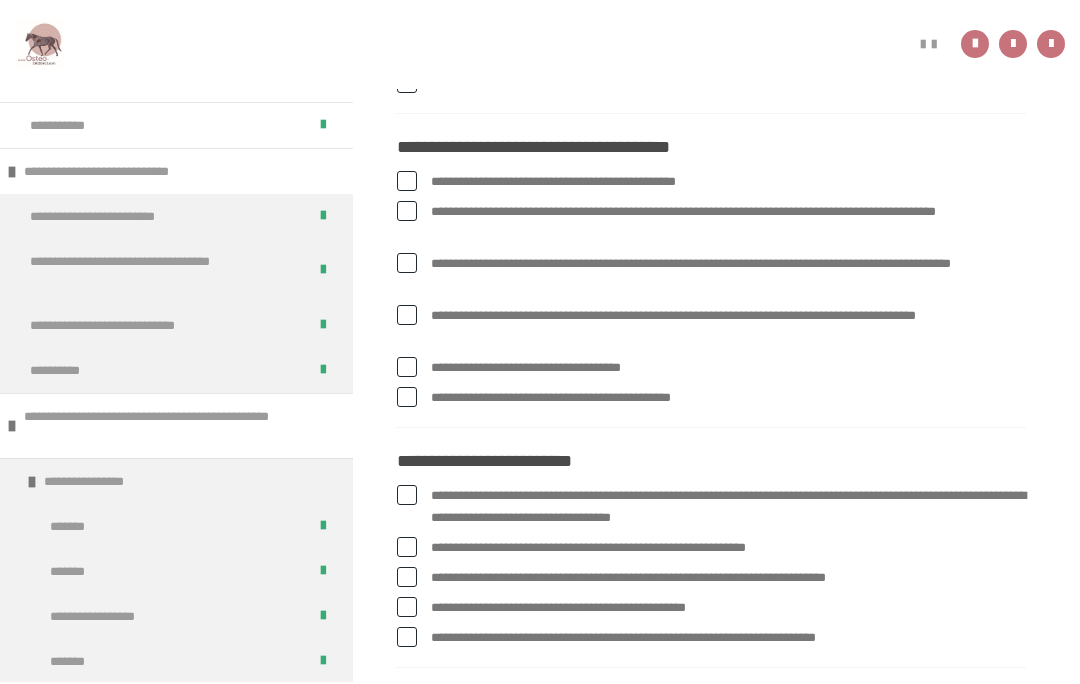 click on "**********" at bounding box center (711, 225) 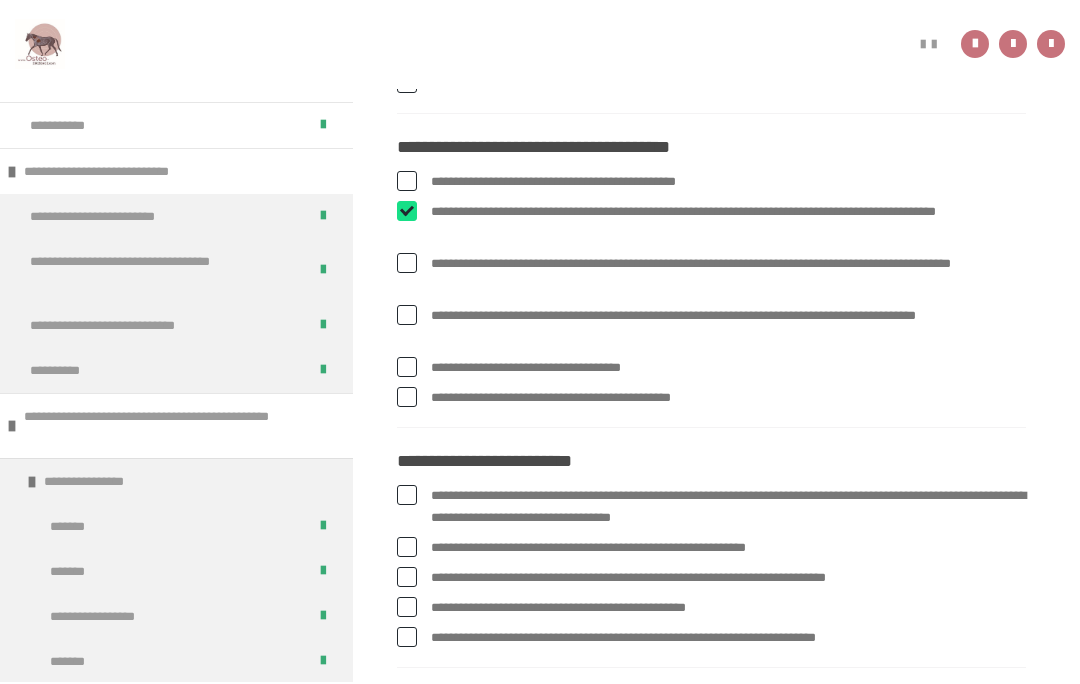 checkbox on "****" 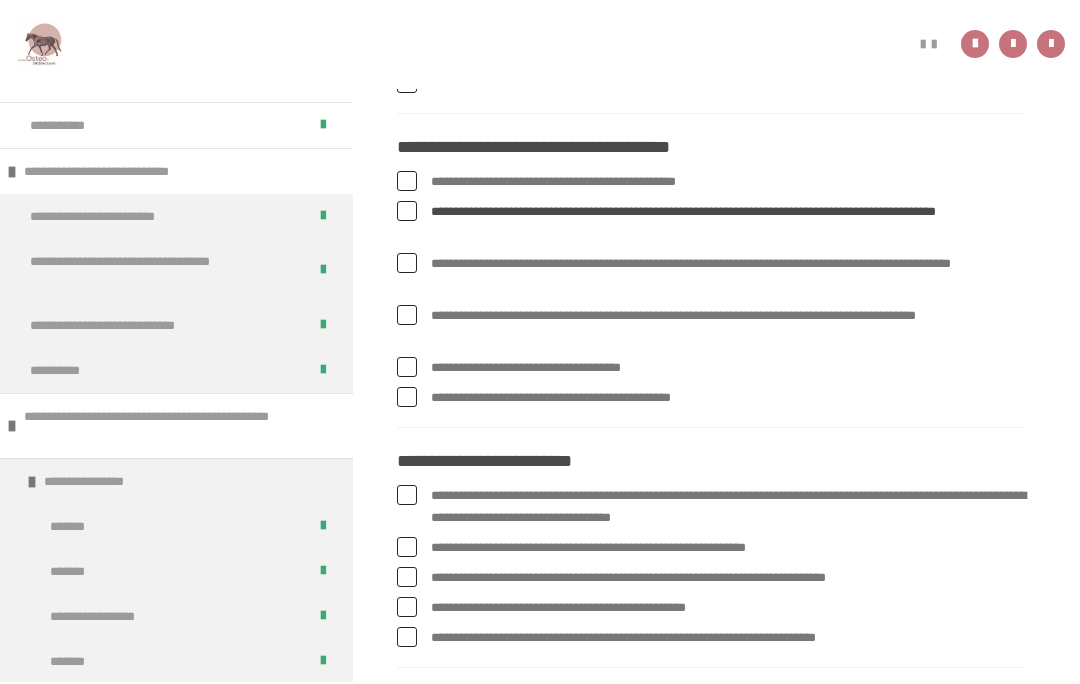 scroll, scrollTop: 1921, scrollLeft: 0, axis: vertical 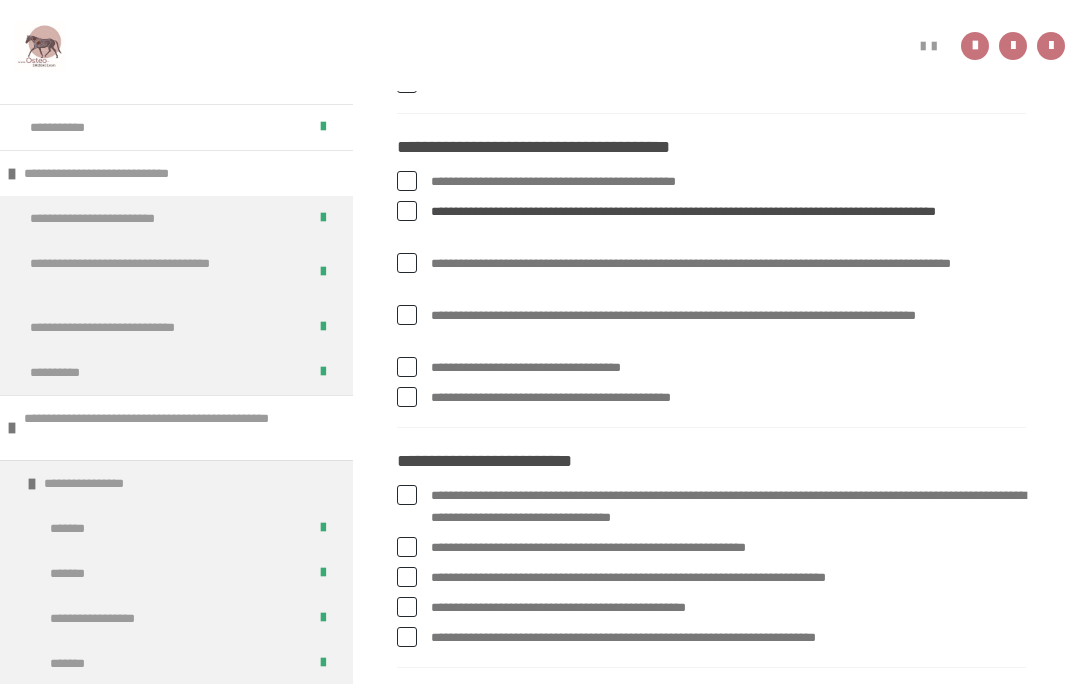 click at bounding box center [407, 263] 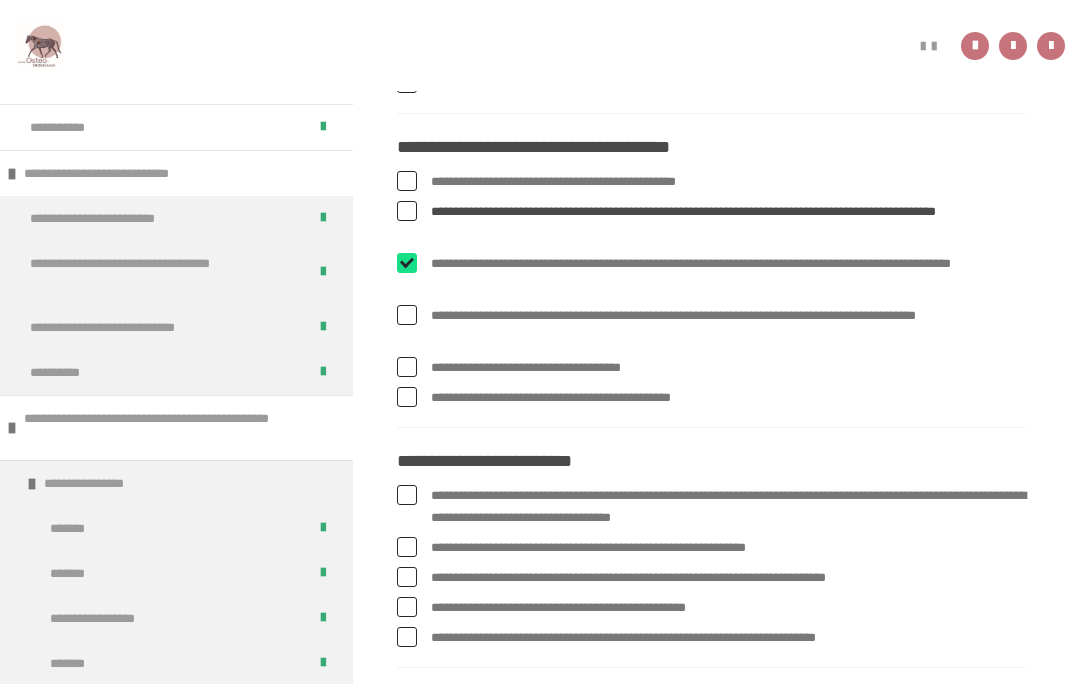 checkbox on "****" 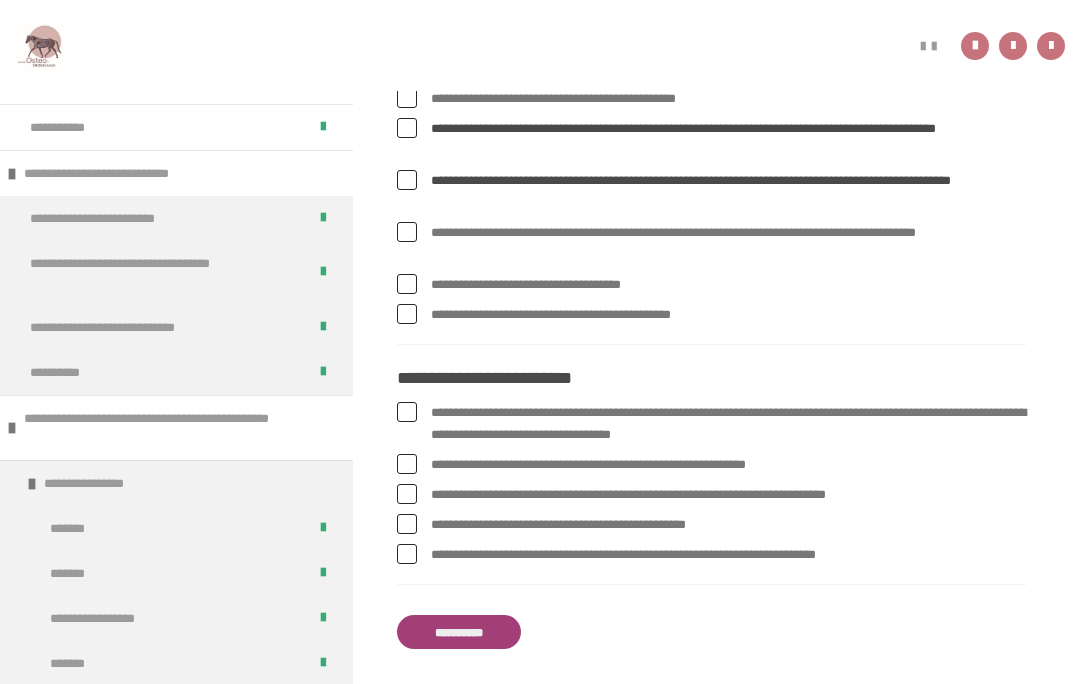 scroll, scrollTop: 2005, scrollLeft: 0, axis: vertical 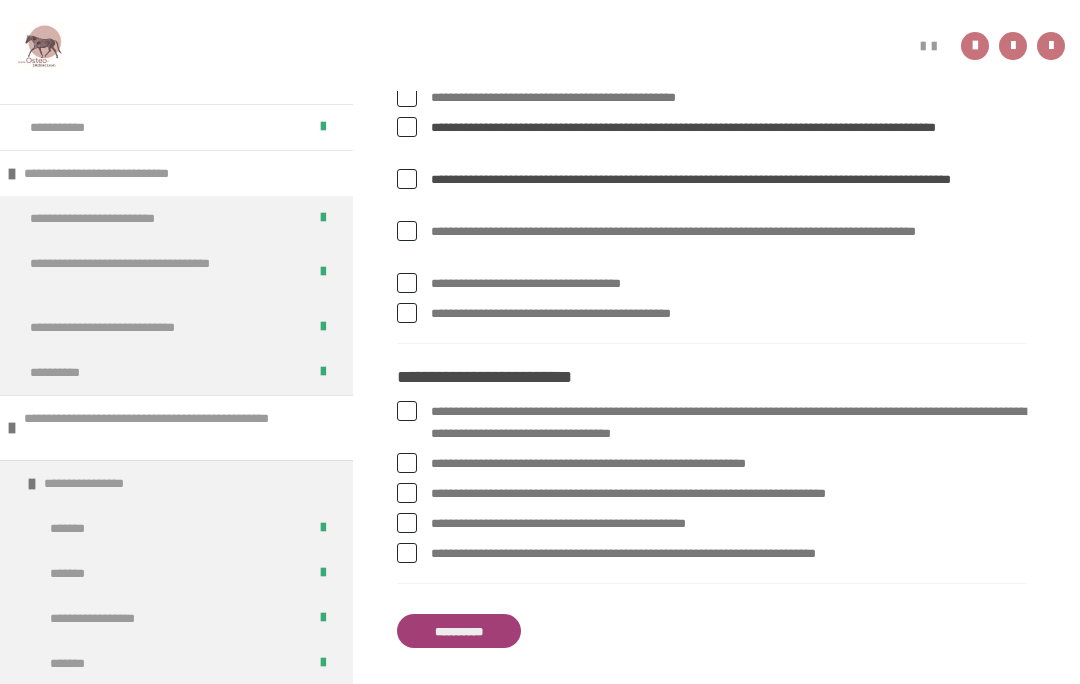 click at bounding box center (407, 231) 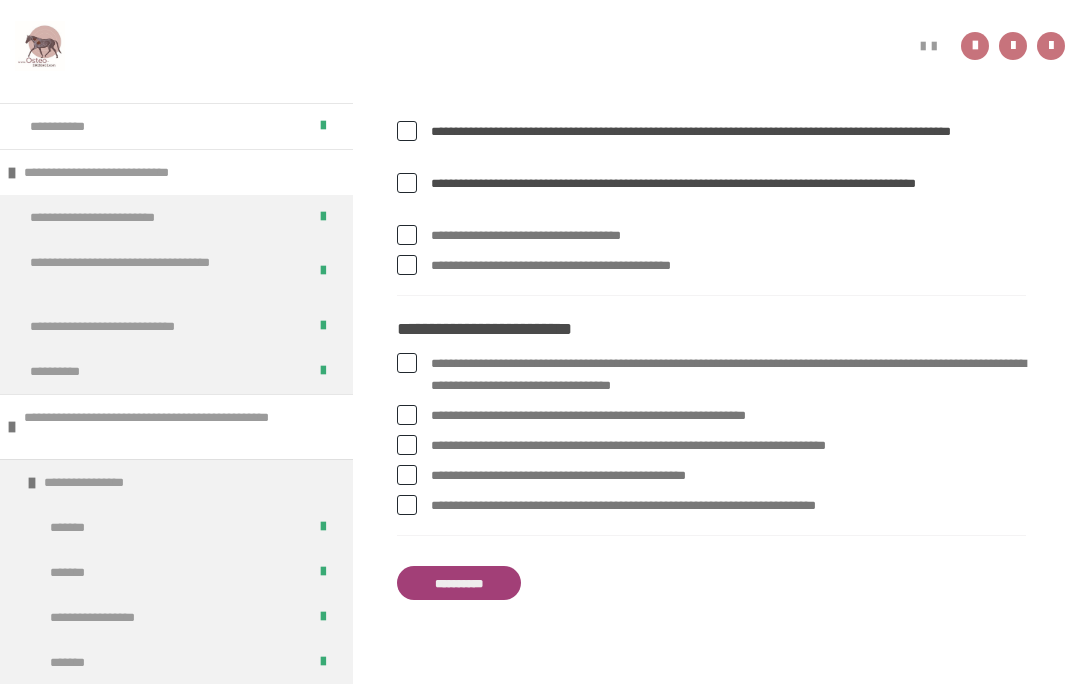 click at bounding box center [407, 236] 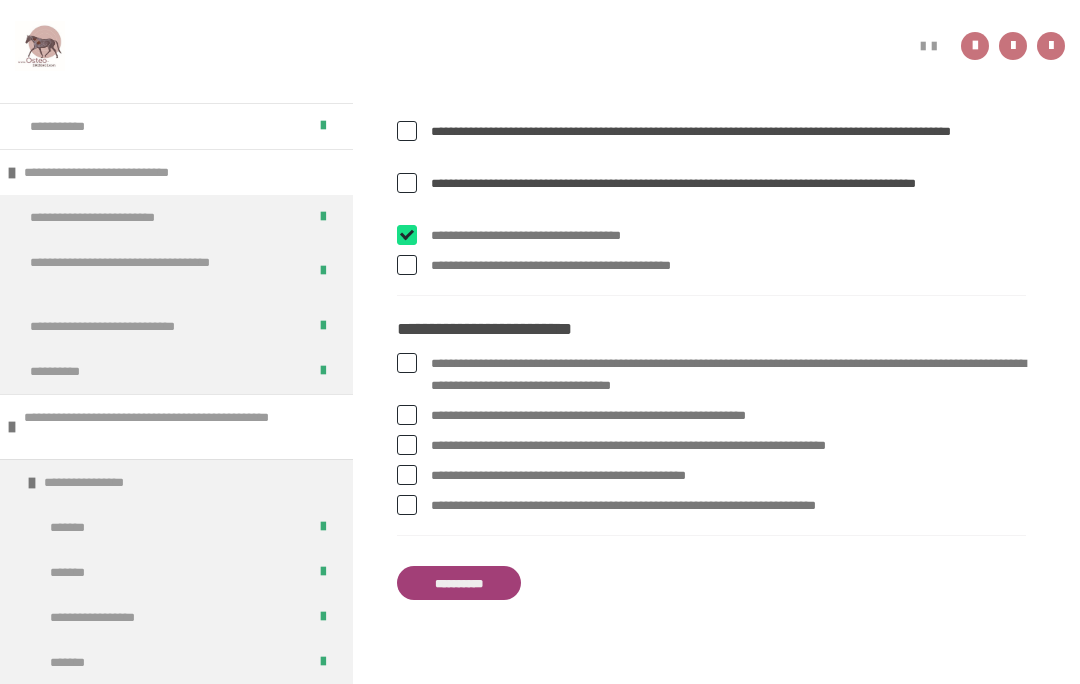 checkbox on "****" 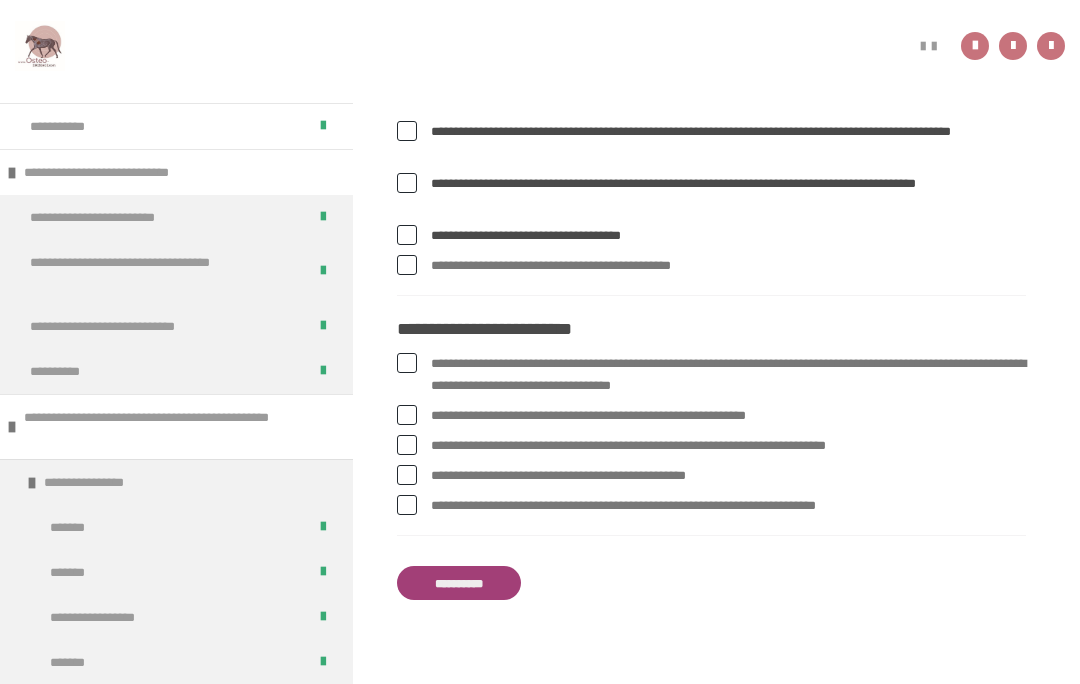 scroll, scrollTop: 2053, scrollLeft: 0, axis: vertical 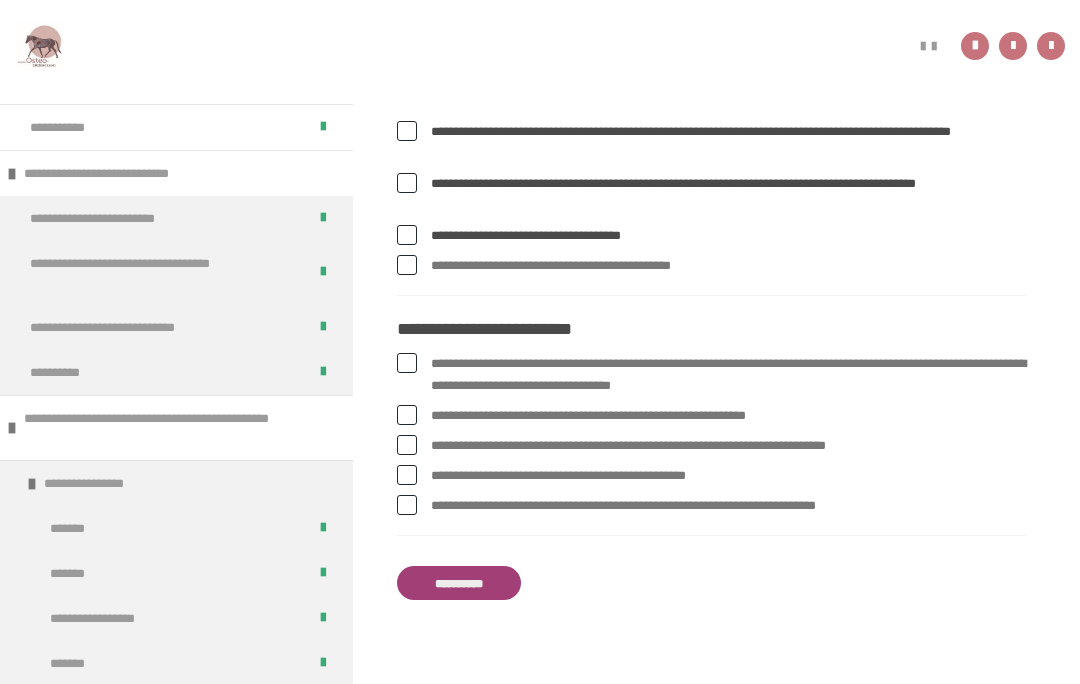 click on "**********" at bounding box center (711, 266) 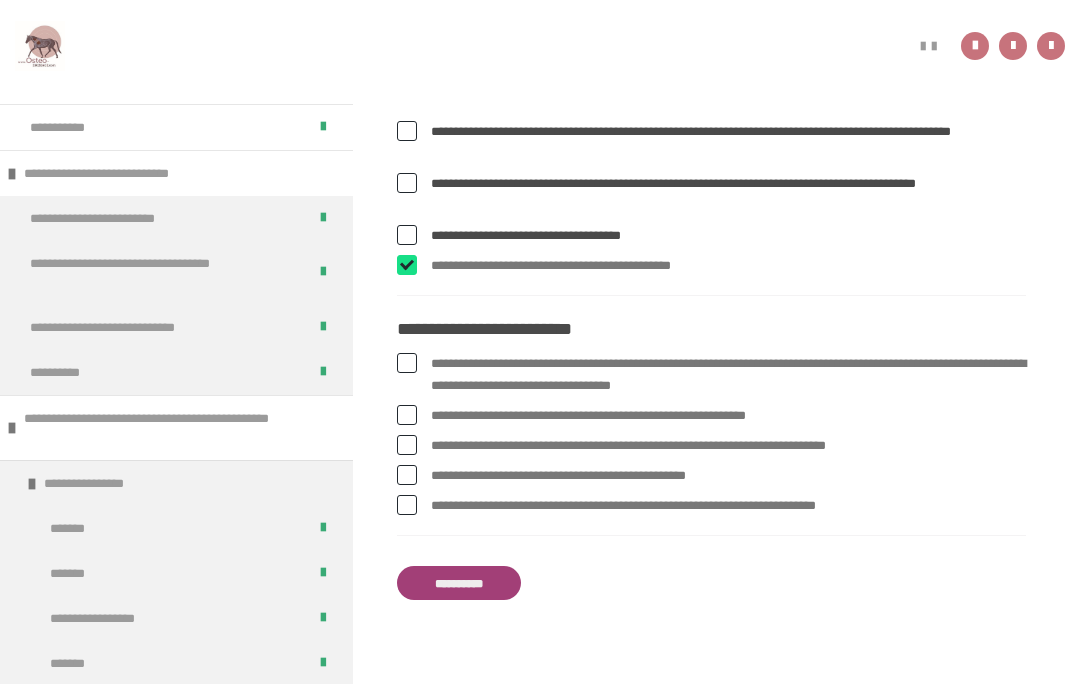 checkbox on "****" 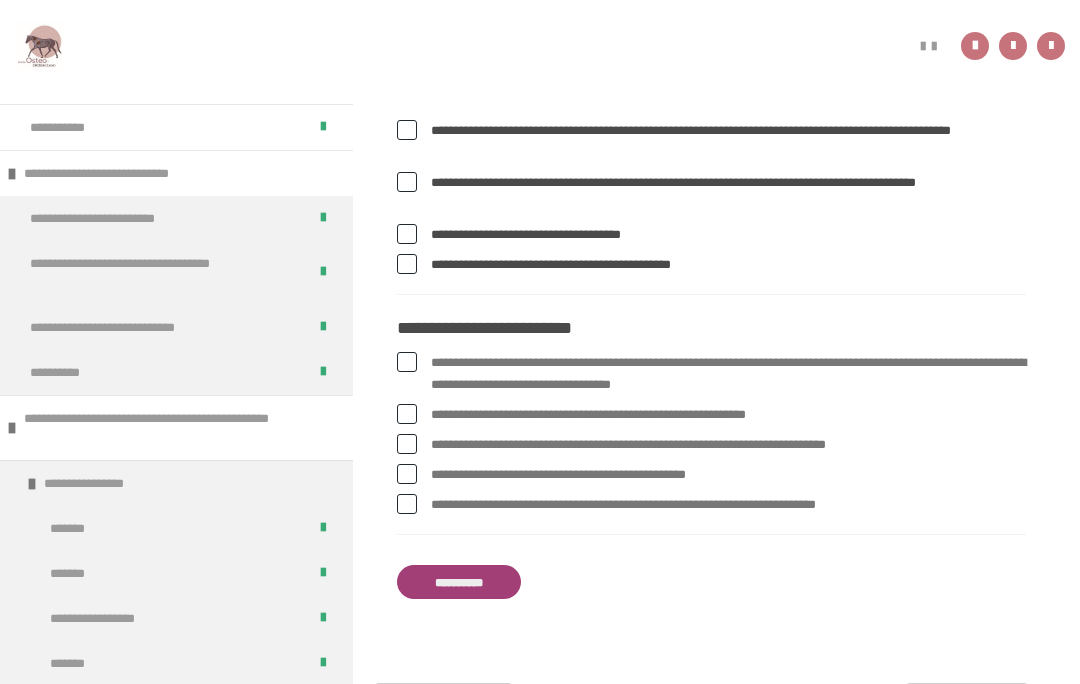 scroll, scrollTop: 2074, scrollLeft: 0, axis: vertical 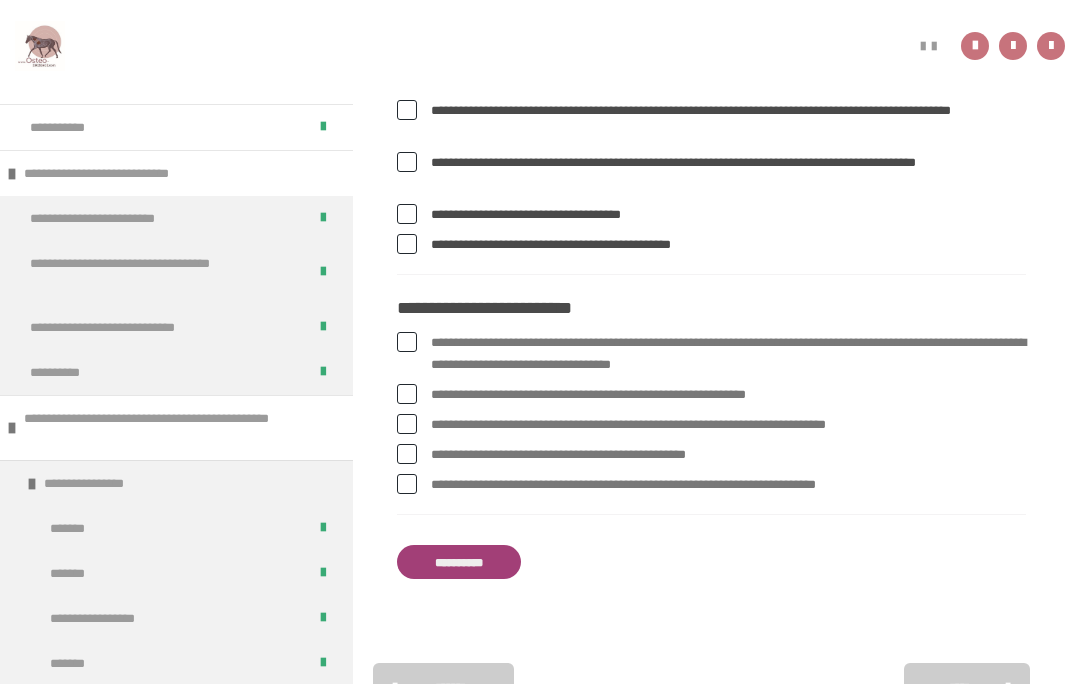 click at bounding box center [407, 394] 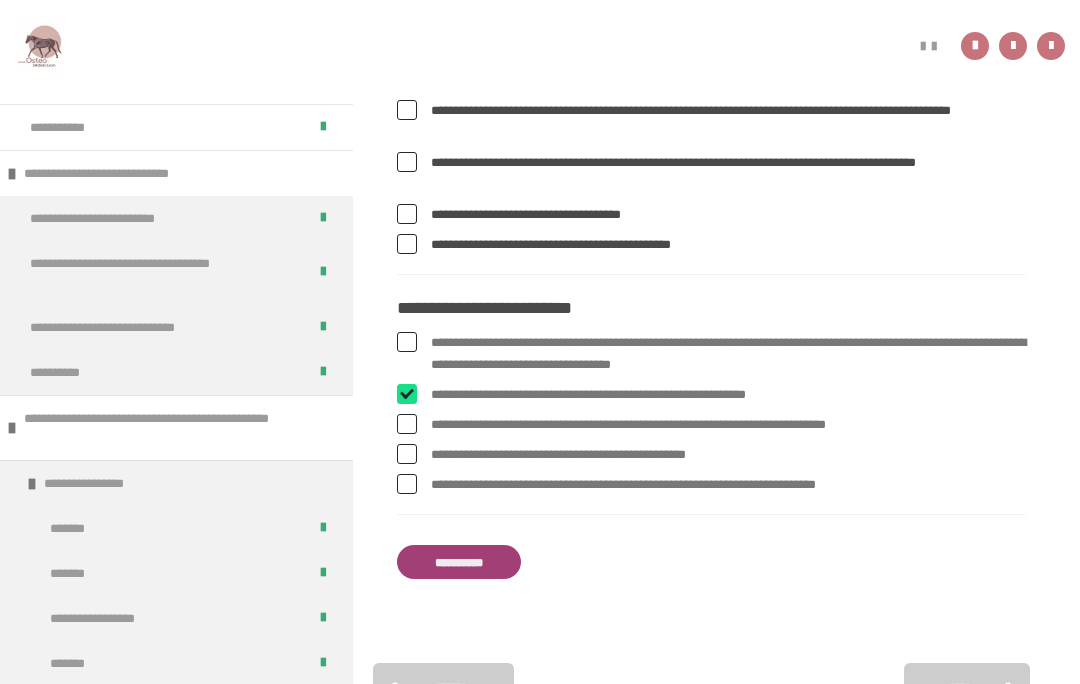 checkbox on "****" 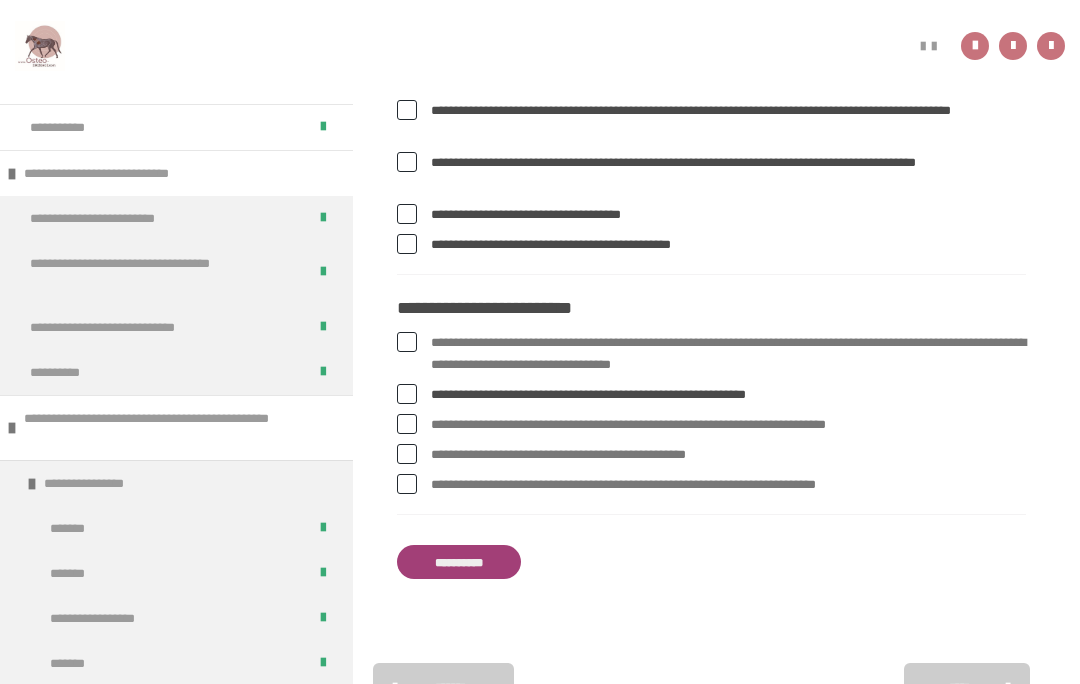 click at bounding box center [407, 424] 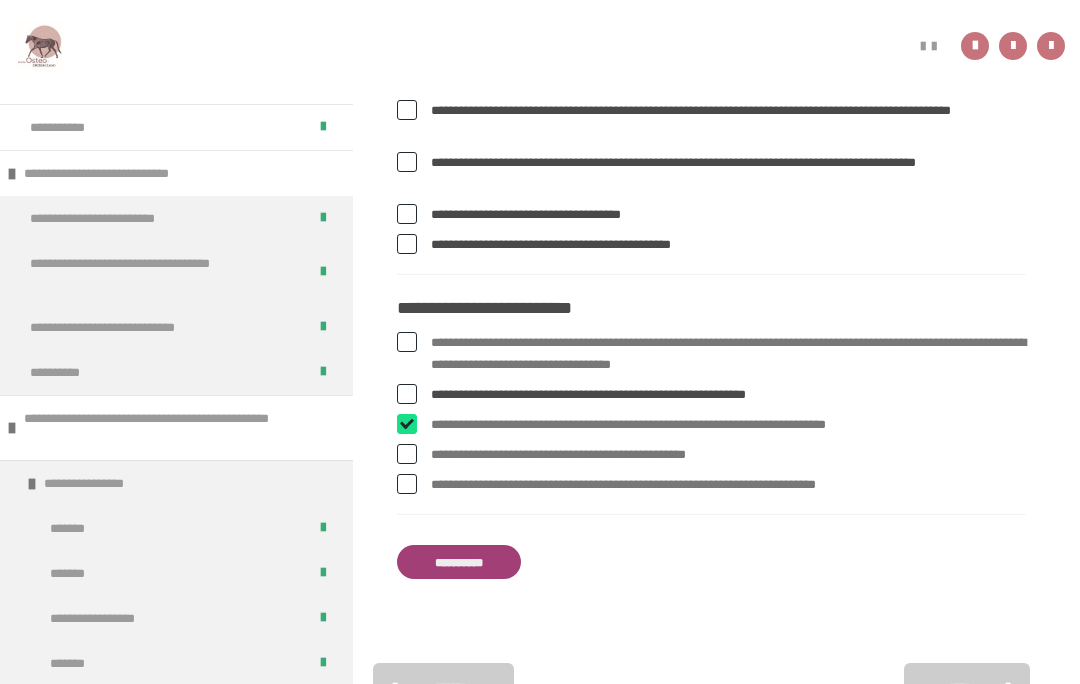 checkbox on "****" 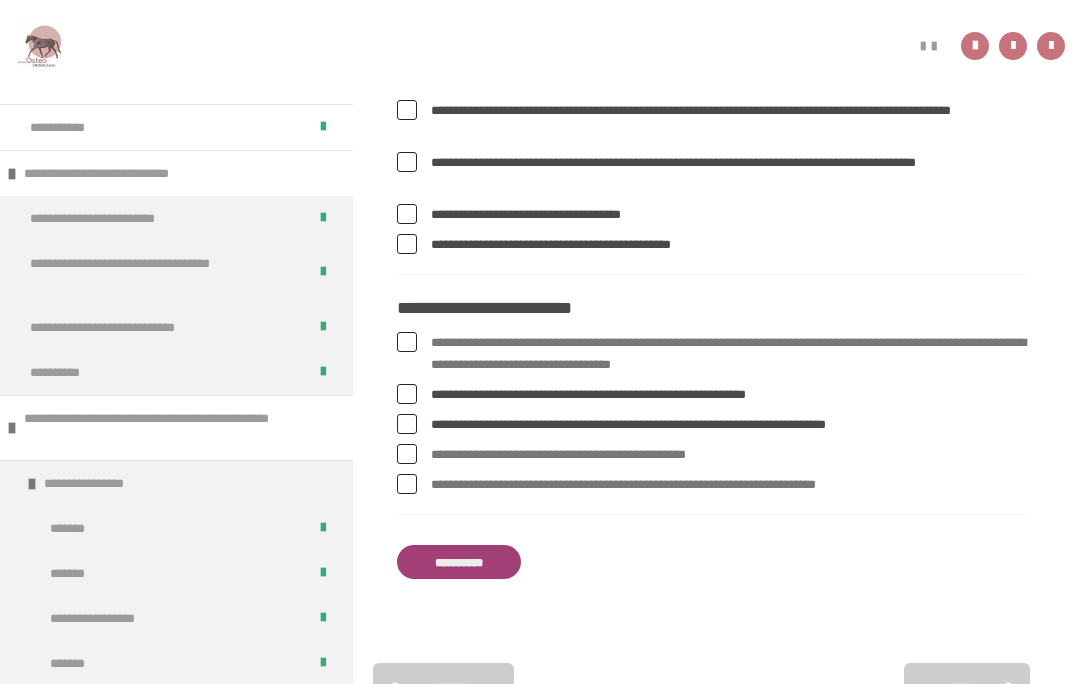 click at bounding box center [407, 454] 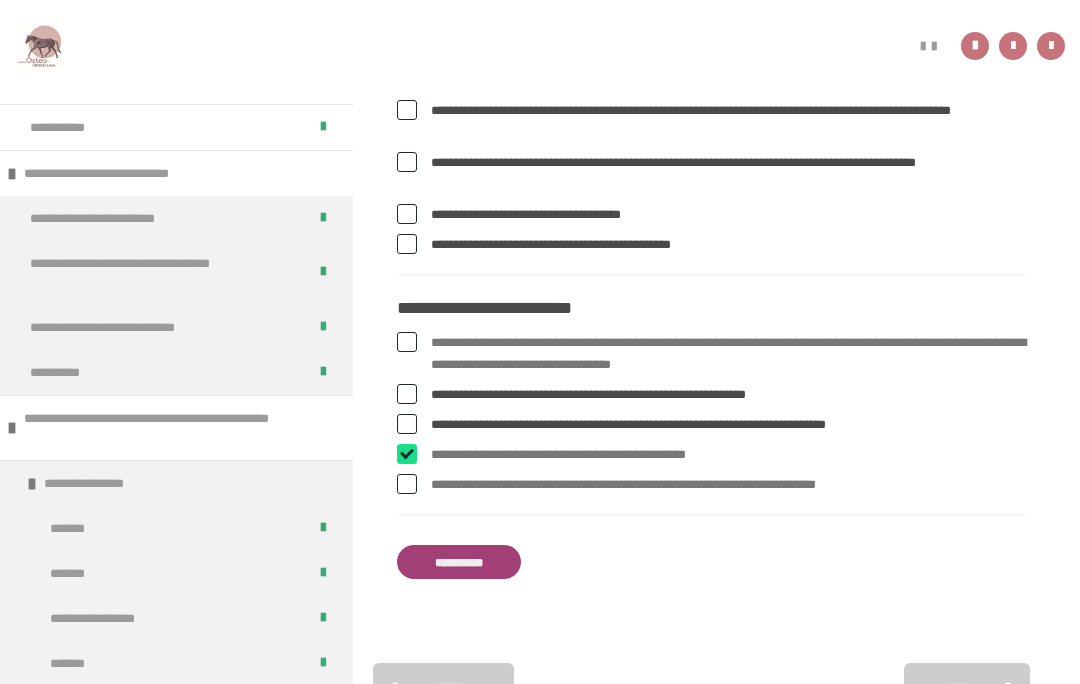checkbox on "****" 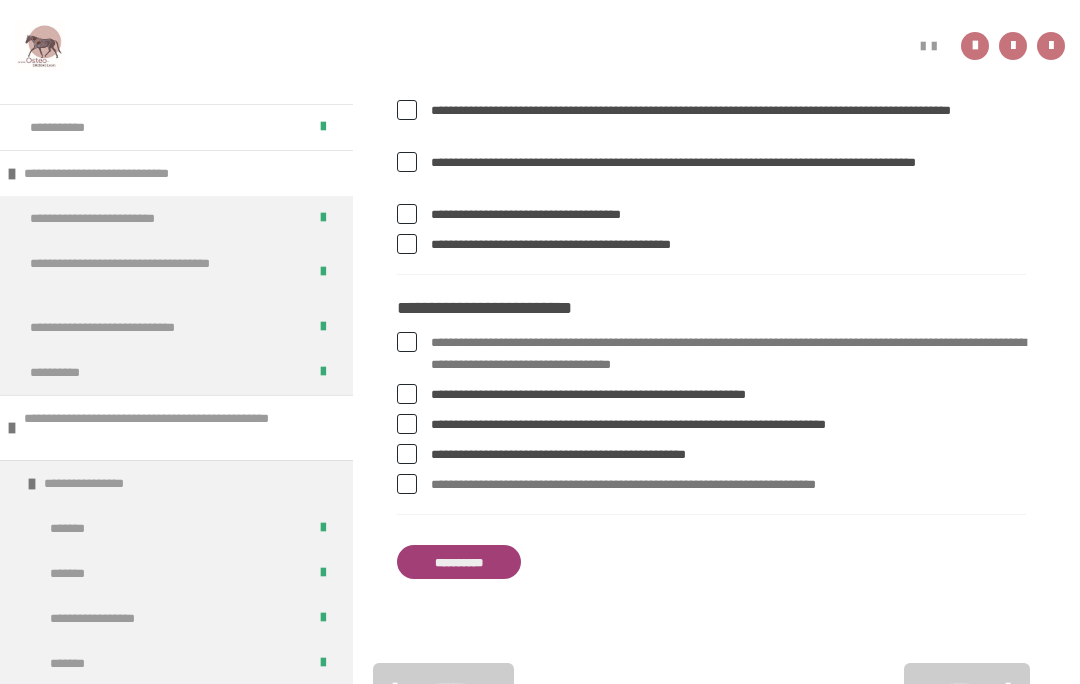 click at bounding box center [407, 484] 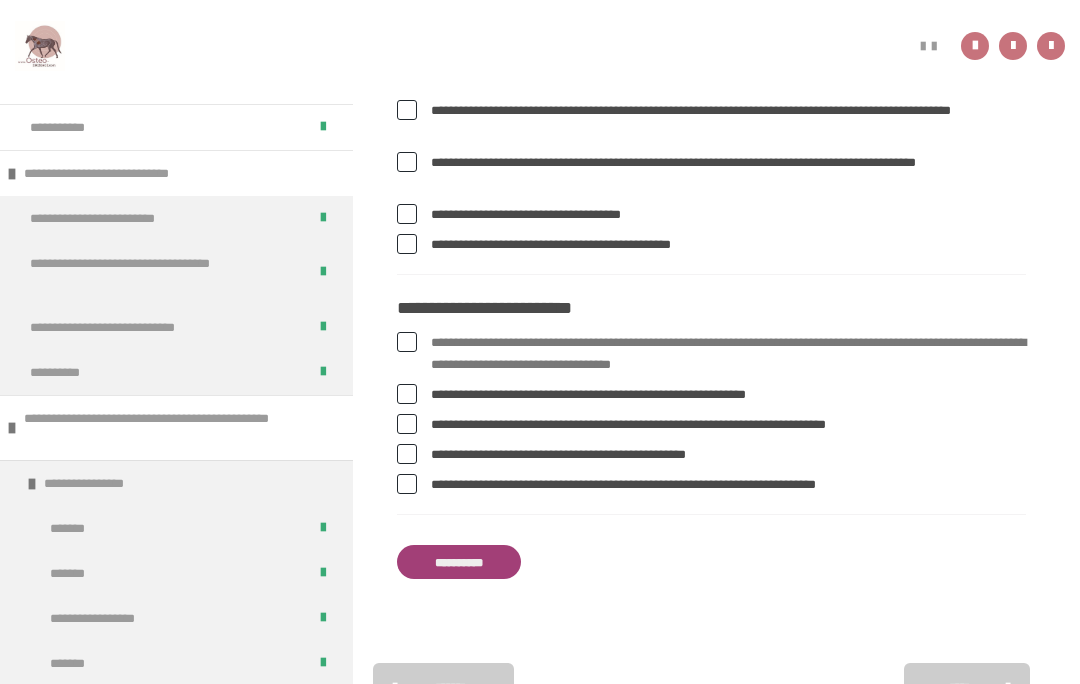 click at bounding box center [407, 484] 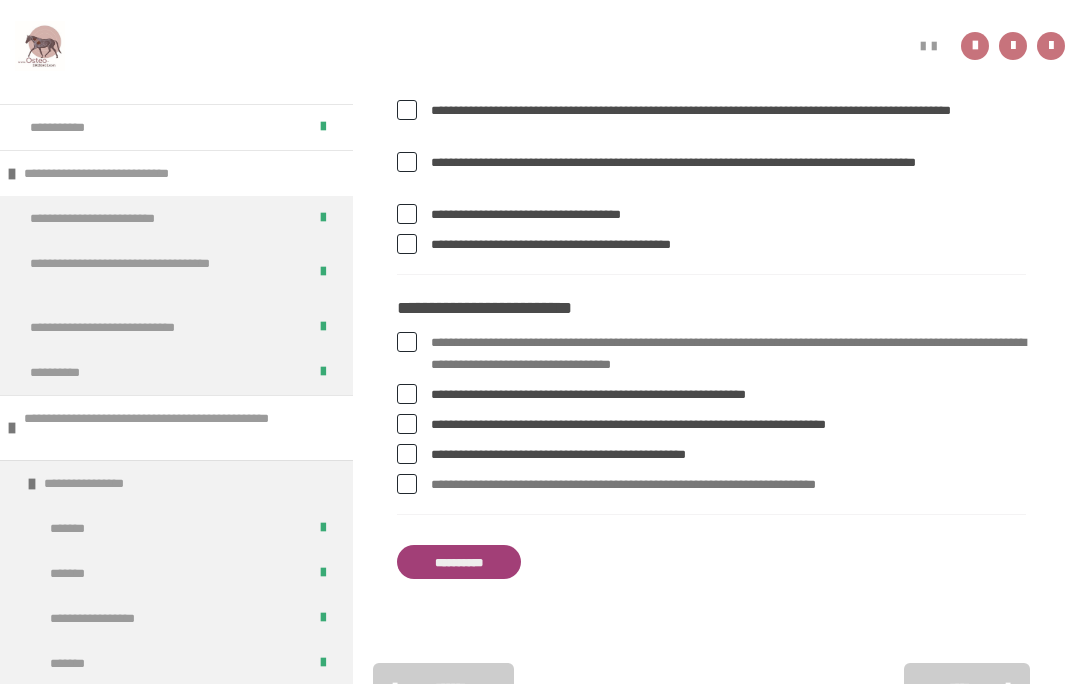 click at bounding box center (407, 342) 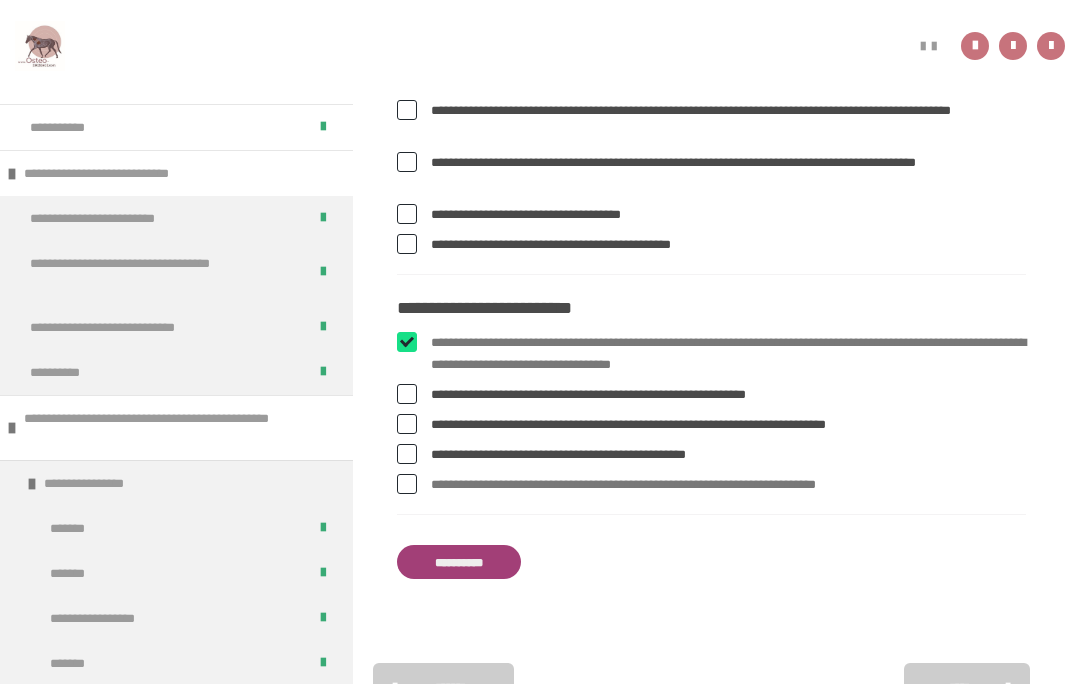 checkbox on "****" 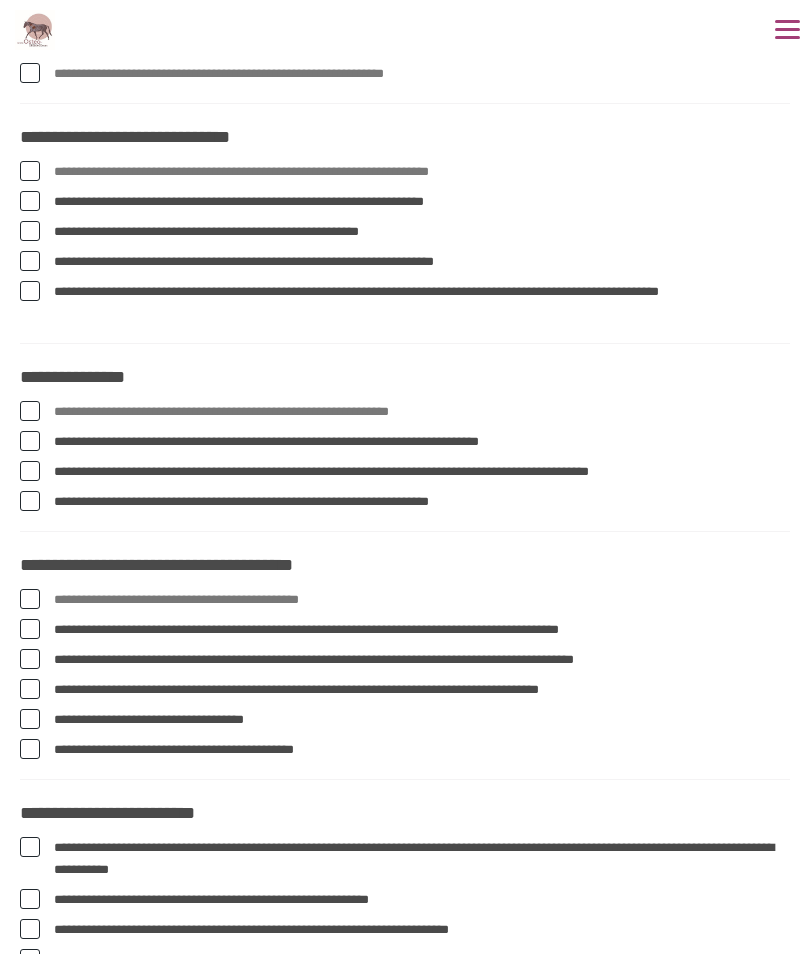 scroll, scrollTop: 1593, scrollLeft: 0, axis: vertical 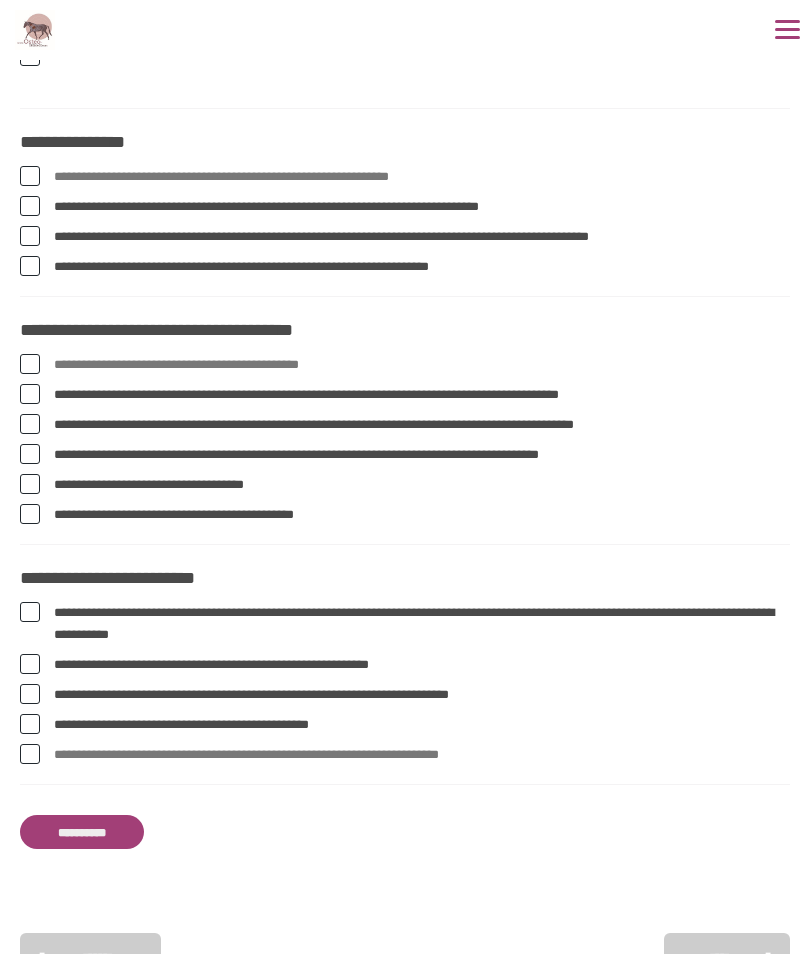 click on "**********" at bounding box center (82, 832) 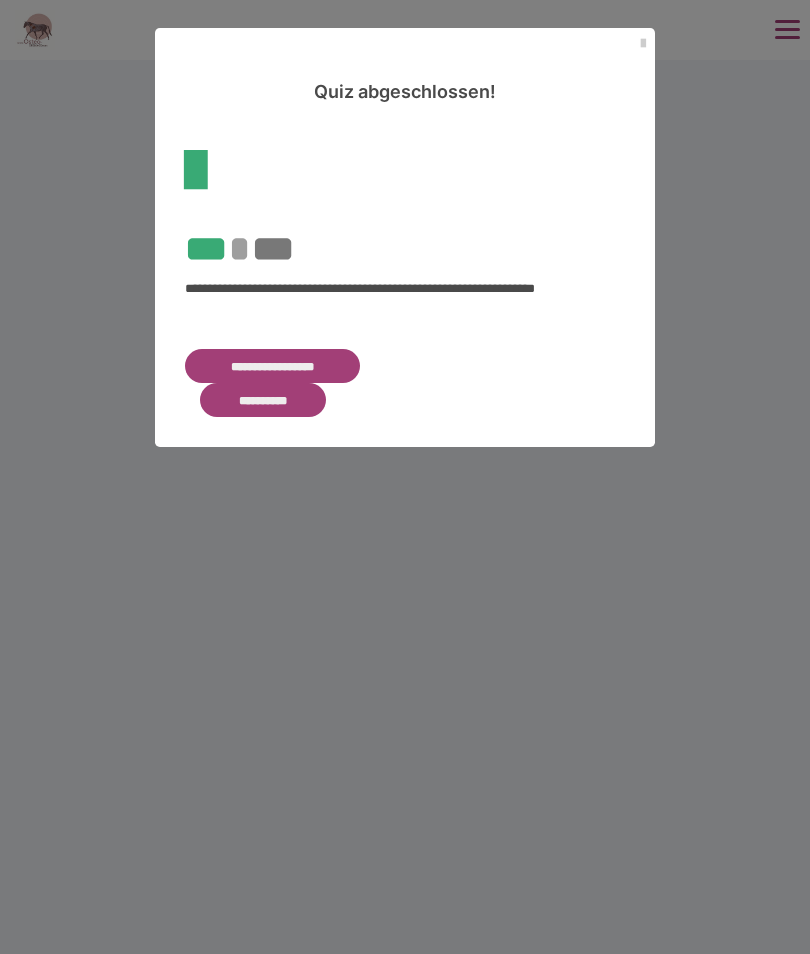 scroll, scrollTop: 239, scrollLeft: 0, axis: vertical 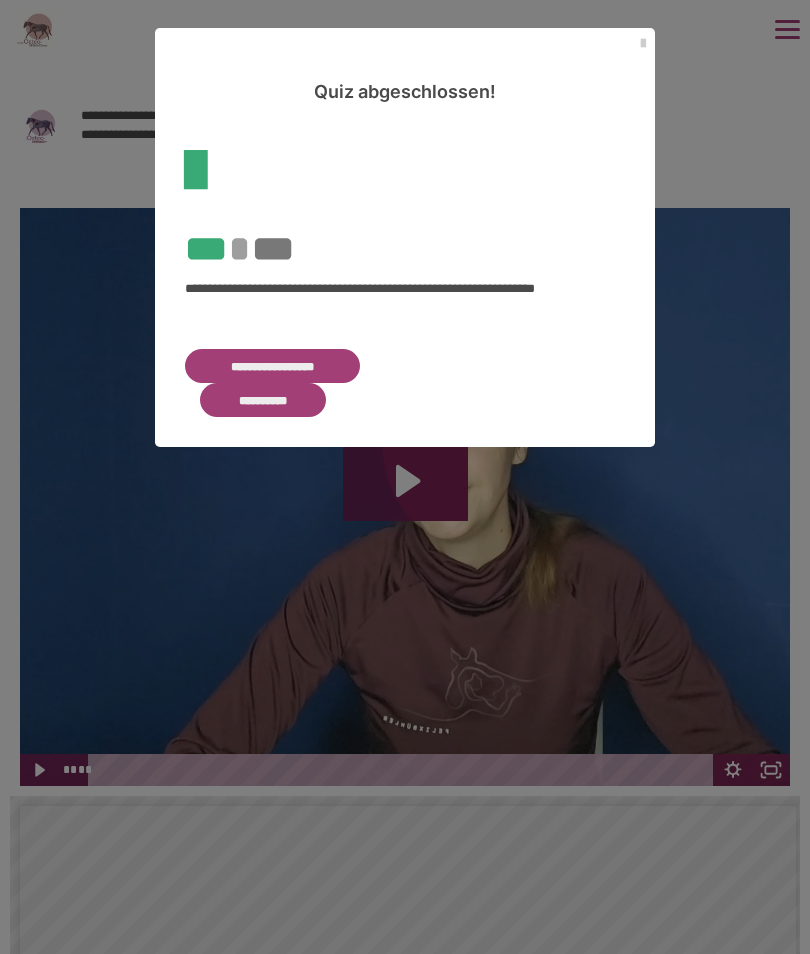 click on "**********" at bounding box center (272, 366) 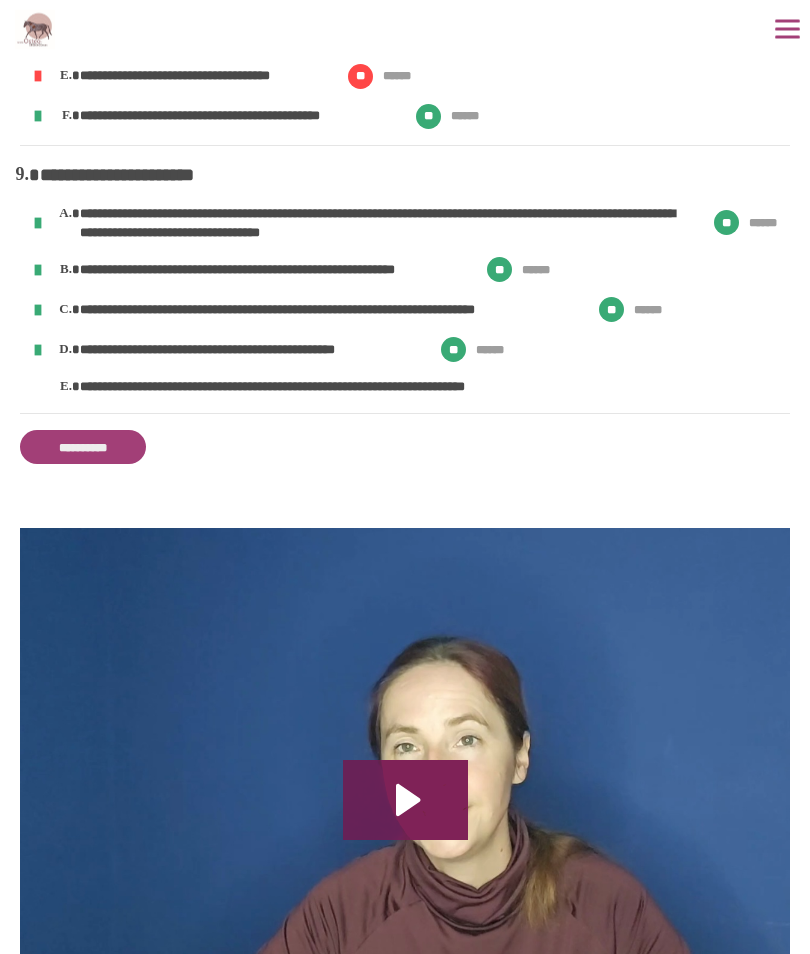 scroll, scrollTop: 2337, scrollLeft: 0, axis: vertical 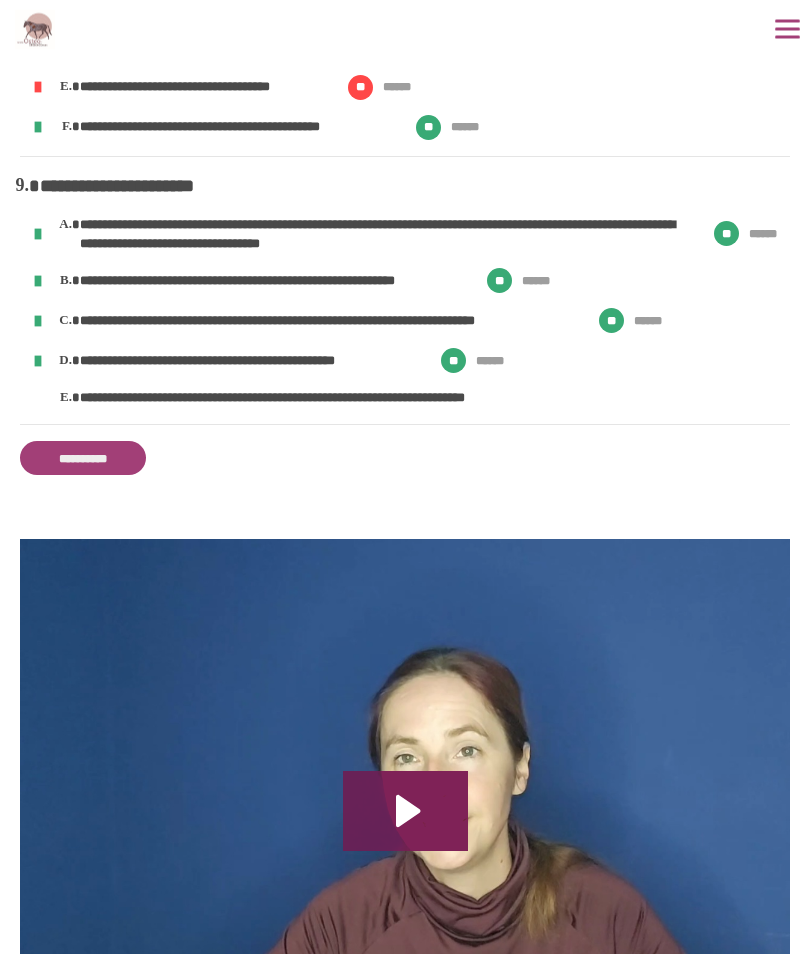 click on "**********" at bounding box center [83, 459] 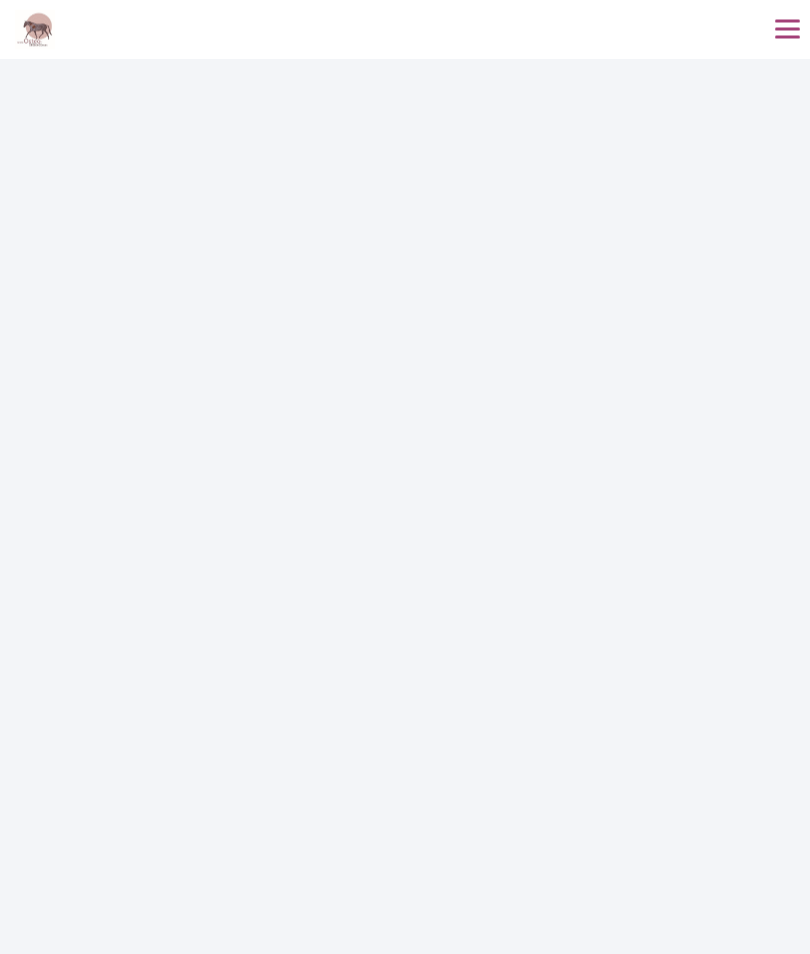 scroll, scrollTop: 719, scrollLeft: 0, axis: vertical 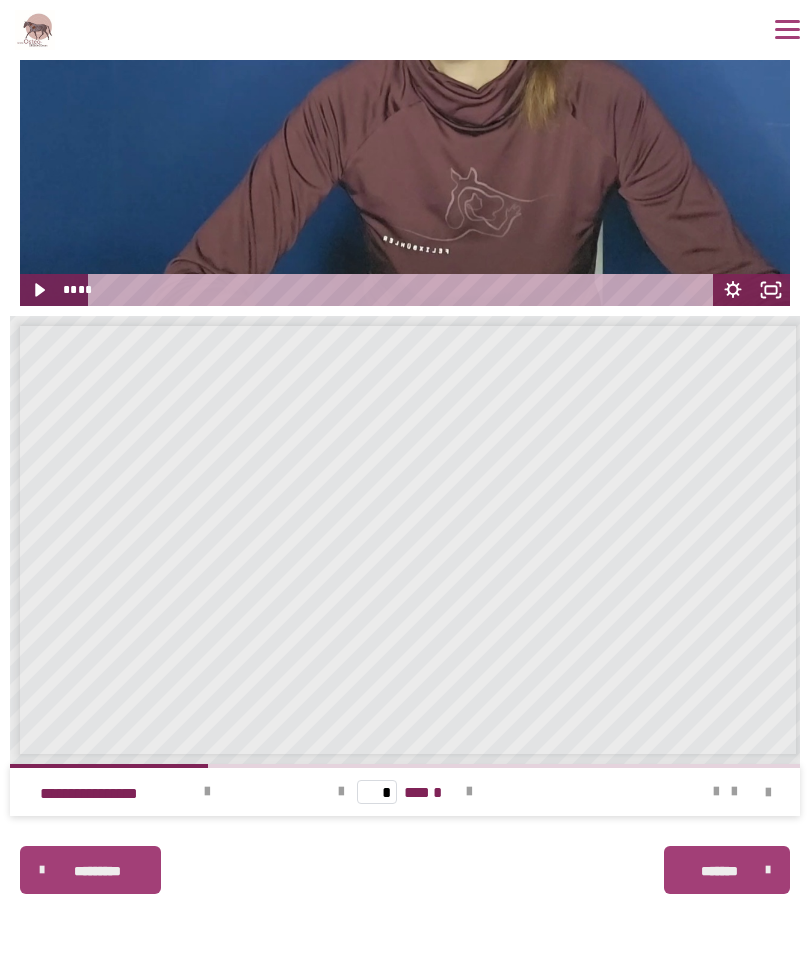 click on "*******" at bounding box center (727, 870) 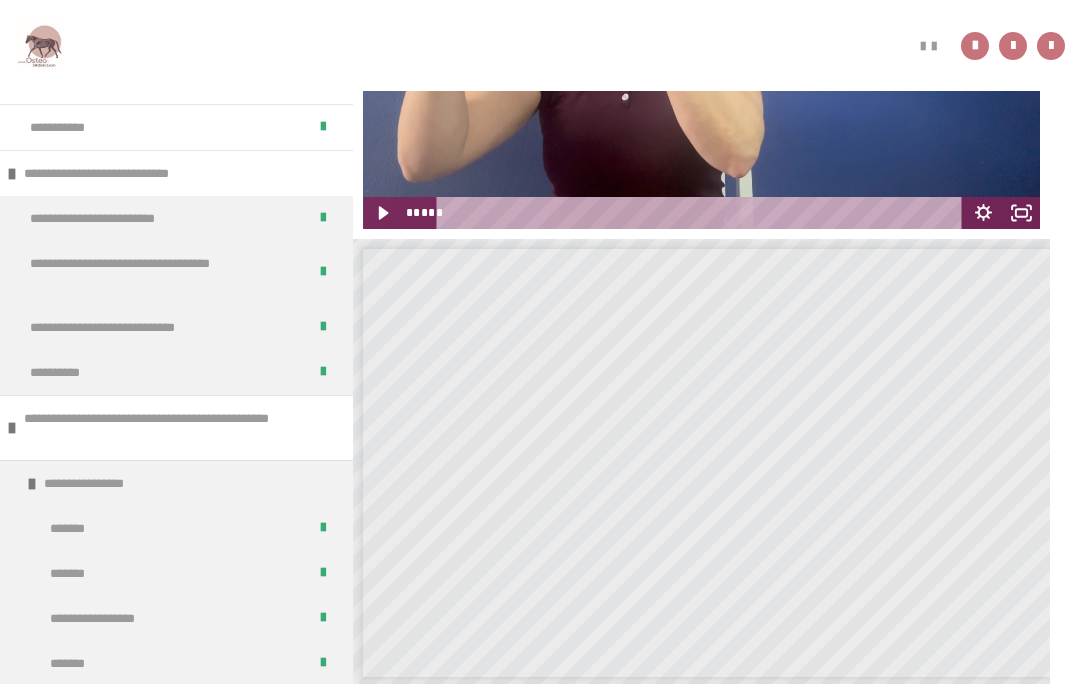 scroll, scrollTop: 469, scrollLeft: 0, axis: vertical 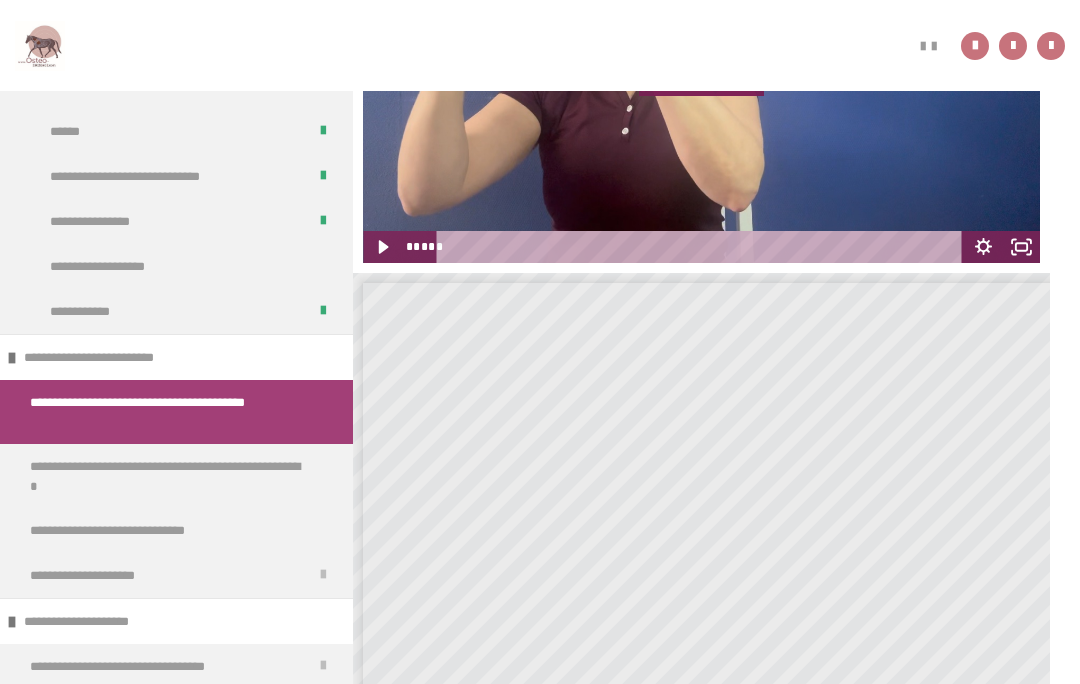 click on "**********" at bounding box center (168, 476) 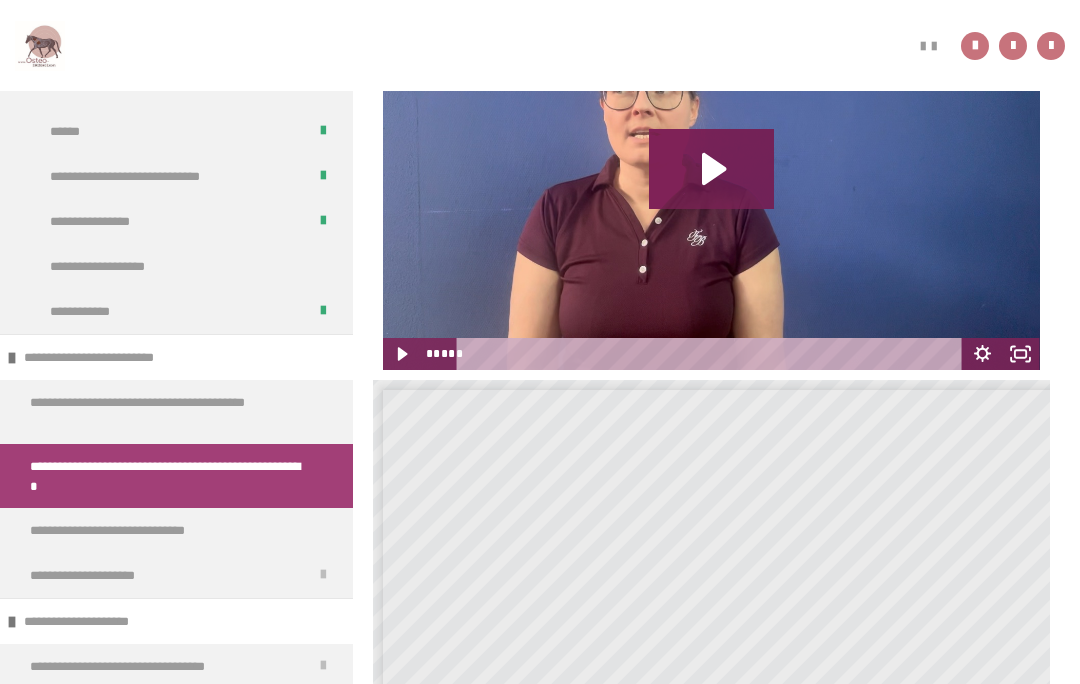 click on "**********" at bounding box center [144, 530] 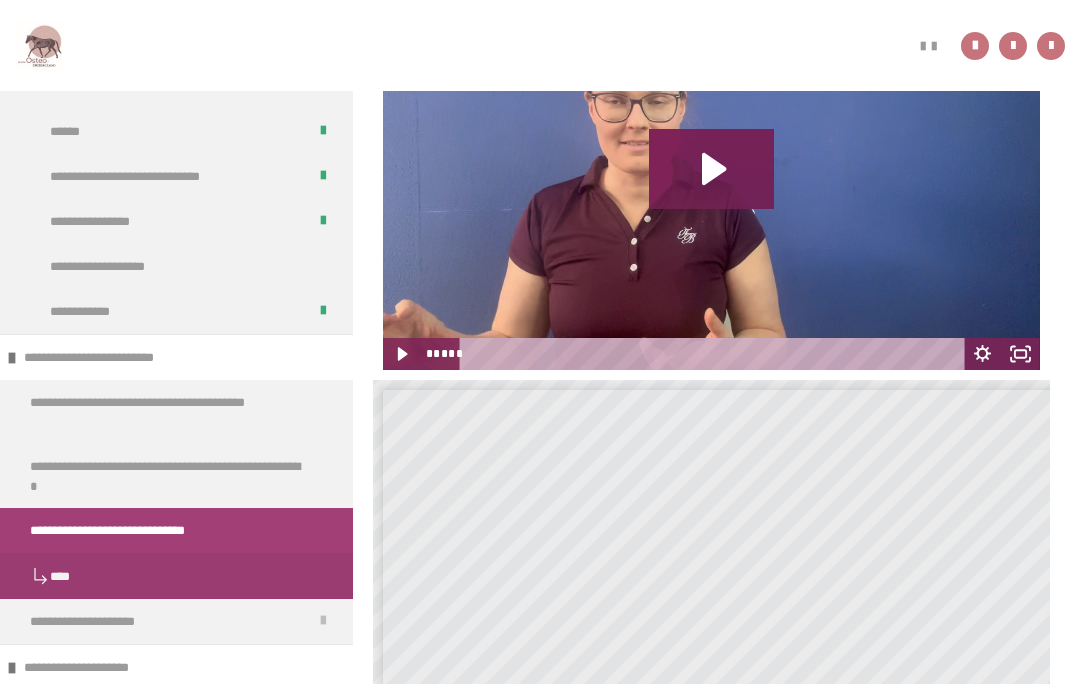 click on "**********" at bounding box center (168, 412) 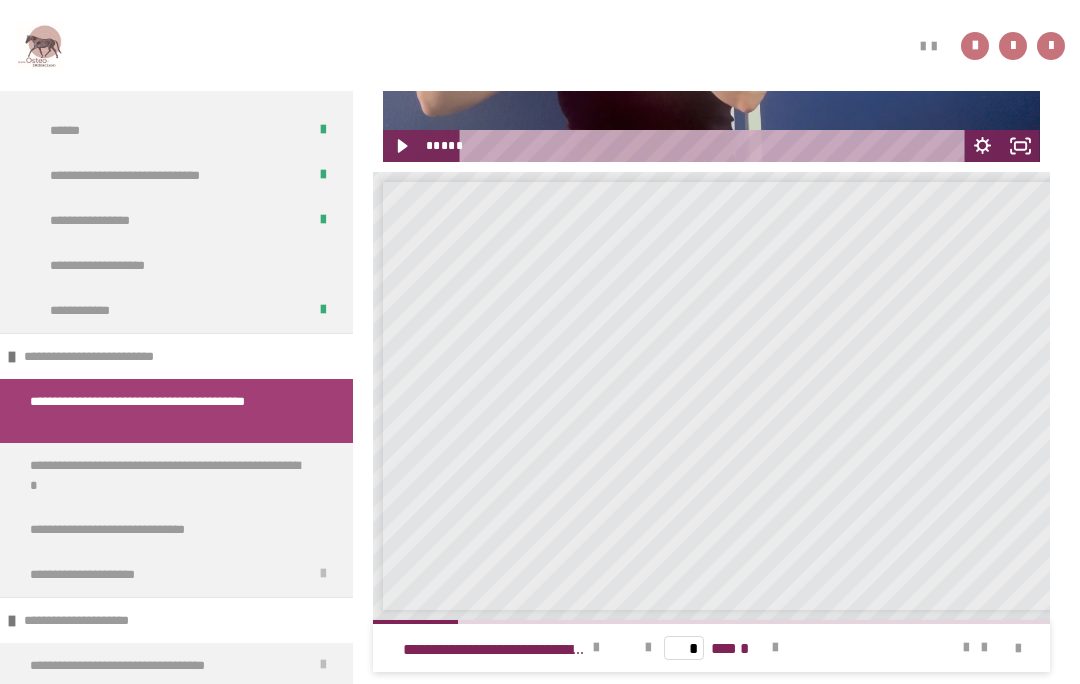 scroll, scrollTop: 567, scrollLeft: 0, axis: vertical 